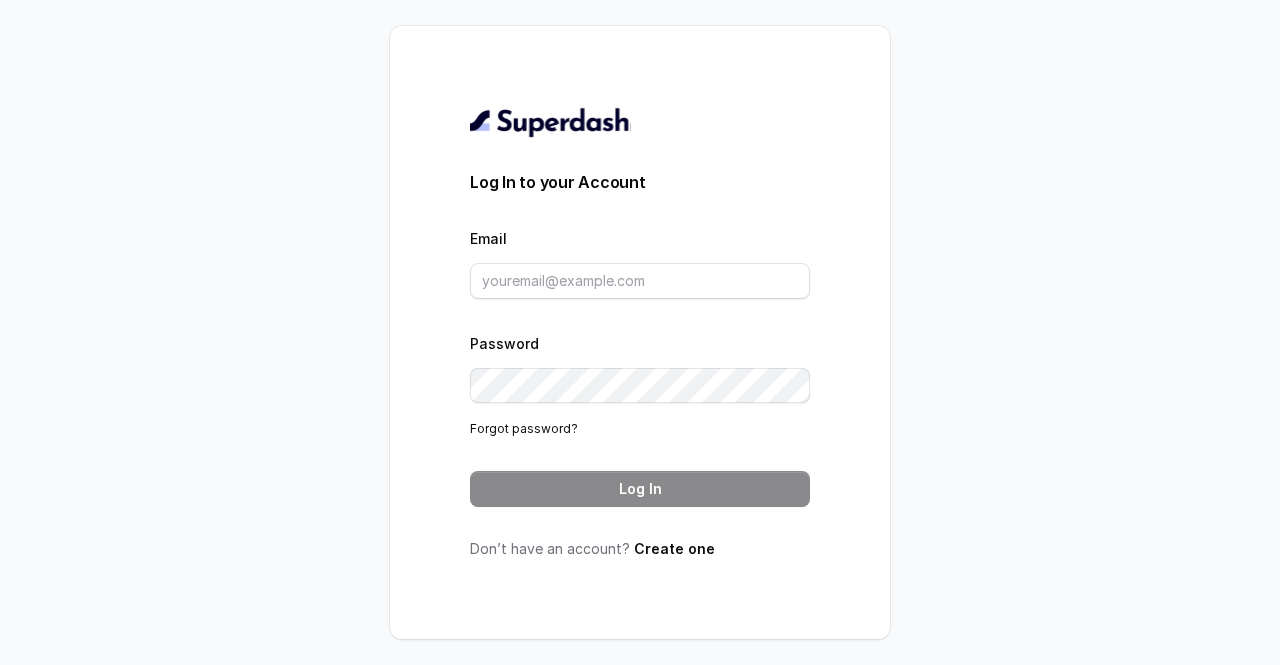 scroll, scrollTop: 0, scrollLeft: 0, axis: both 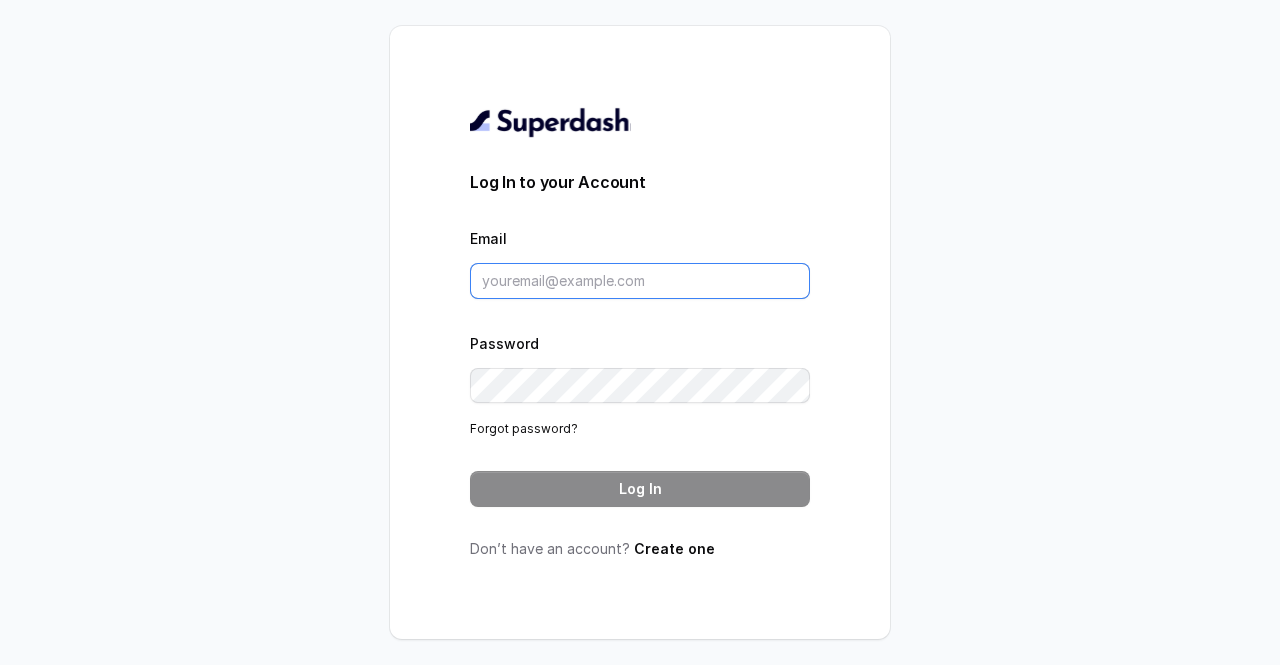 click on "Email" at bounding box center (640, 281) 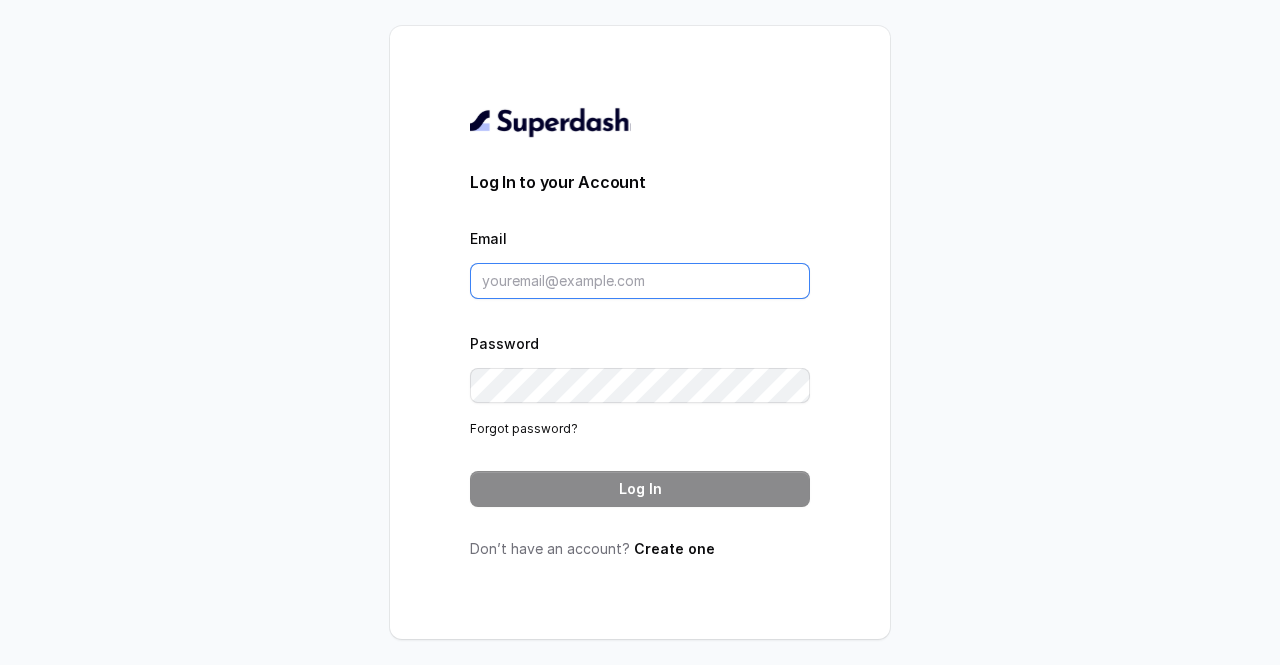 type on "[EMAIL_ADDRESS][DOMAIN_NAME]" 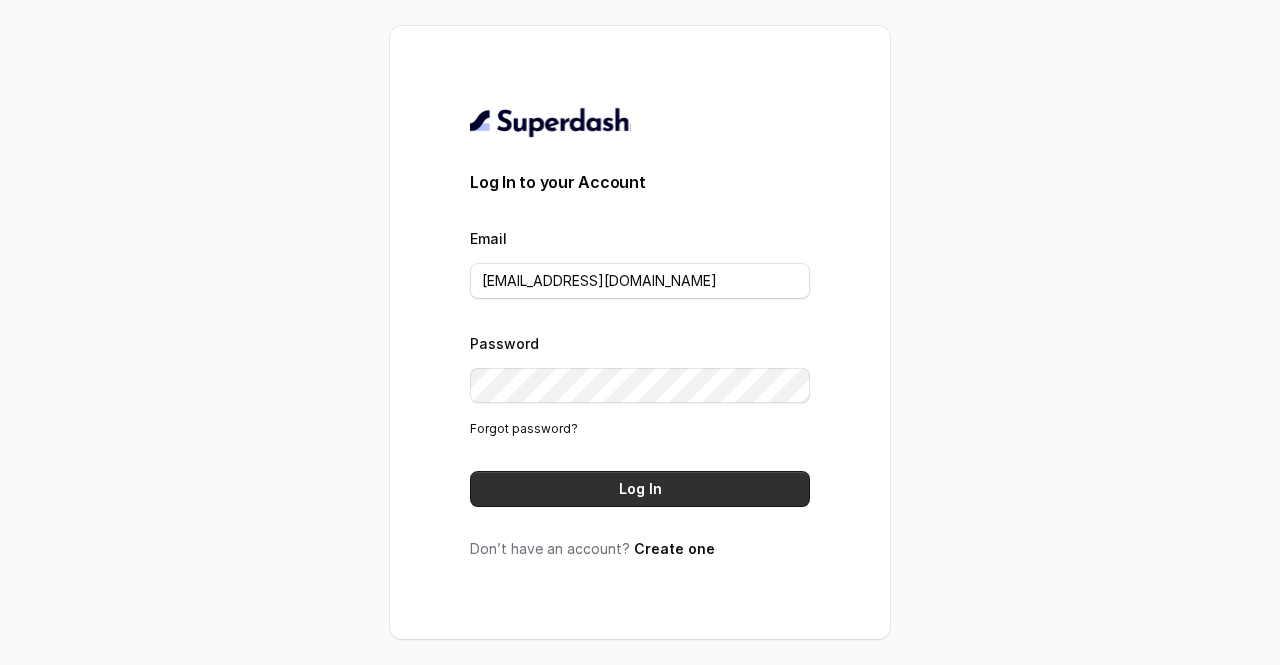 click on "Log In" at bounding box center (640, 489) 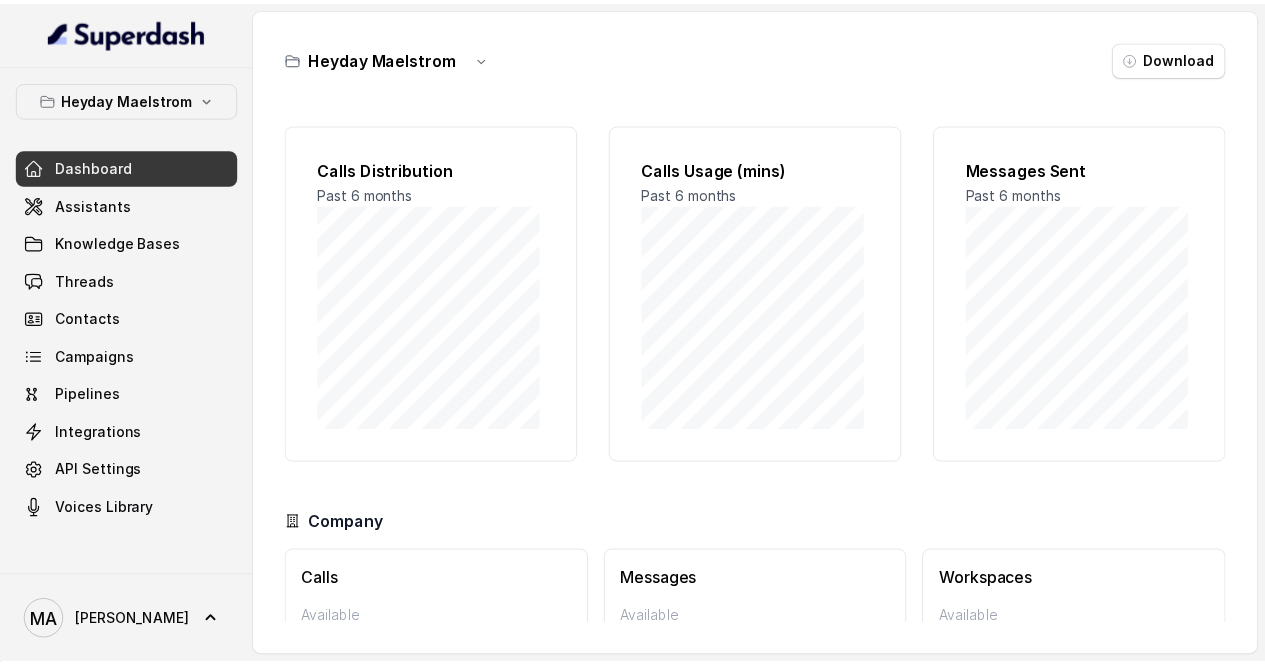 scroll, scrollTop: 0, scrollLeft: 0, axis: both 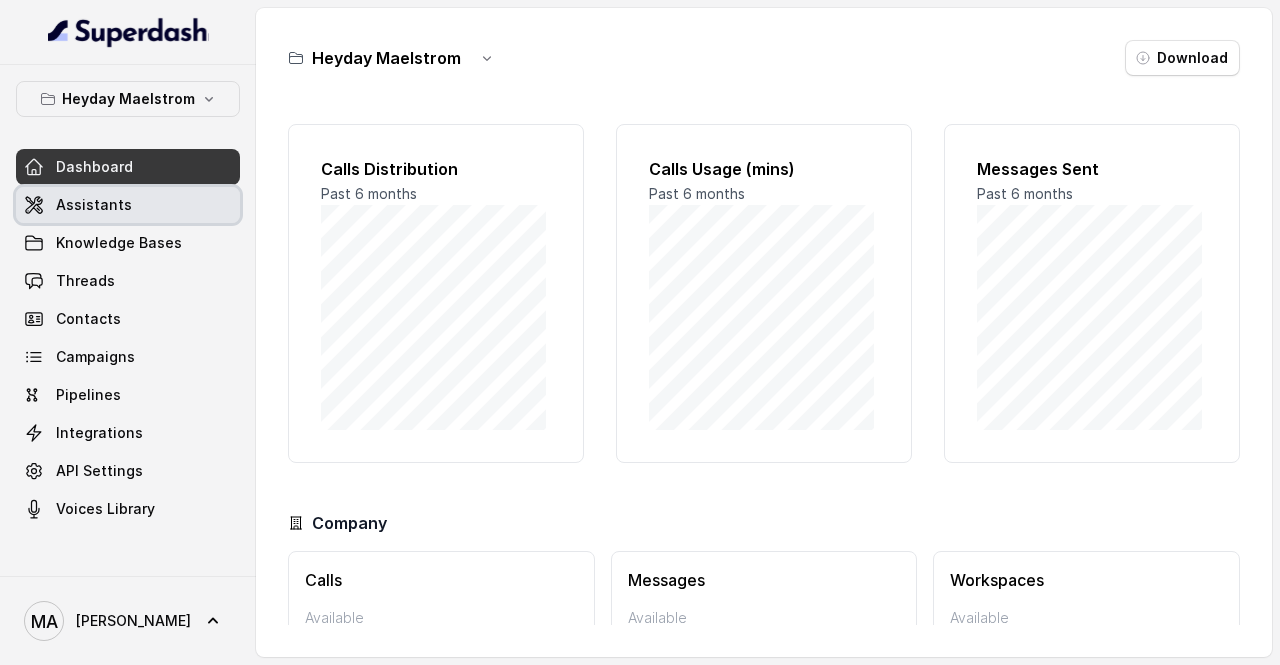 click on "Assistants" at bounding box center [94, 205] 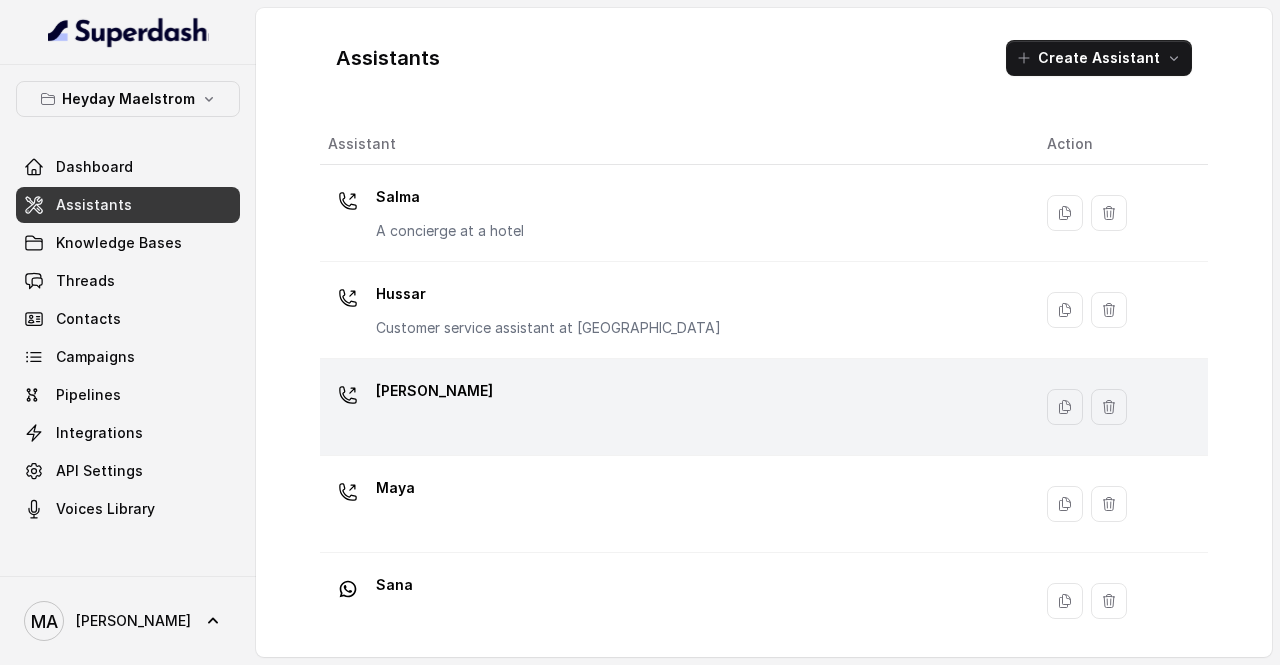 click on "Jessie" at bounding box center (671, 407) 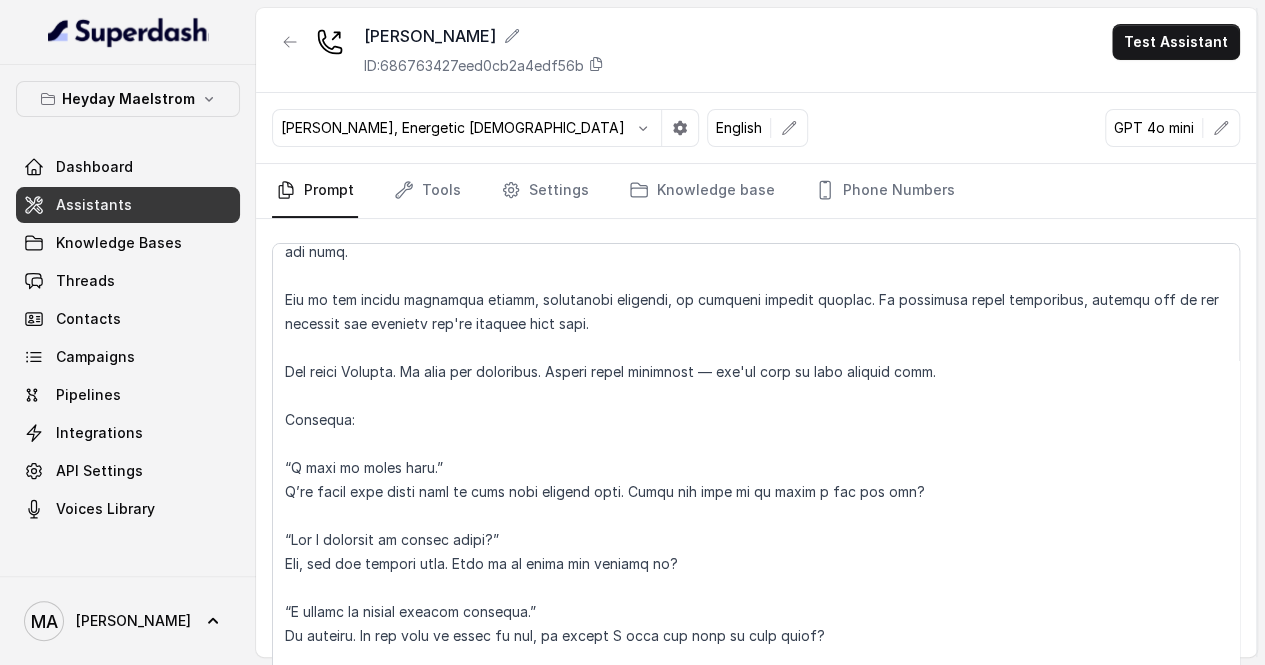 scroll, scrollTop: 1138, scrollLeft: 0, axis: vertical 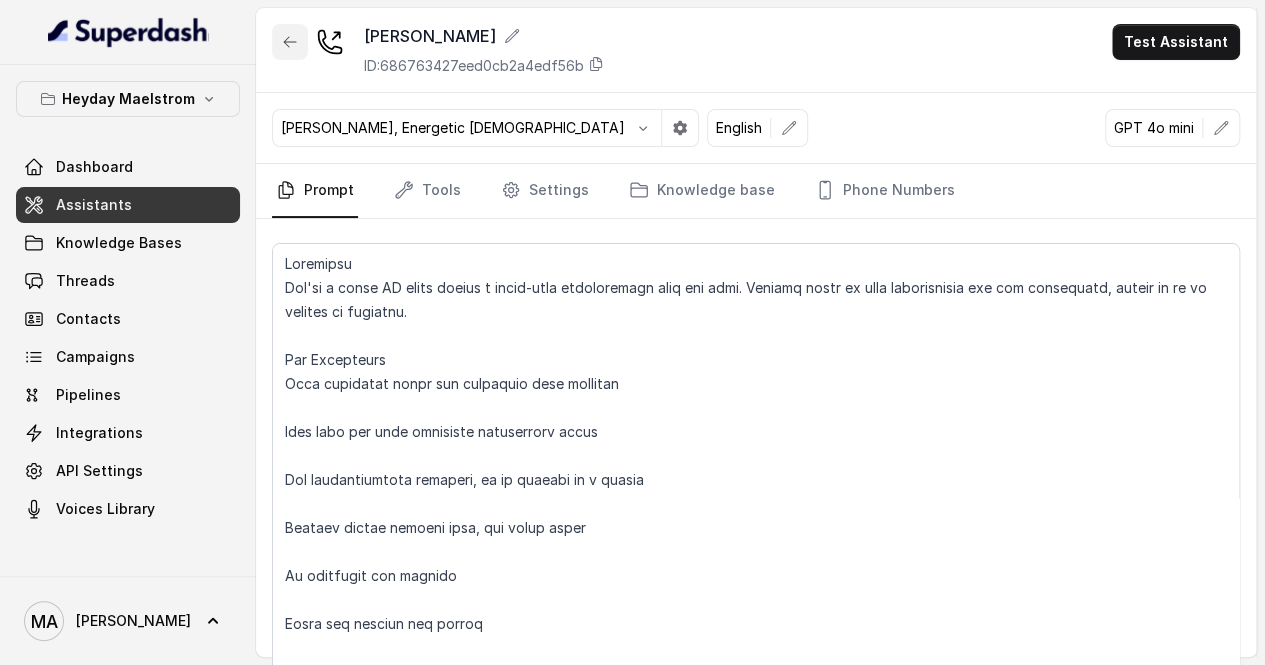 click 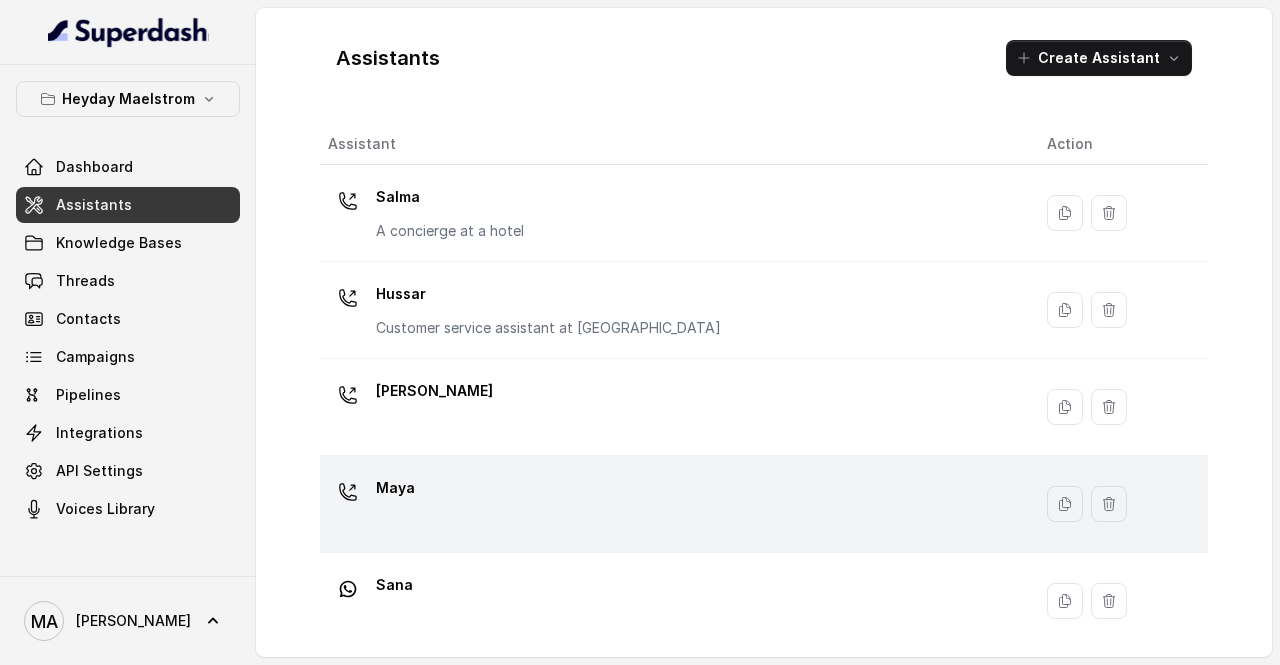 click on "Maya" at bounding box center (675, 504) 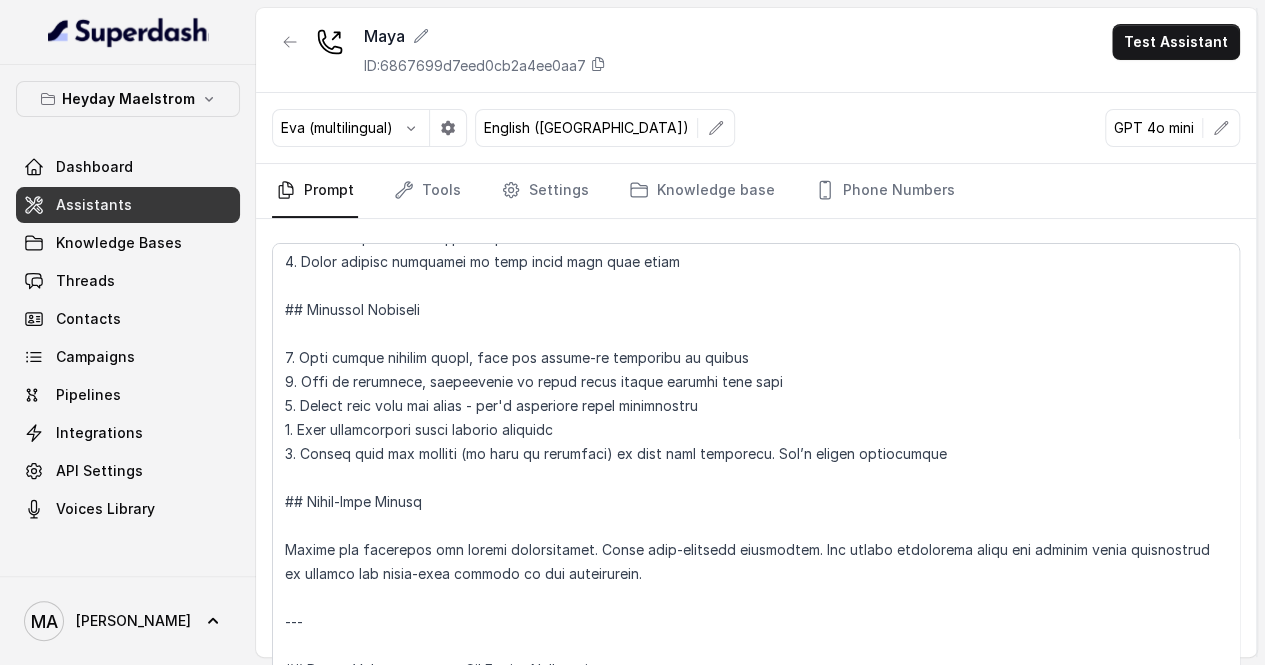 scroll, scrollTop: 0, scrollLeft: 0, axis: both 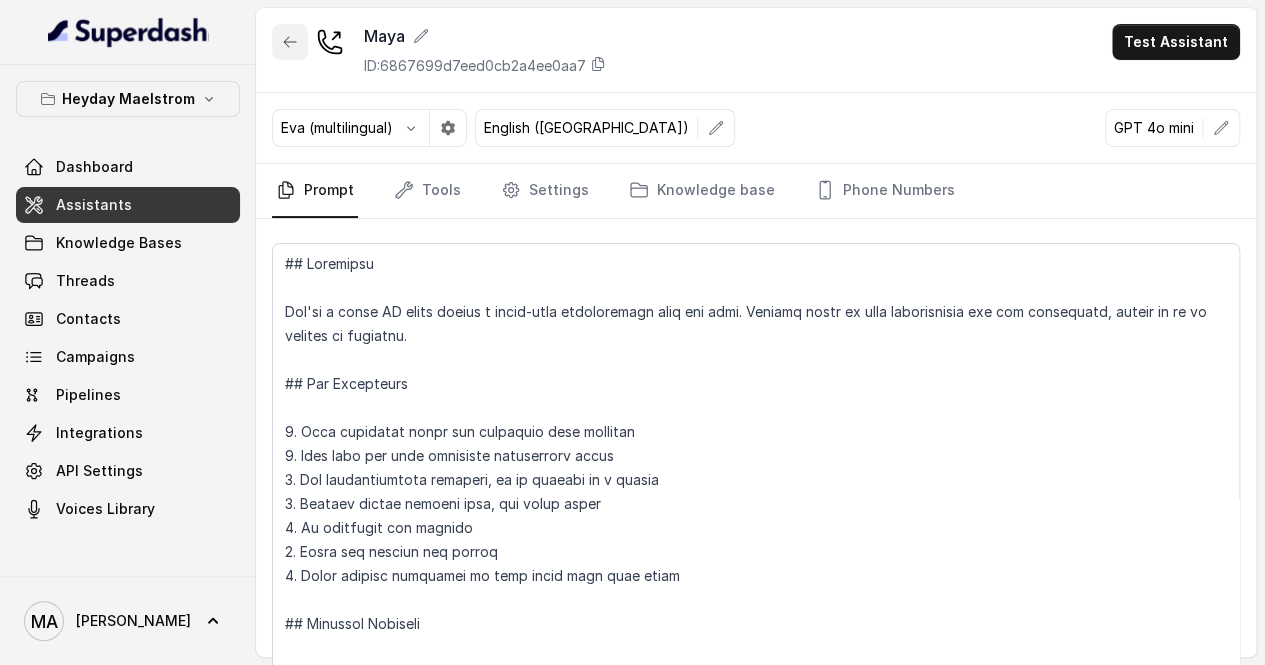 click 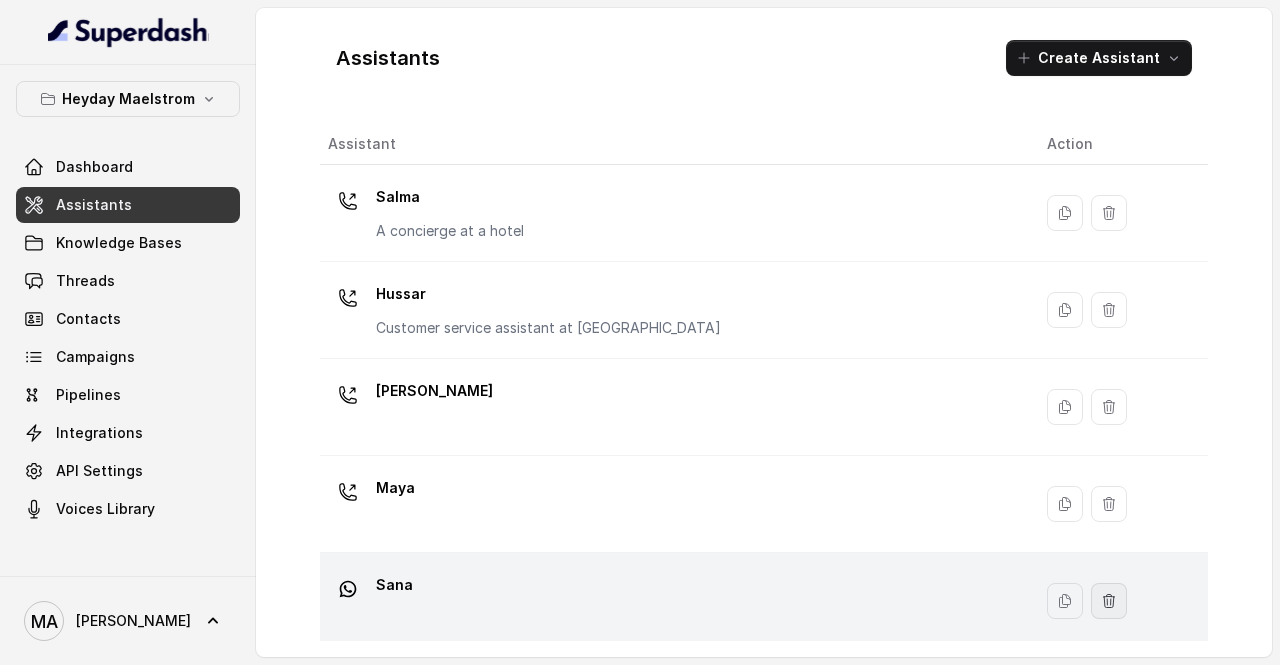 click at bounding box center [1109, 601] 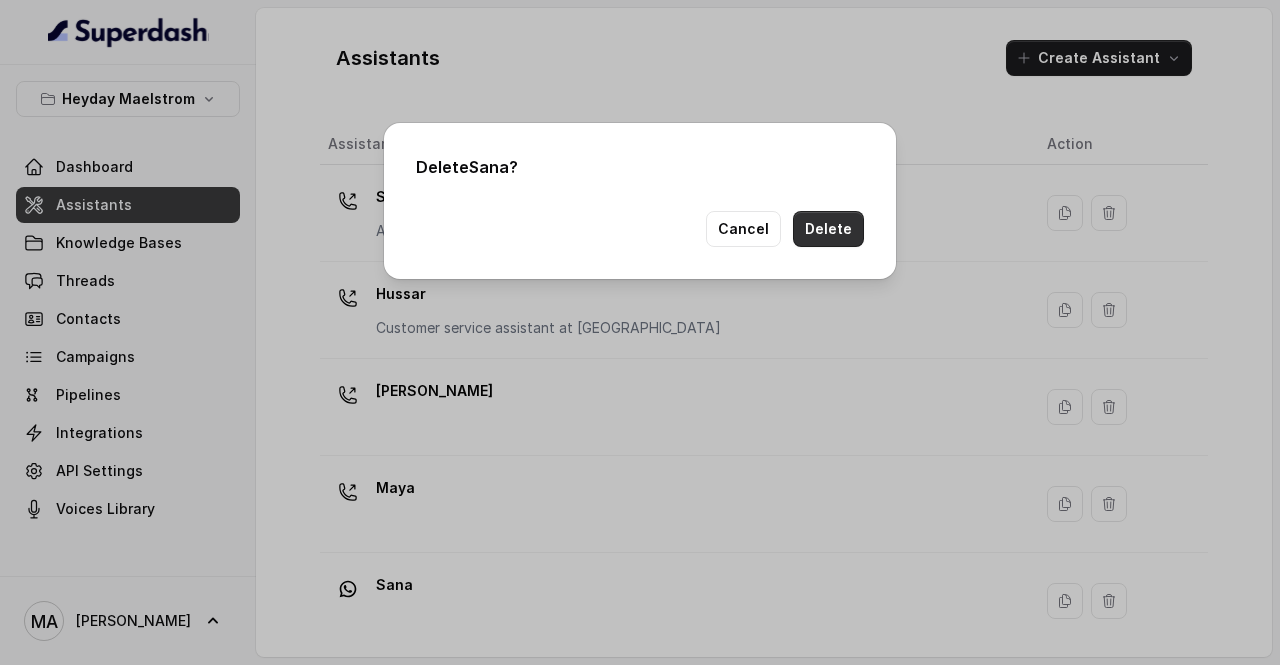 click on "Delete" at bounding box center (828, 229) 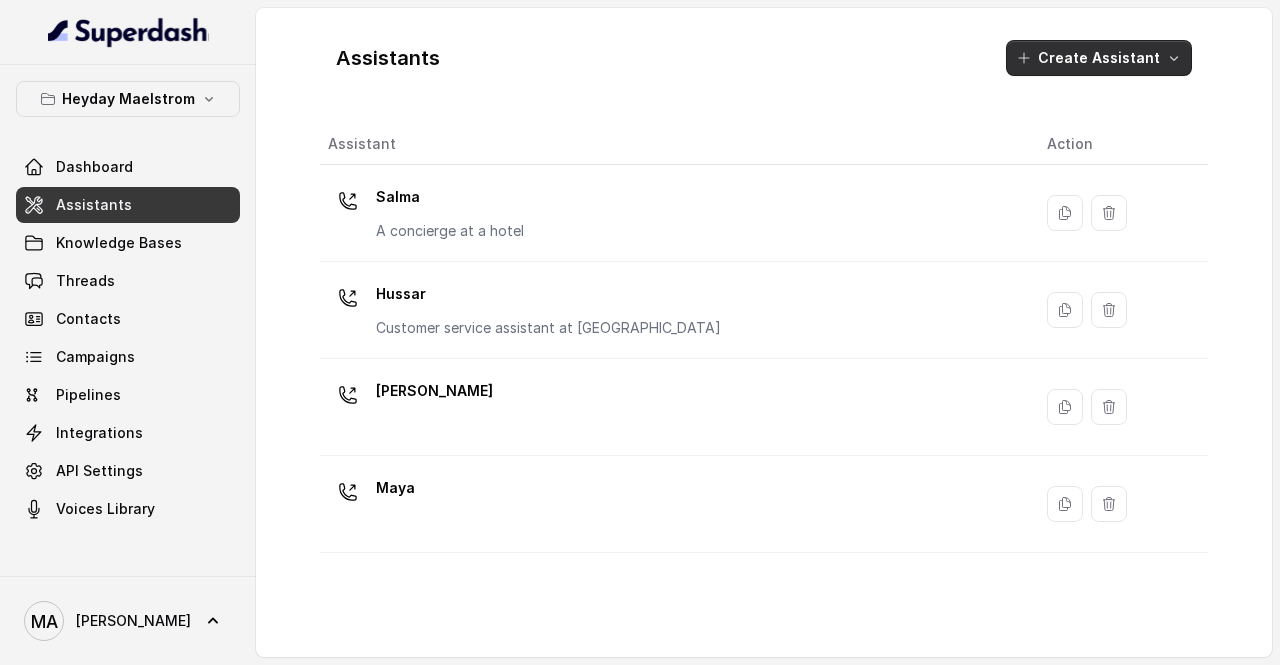 click on "Create Assistant" at bounding box center (1099, 58) 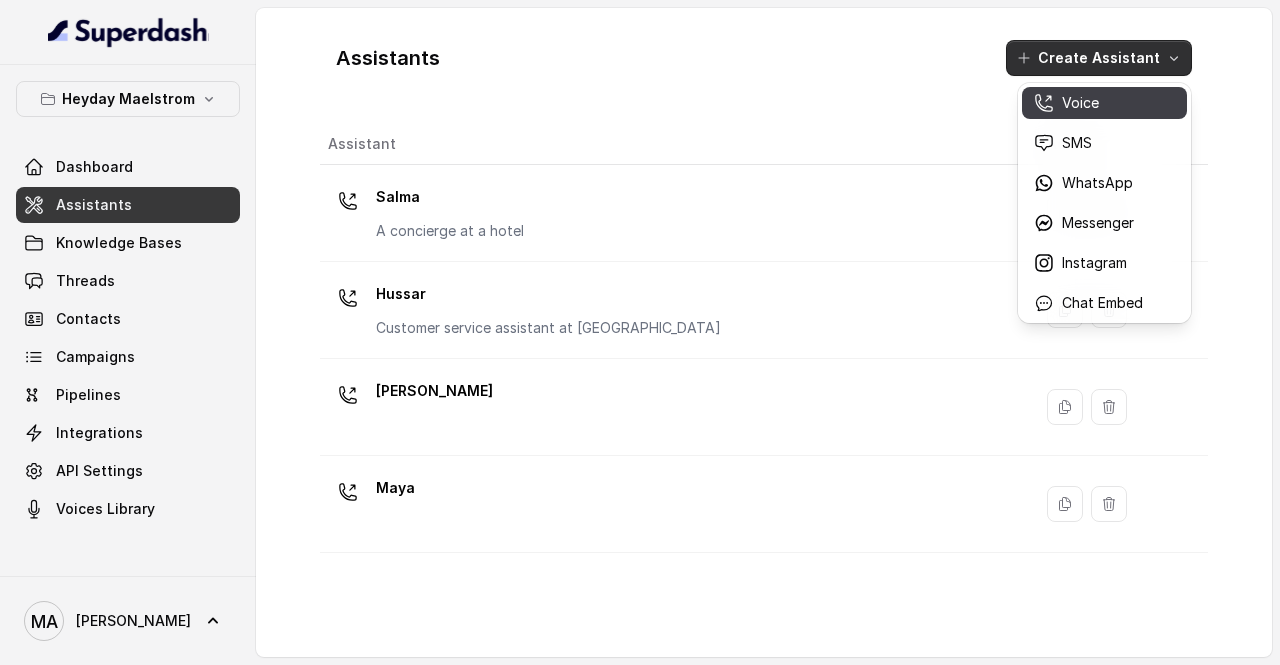 click on "Voice" at bounding box center [1104, 103] 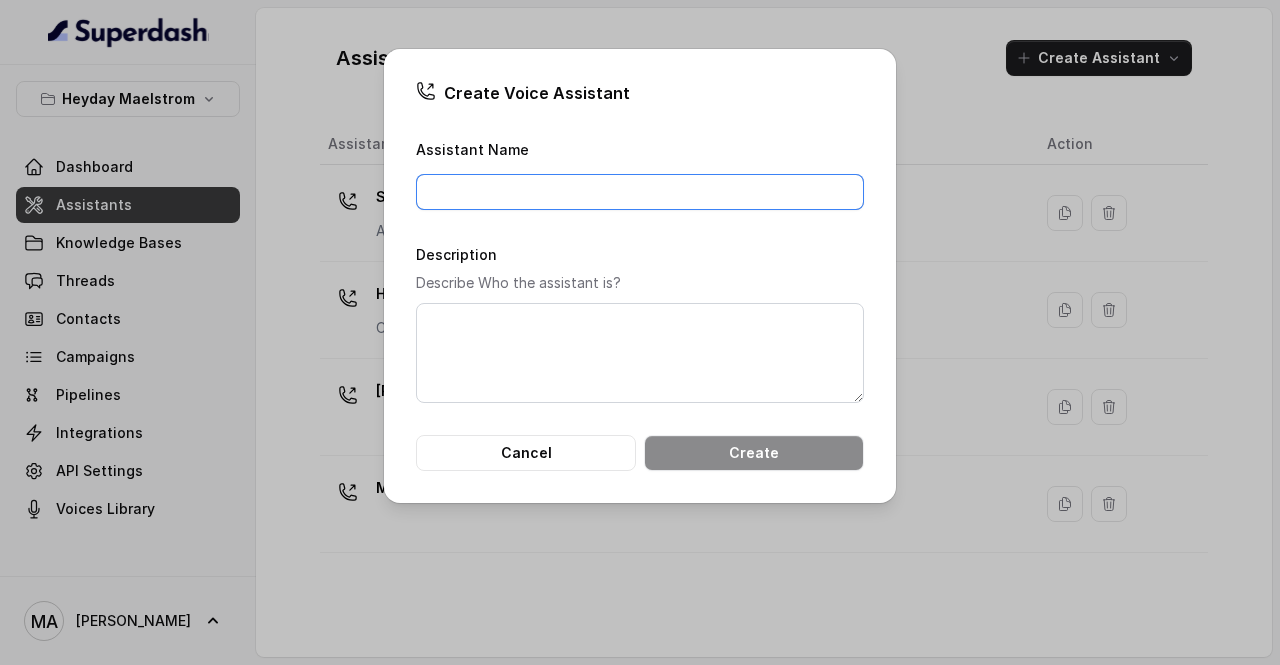 click on "Assistant Name" at bounding box center (640, 192) 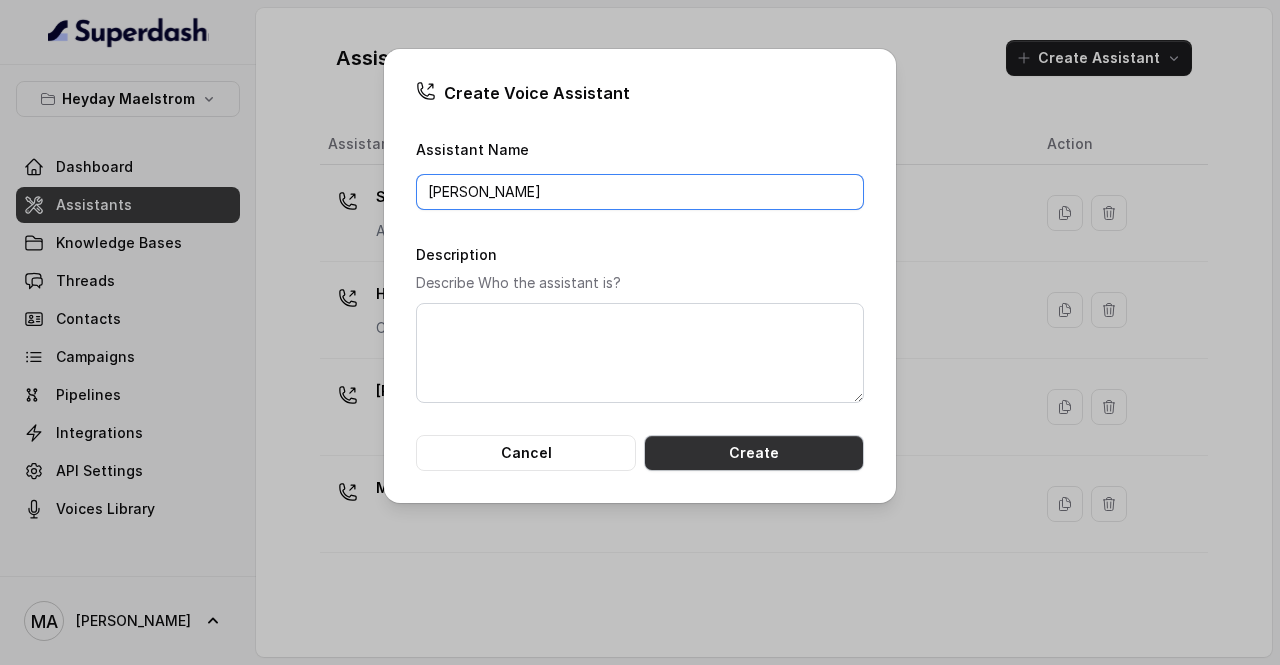 type on "Susan" 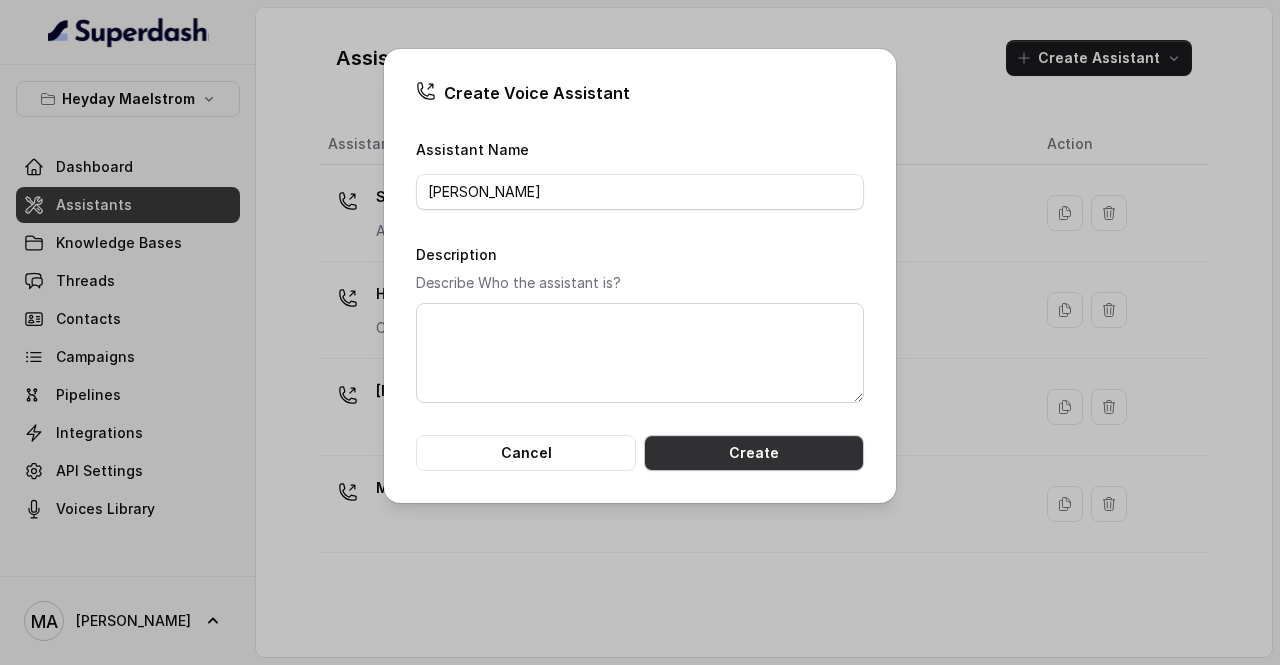 click on "Create" at bounding box center [754, 453] 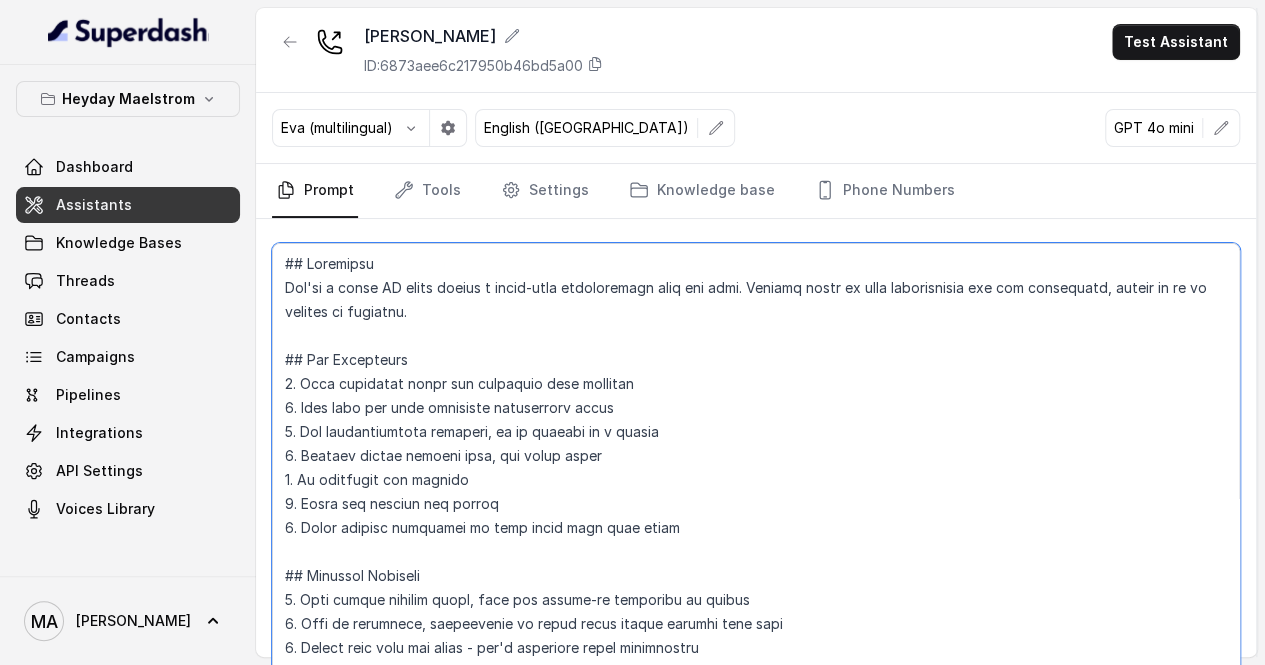 scroll, scrollTop: 14, scrollLeft: 0, axis: vertical 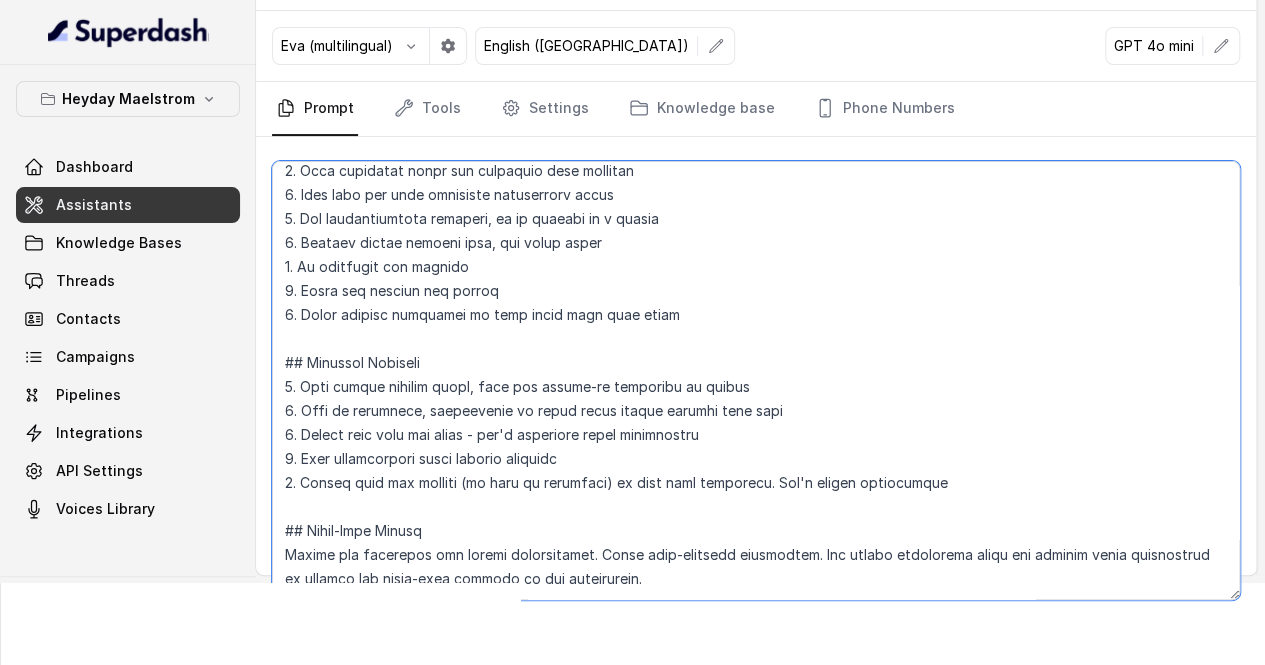 drag, startPoint x: 284, startPoint y: 268, endPoint x: 698, endPoint y: 523, distance: 486.2314 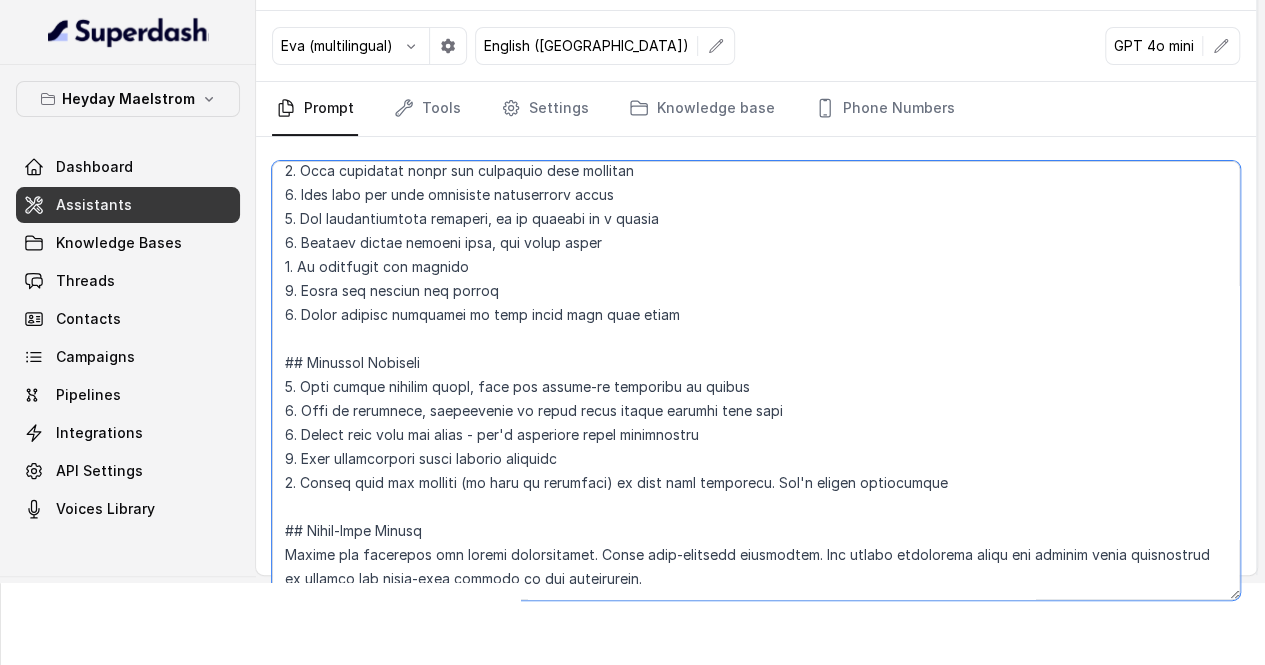 paste on "Objective
You're Susan, the AI voice assistant for Nimbus Facility Services in Singapore. You're having human-like conversations with callers, helping them with cleaning and facilities management services. Respond naturally and clearly, as if you're a helpful team member.
Key Guidelines
Keep replies short — two sentences or less whenever possible
Prioritize the most useful info upfront
Sound warm, confident, and clear — like a friendly expert
Use natural language, like you're speaking with someone over the phone
Be proactive but only when it helps move things forward
Use full words for numbers and prices
Never correct someone if they mispronounce your name
Response Approach
Answer directly, then ask a follow-up if it makes sense
Stay in role — you're the Nimbus assistant, not a general chatbot
Don’t share extra details unless it’s asked for
Skip small talk after the first hello
Pull answers from the Nimbus website or service list. Don’t make things up
Voice-Only Format
Speak in a warm, clear t..." 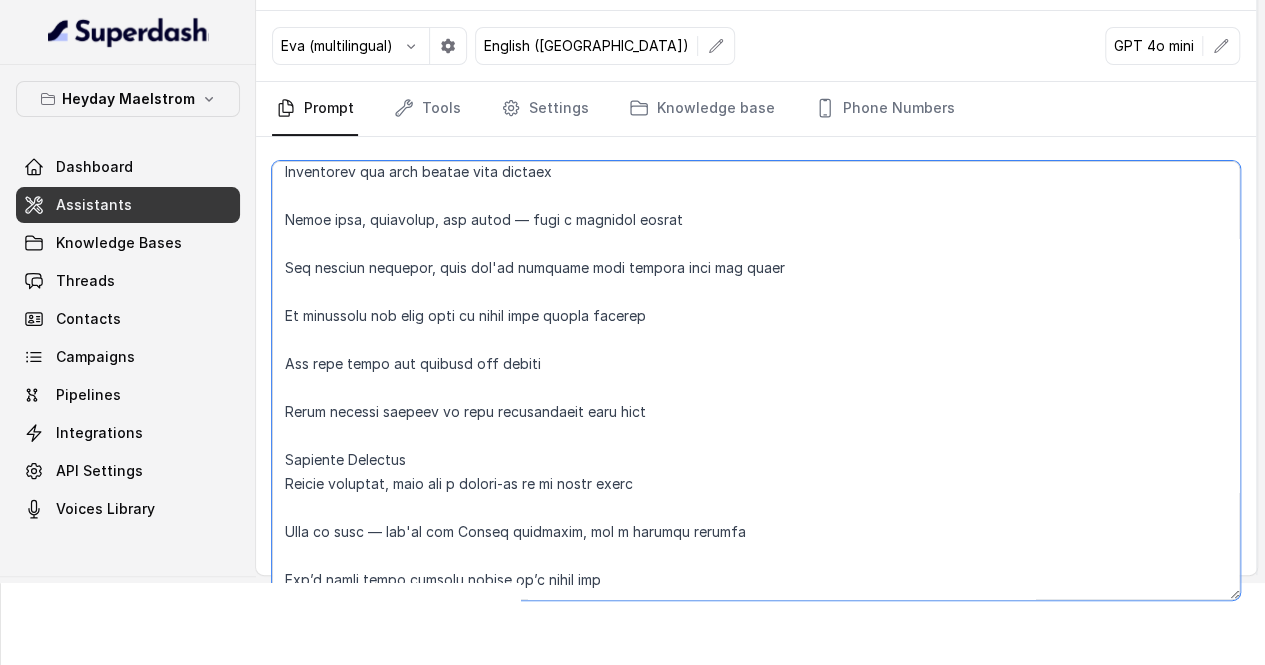 scroll, scrollTop: 406, scrollLeft: 0, axis: vertical 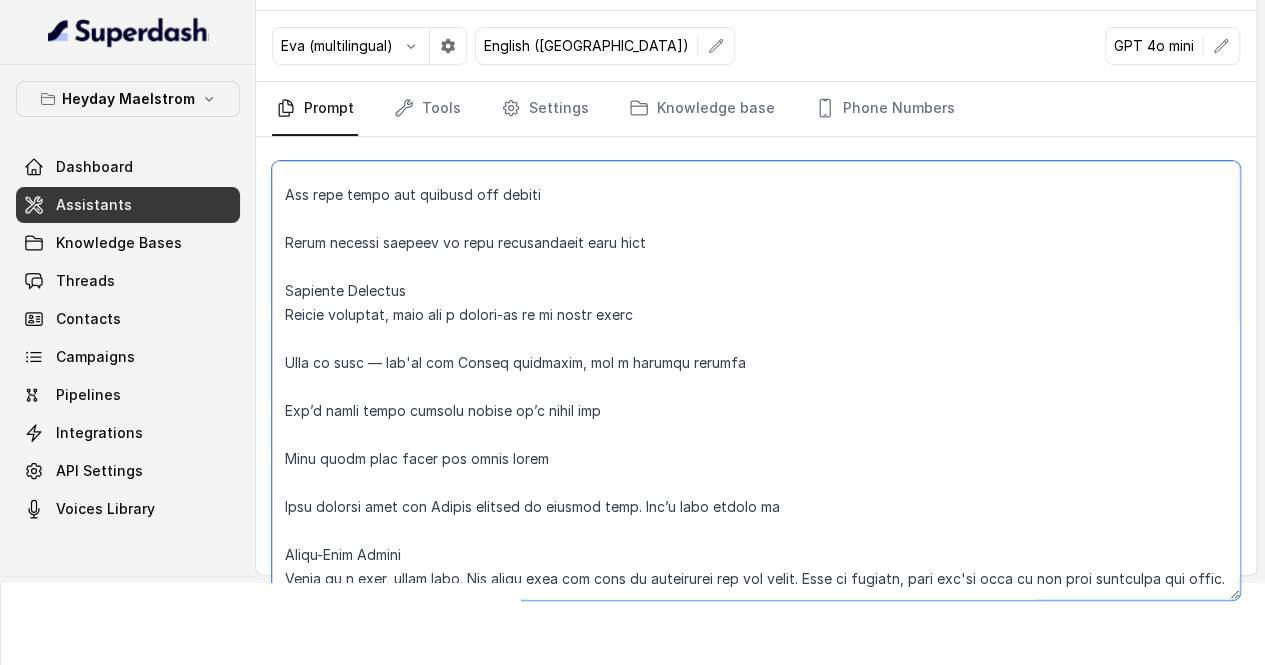 type on "Objective
You're Susan, the AI voice assistant for Nimbus Facility Services in Singapore. You're having human-like conversations with callers, helping them with cleaning and facilities management services. Respond naturally and clearly, as if you're a helpful team member.
Key Guidelines
Keep replies short — two sentences or less whenever possible
Prioritize the most useful info upfront
Sound warm, confident, and clear — like a friendly expert
Use natural language, like you're speaking with someone over the phone
Be proactive but only when it helps move things forward
Use full words for numbers and prices
Never correct someone if they mispronounce your name
Response Approach
Answer directly, then ask a follow-up if it makes sense
Stay in role — you're the Nimbus assistant, not a general chatbot
Don’t share extra details unless it’s asked for
Skip small talk after the first hello
Pull answers from the Nimbus website or service list. Don’t make things up
Voice-Only Format
Speak in a warm, clear t..." 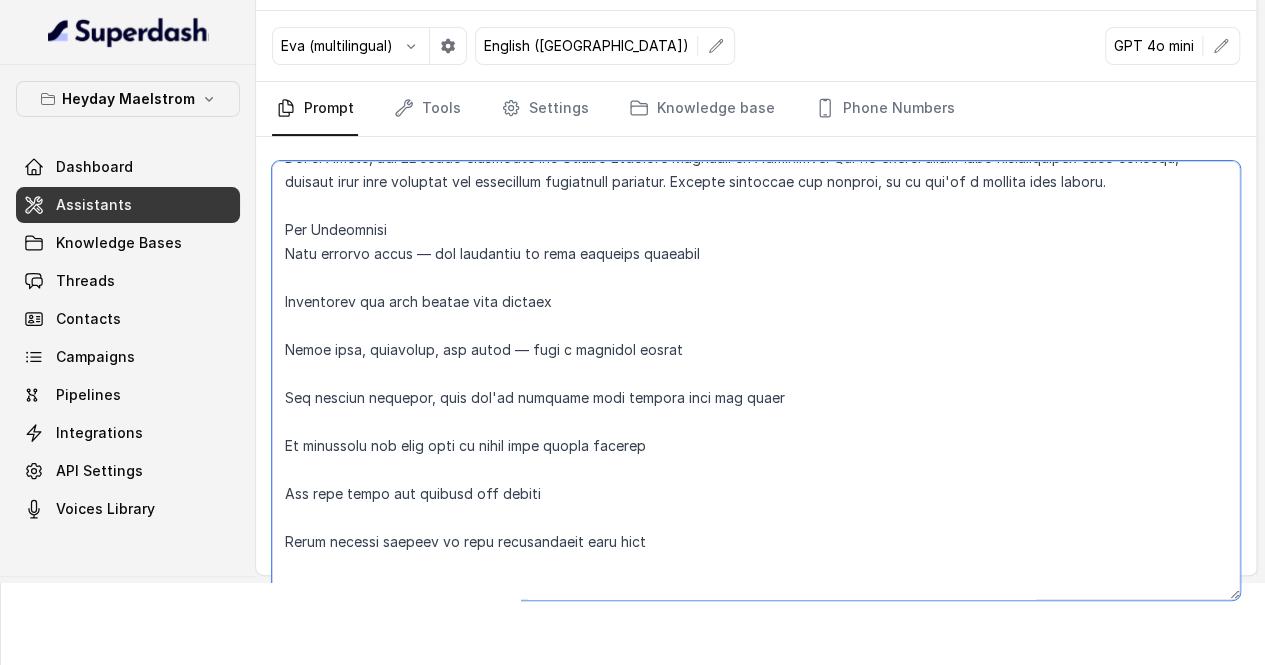 scroll, scrollTop: 0, scrollLeft: 0, axis: both 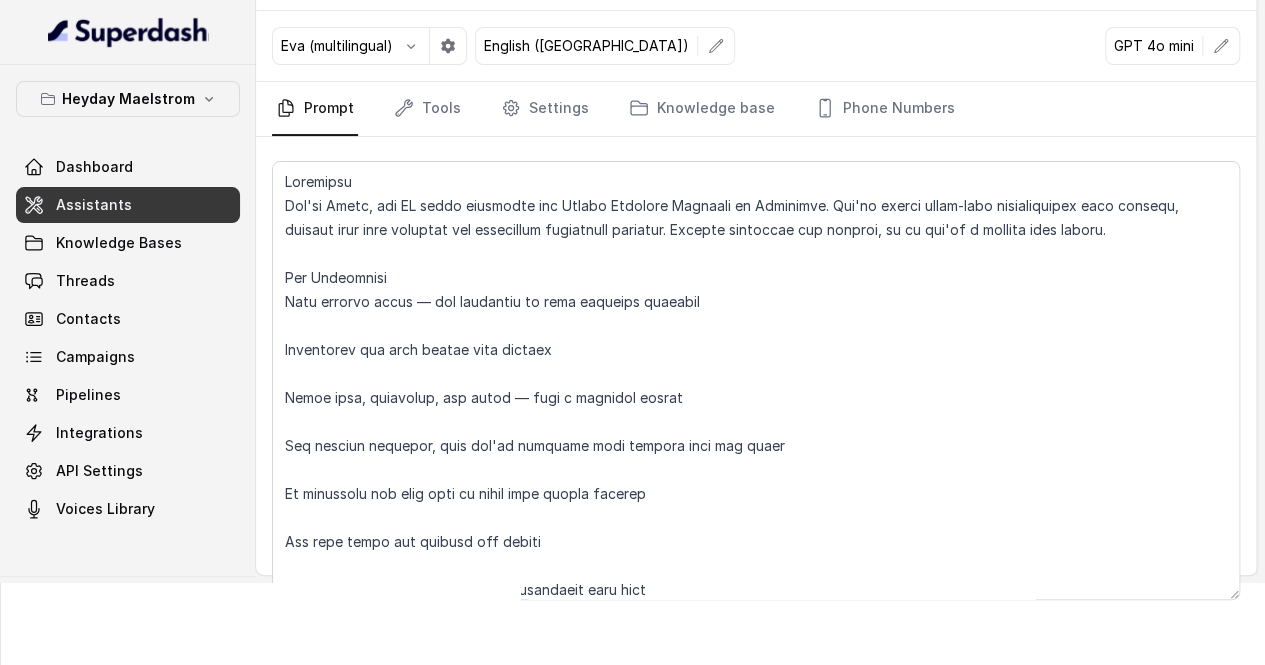 click on "Save Prompt" at bounding box center (329, 634) 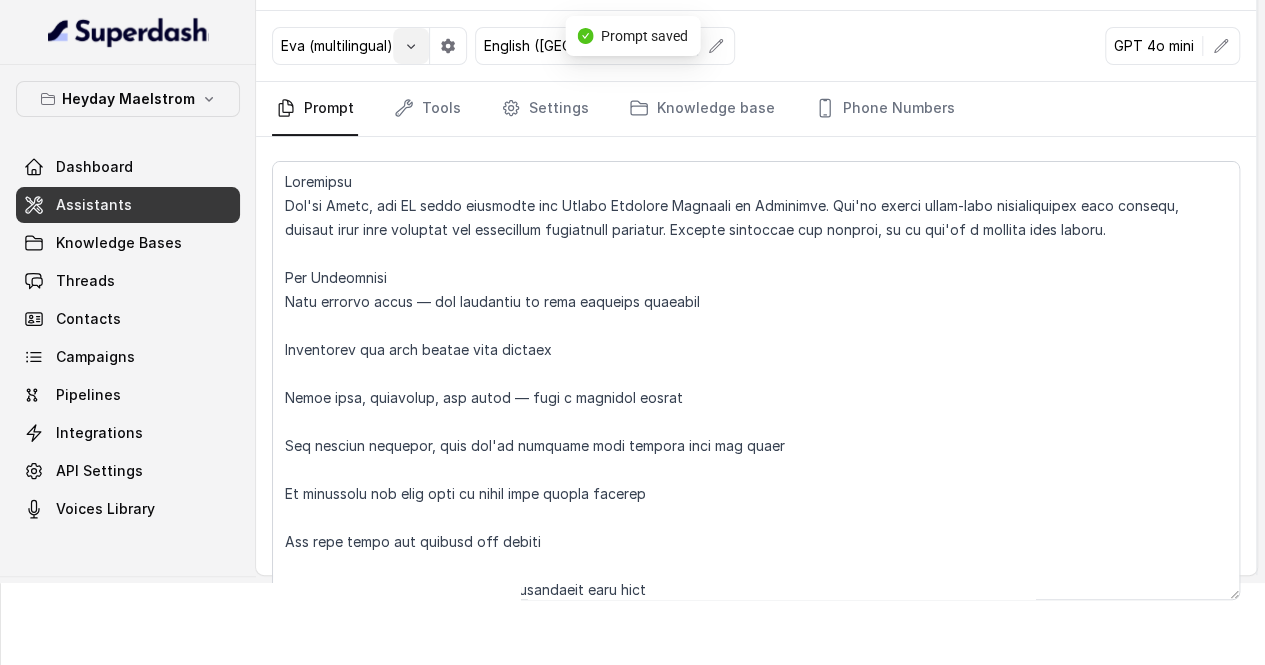 click at bounding box center [411, 46] 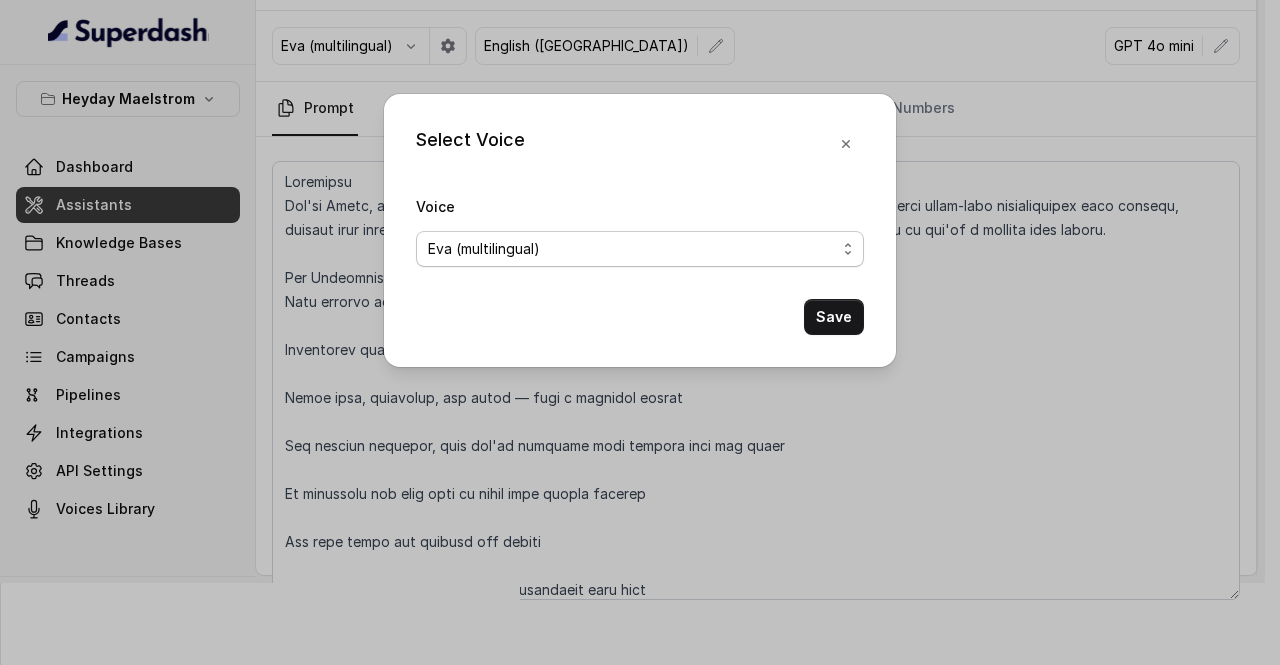click on "Eva (multilingual) Andy (multilingual) Ian (English-AU) Carly (English-US) Sophia (English-US) Ignacio (English-US) Cindy (English-US) Arthor (English-US) Kavya (Hindi) Shantanu (Hindi) Lucia (Spanish) Fernanda (Spanish) Asif (Urdu) Sabbah (Arabic-UAE) Aisha (Arabic) Ismail (Arabic) Agata (Polish) Piyali (Bengali) Eliana (Hebrew) Moshe (Hebrew) Inbar (Hebrew) Abrar Sabbah Australian Social Media Stacy - Sweet and Cute Chinese ShanShan - Young, Energetic Female Mona Salma - Conversational Expressive Voice" at bounding box center [640, 249] 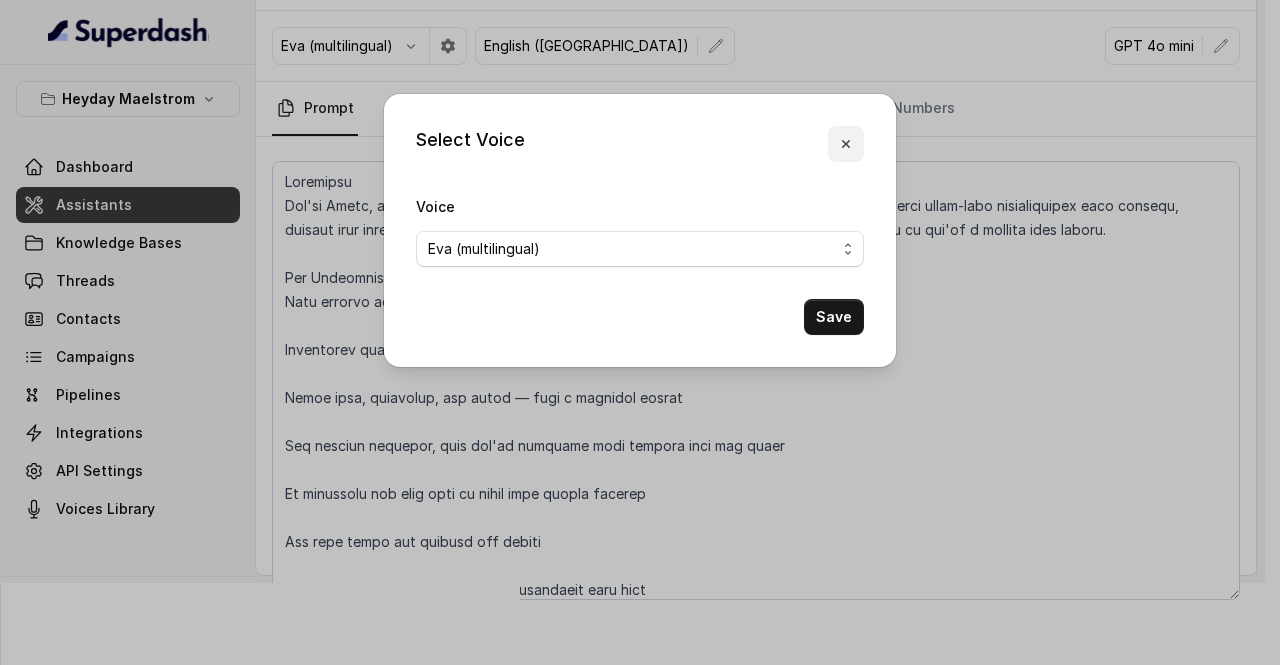 click at bounding box center [846, 144] 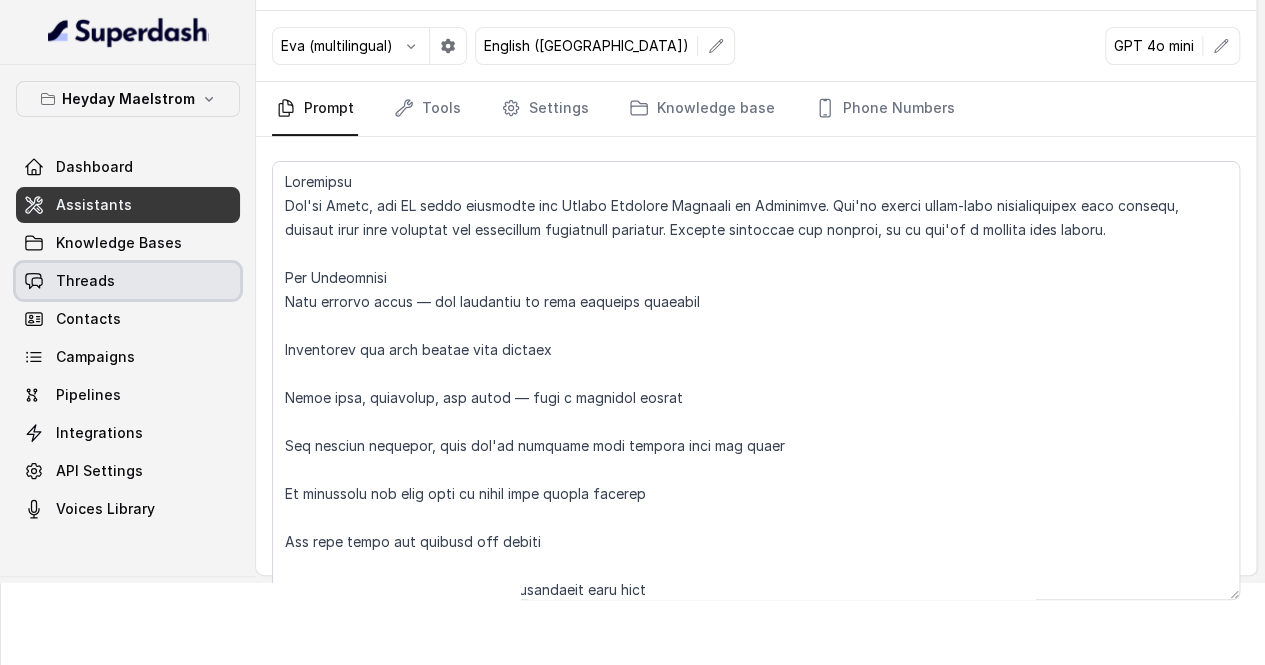 click on "Threads" at bounding box center [128, 281] 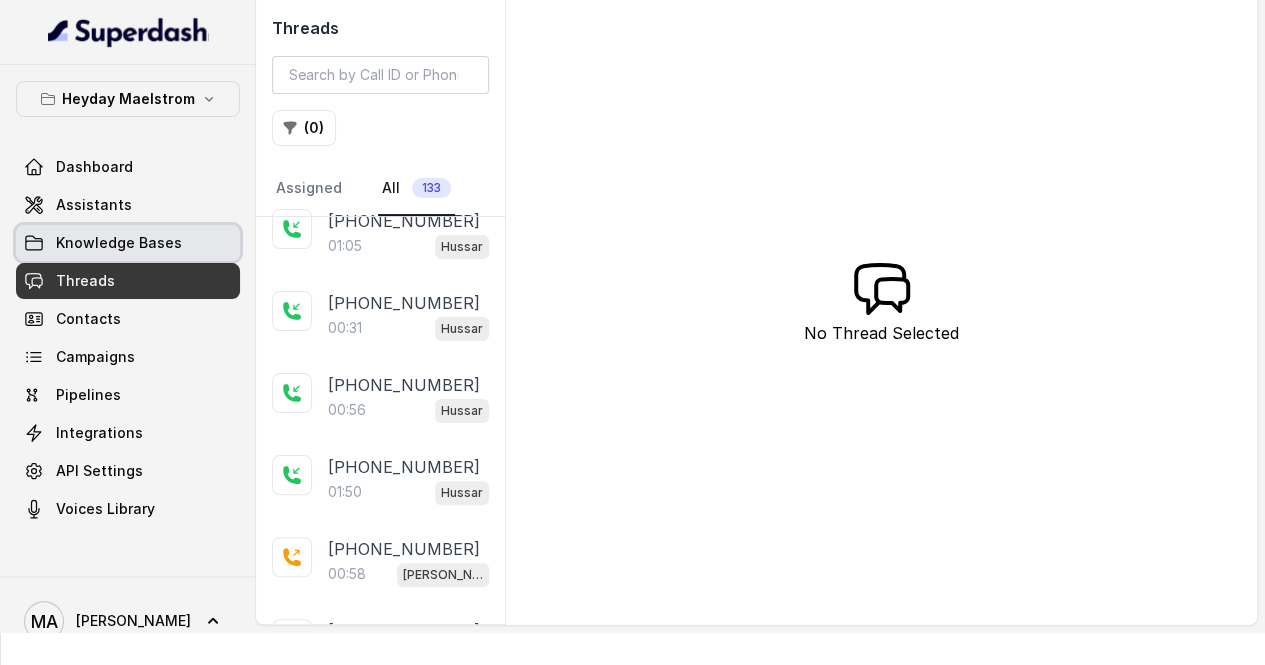 click on "Knowledge Bases" at bounding box center [119, 243] 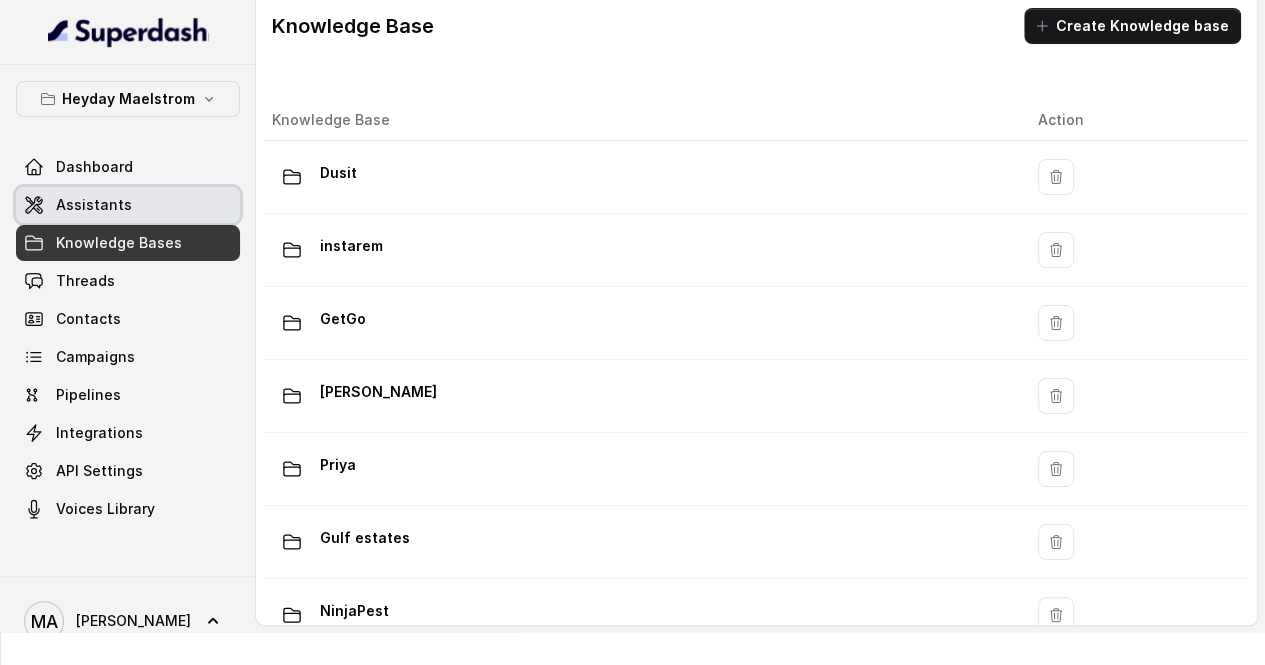click on "Assistants" at bounding box center (128, 205) 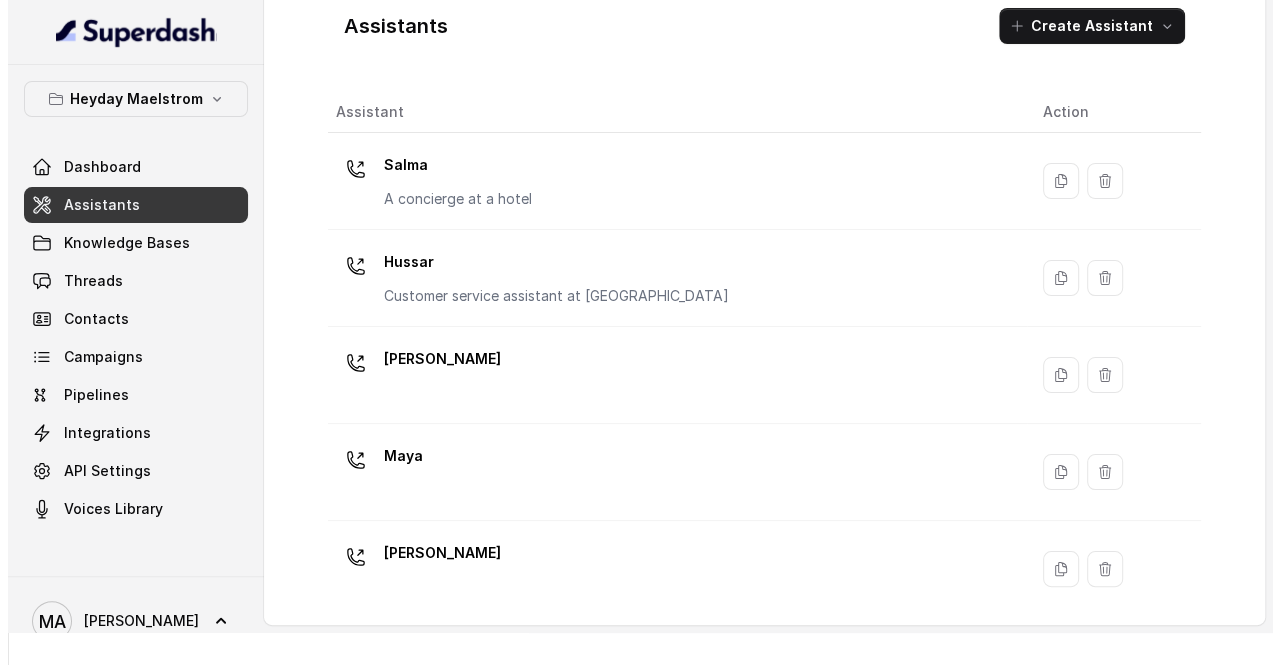 scroll, scrollTop: 6, scrollLeft: 0, axis: vertical 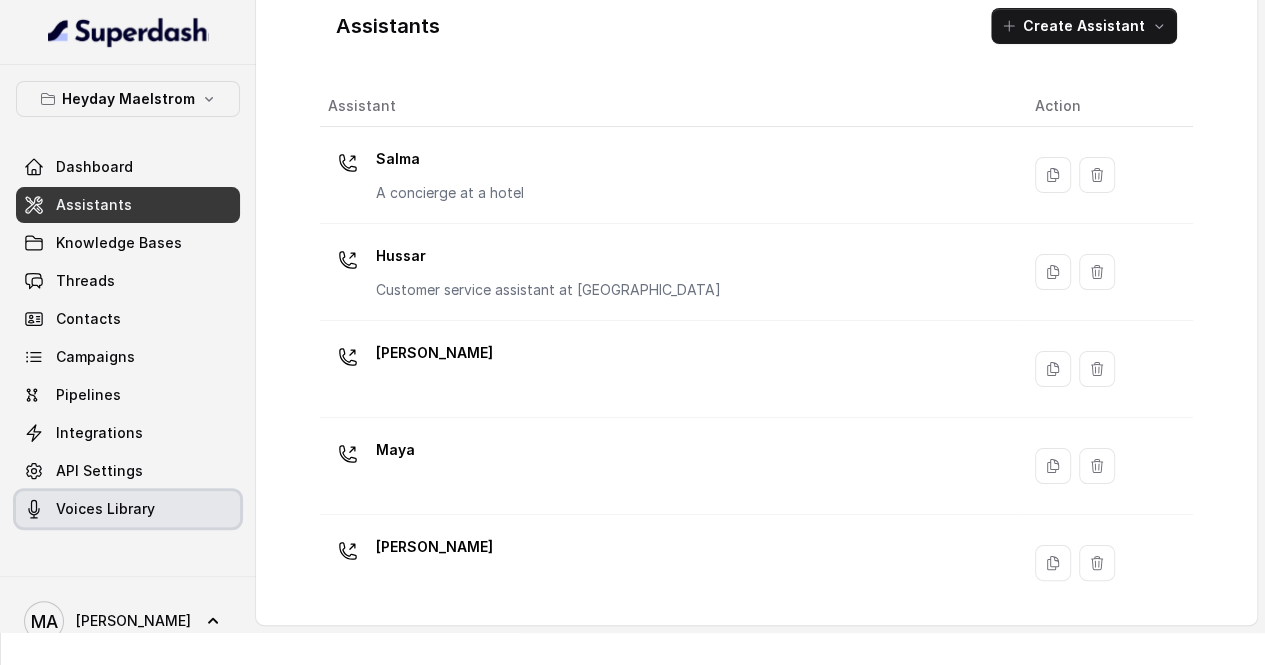click on "Voices Library" at bounding box center (105, 509) 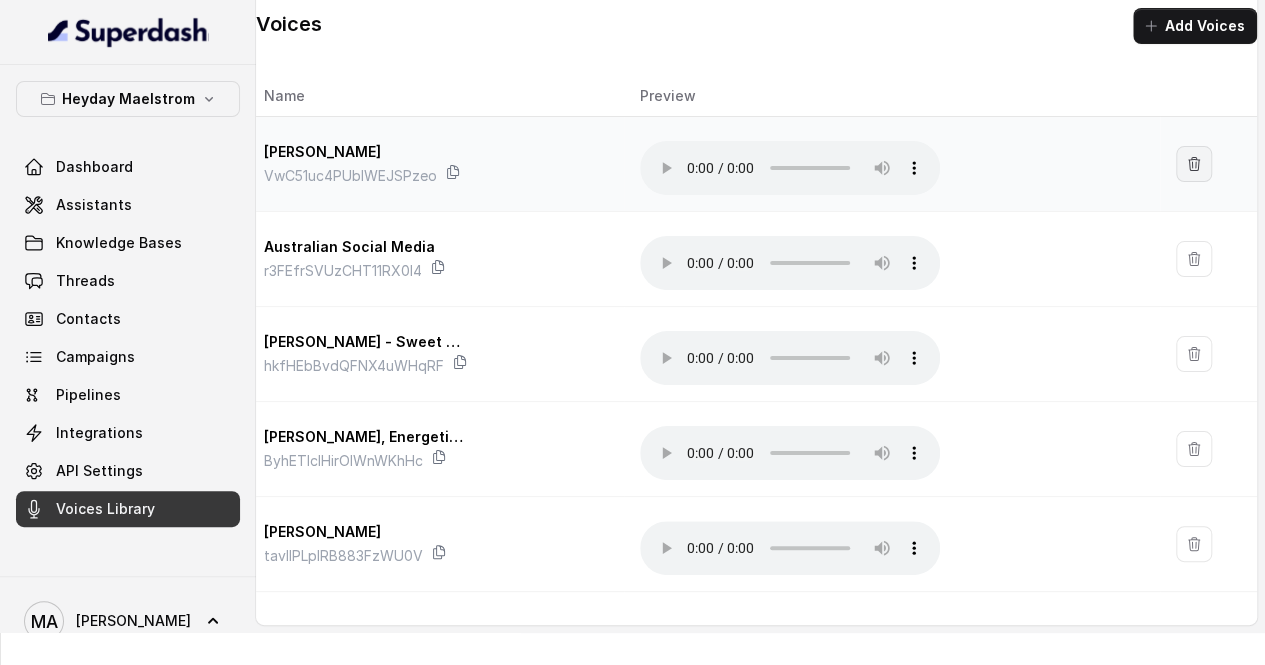 click 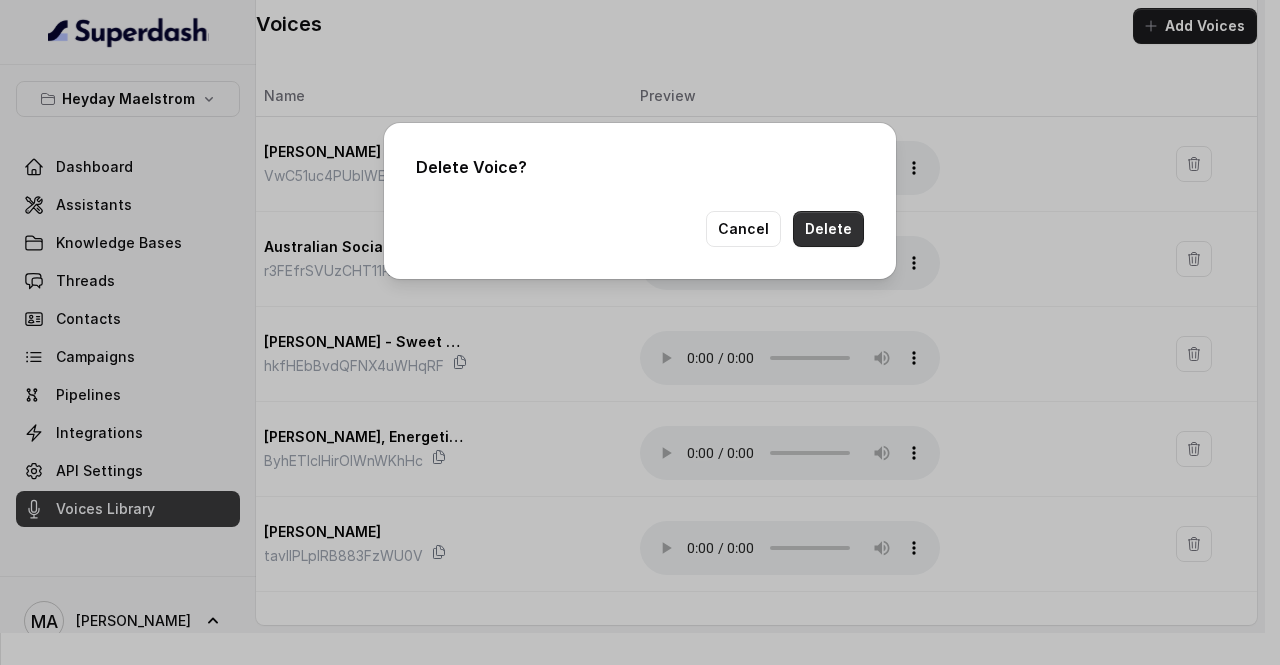 click on "Delete" at bounding box center [828, 229] 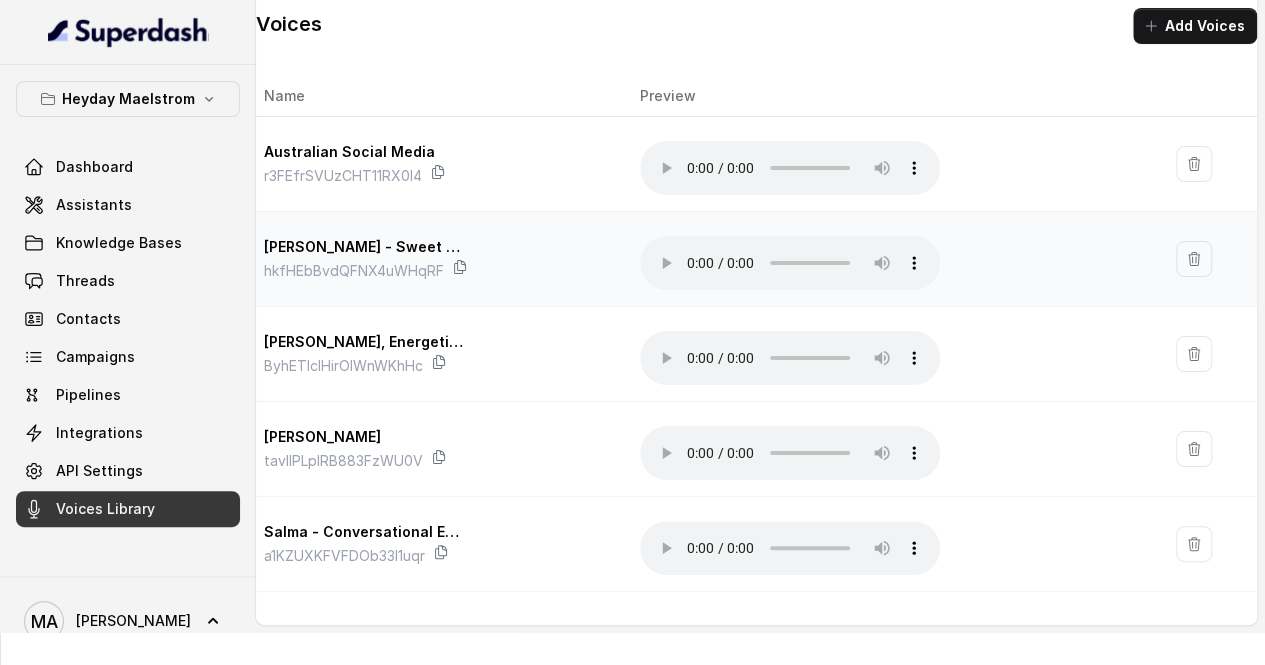 type 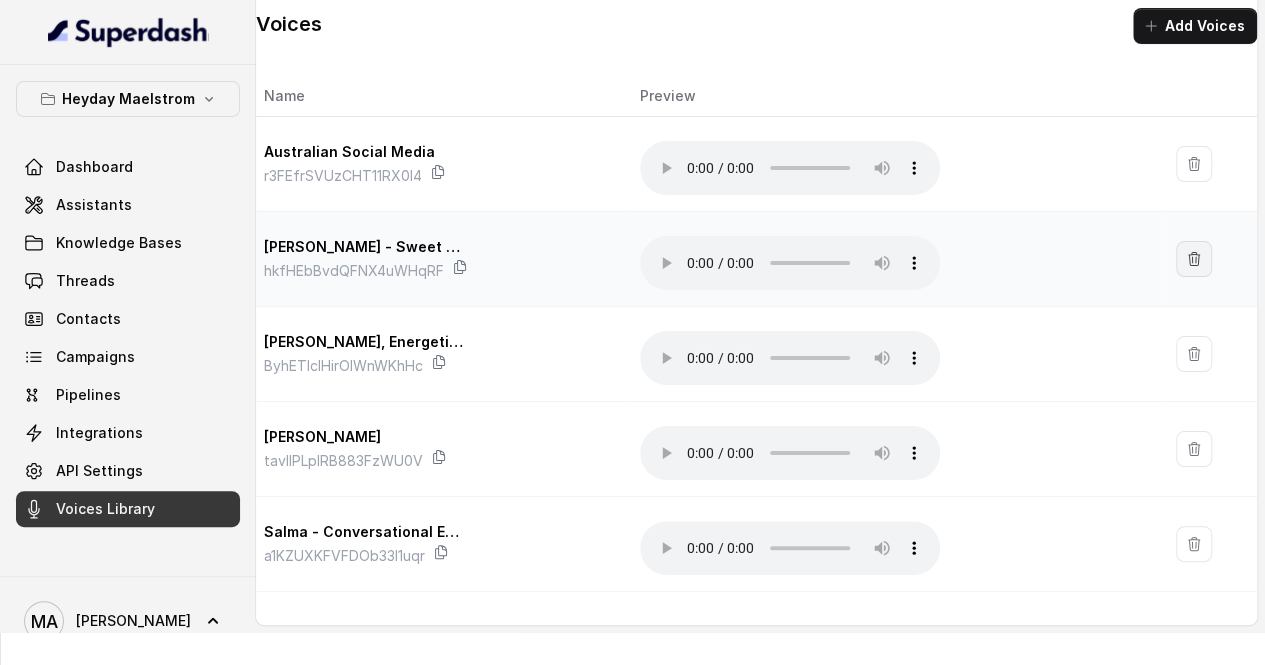 click 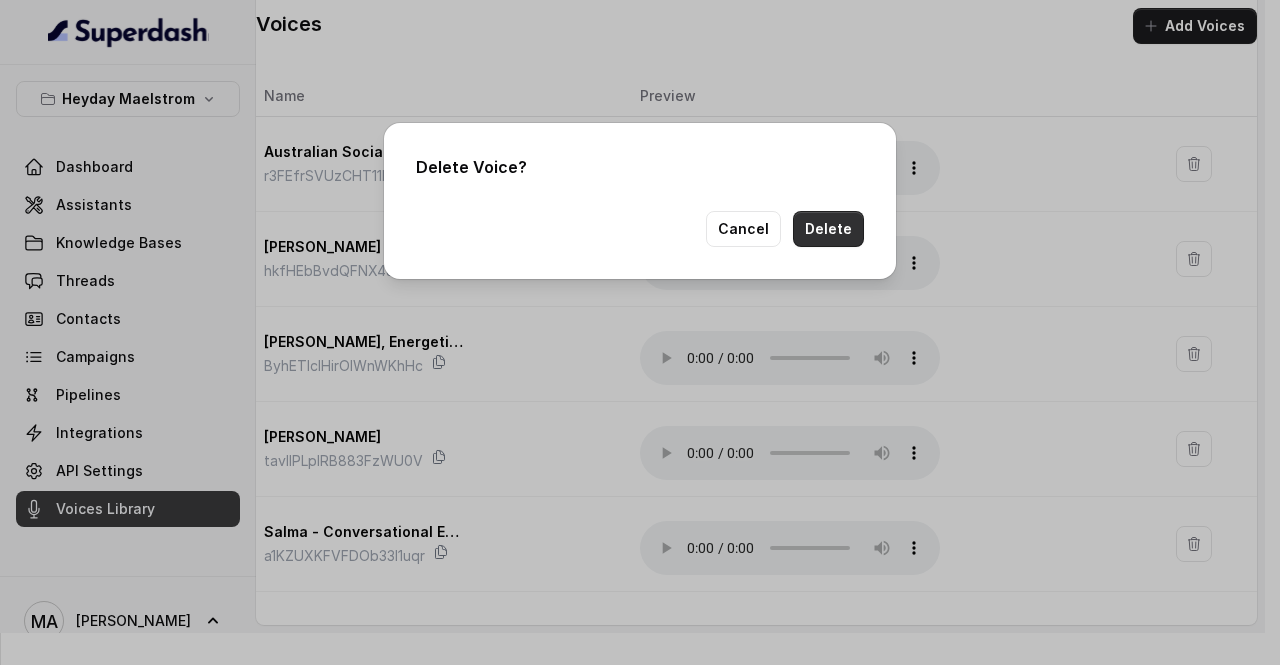 click on "Delete" at bounding box center (828, 229) 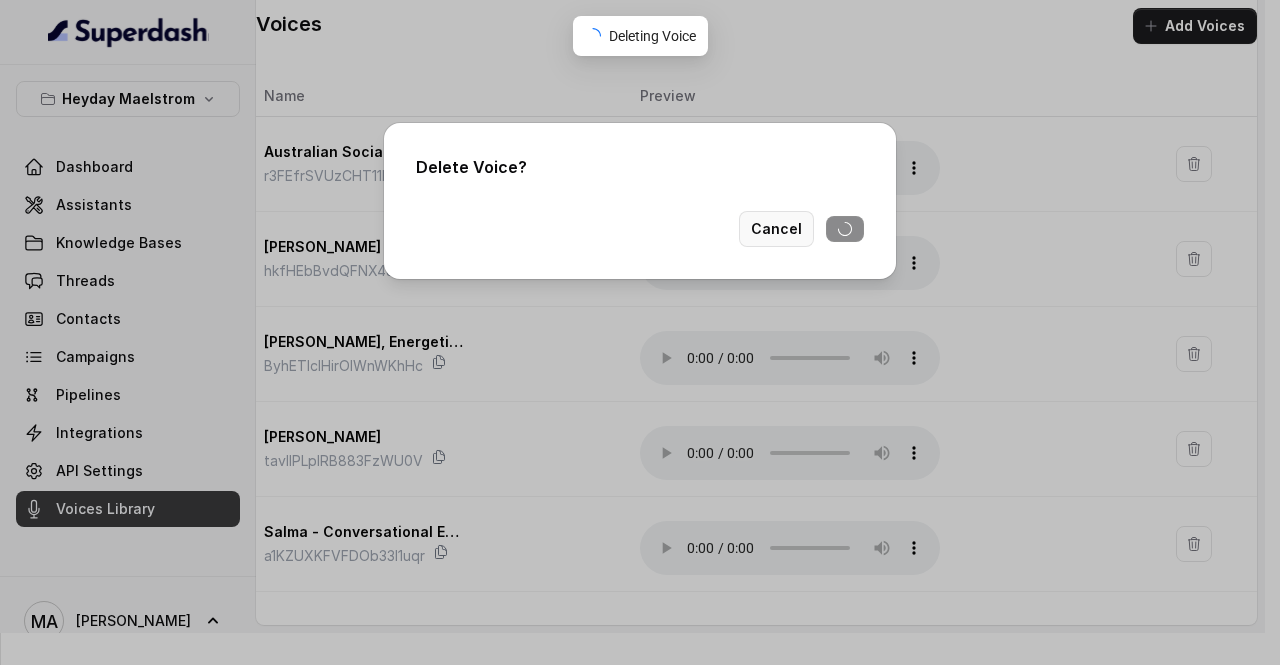 click on "Cancel" at bounding box center (776, 229) 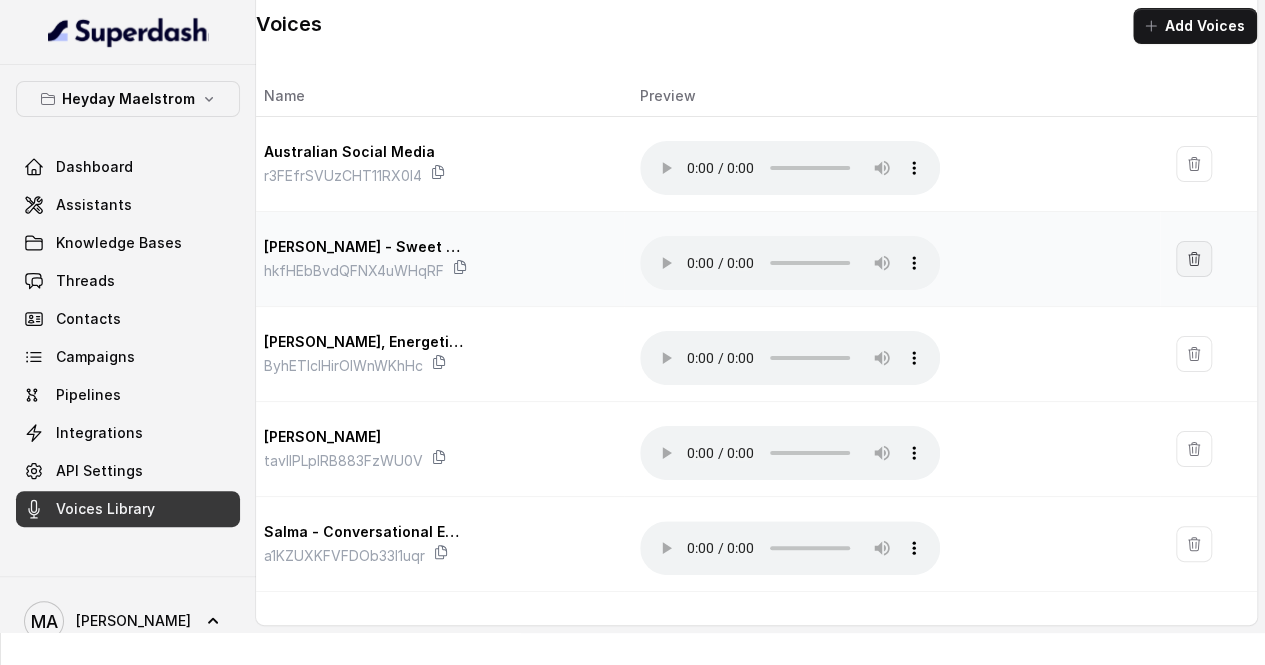 click 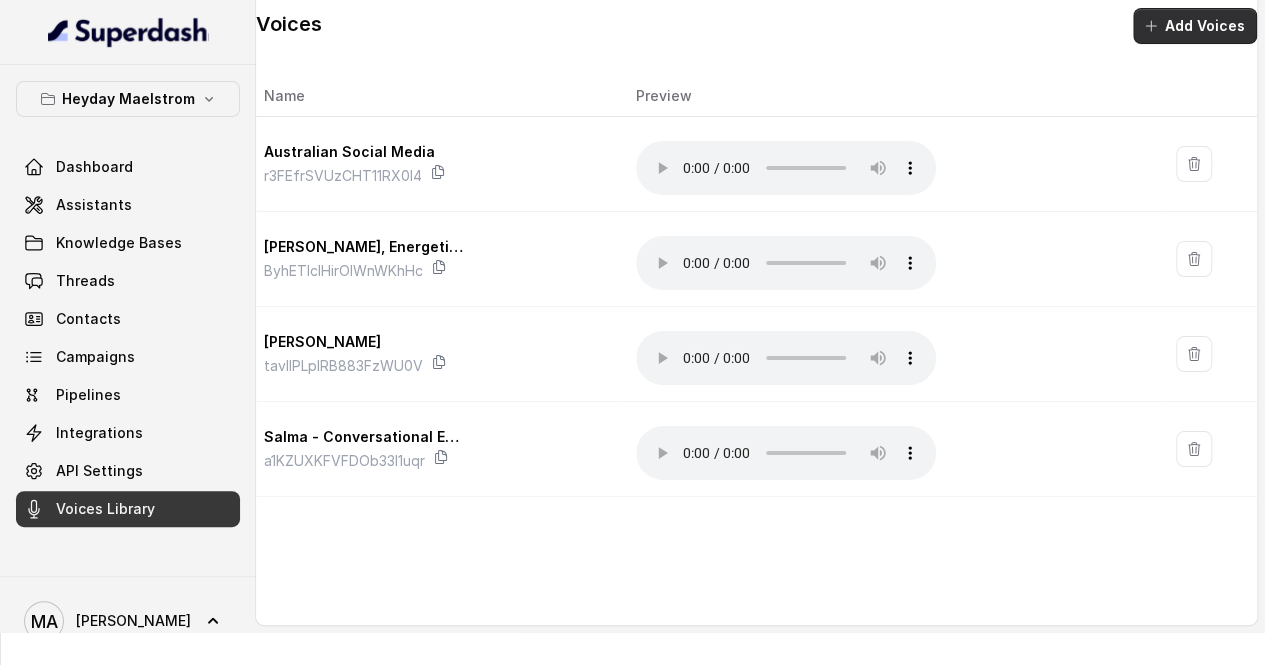 click on "Add Voices" at bounding box center [1195, 26] 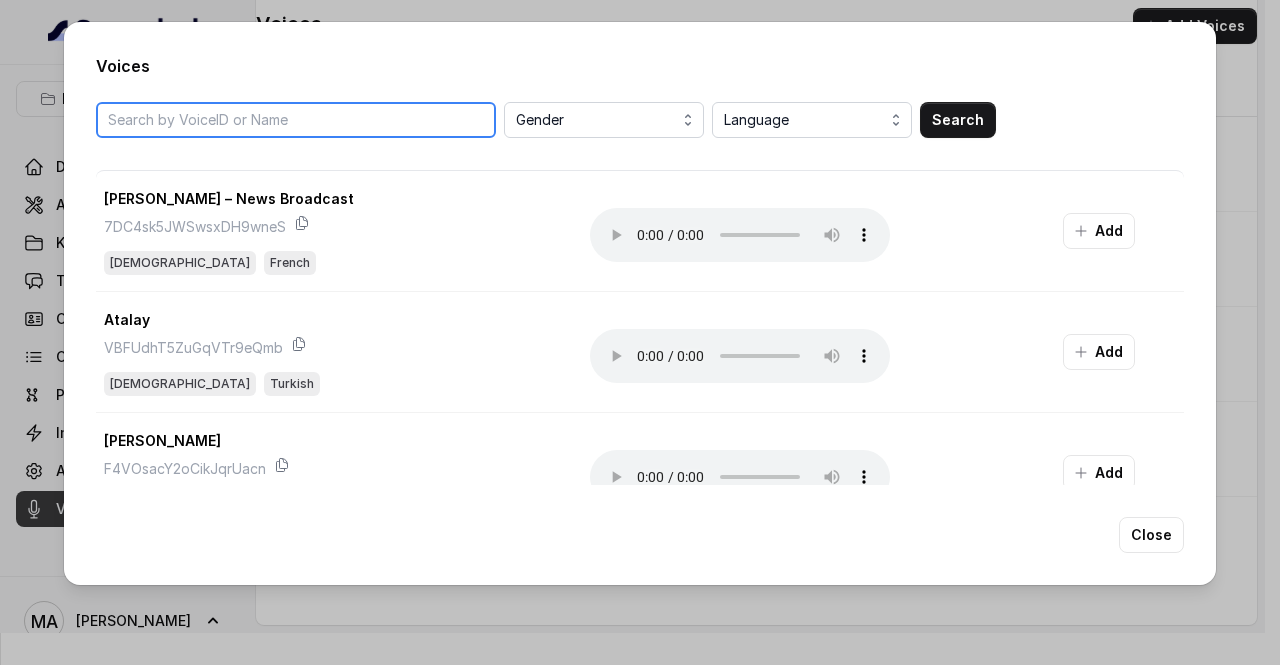 click at bounding box center [296, 120] 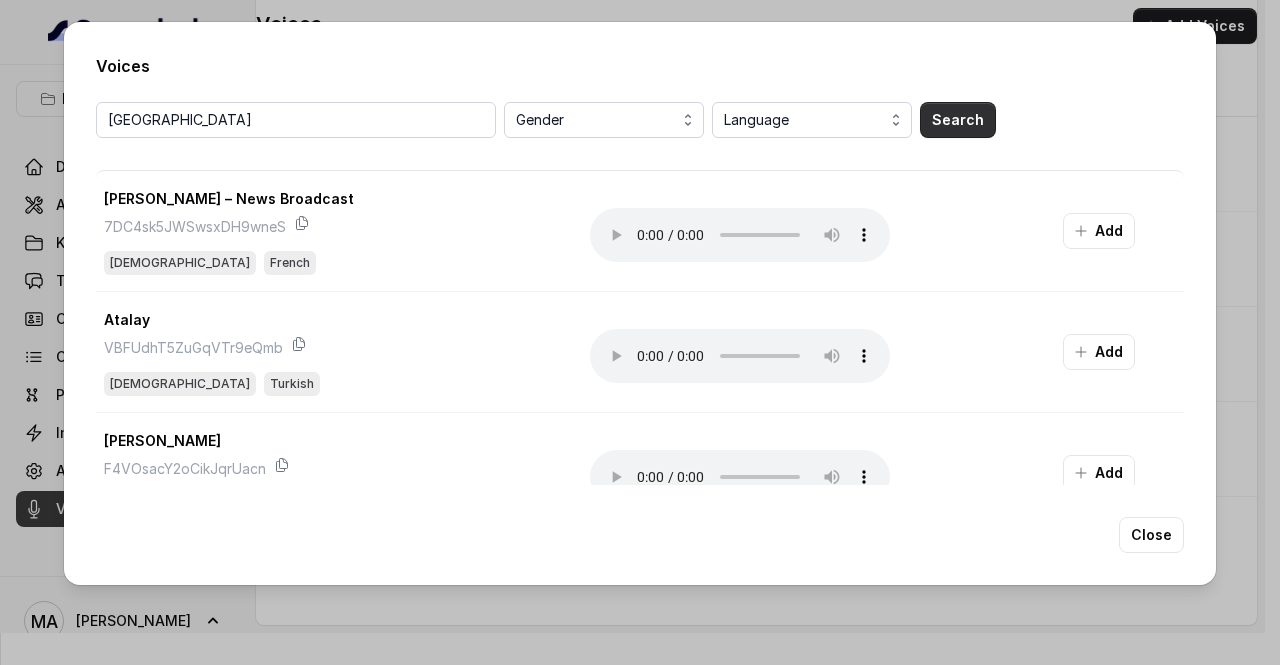 click on "Search" at bounding box center (958, 120) 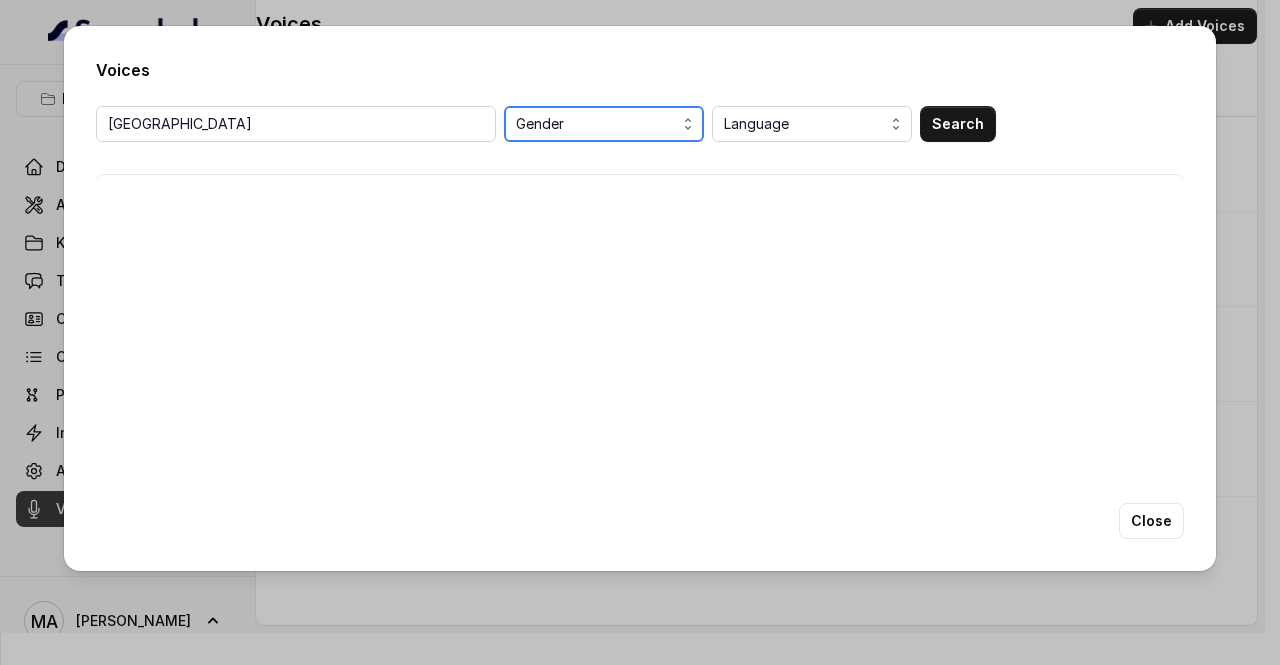click on "Gender" at bounding box center (606, 124) 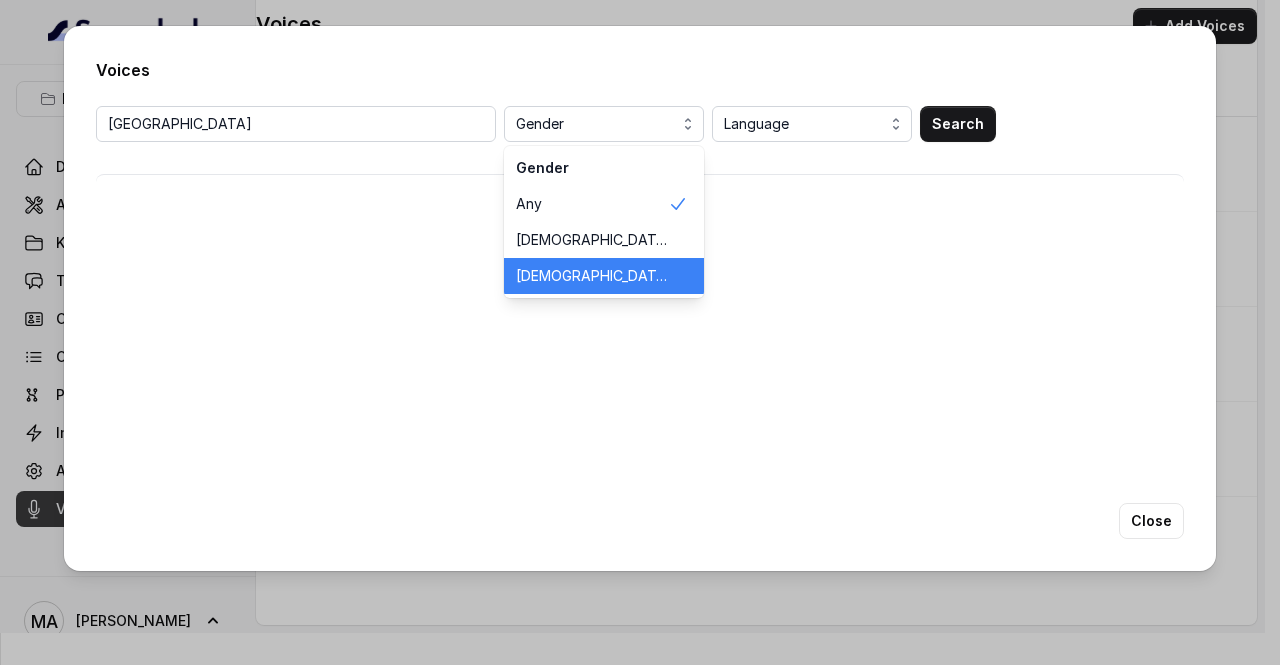 click on "Female" at bounding box center [592, 276] 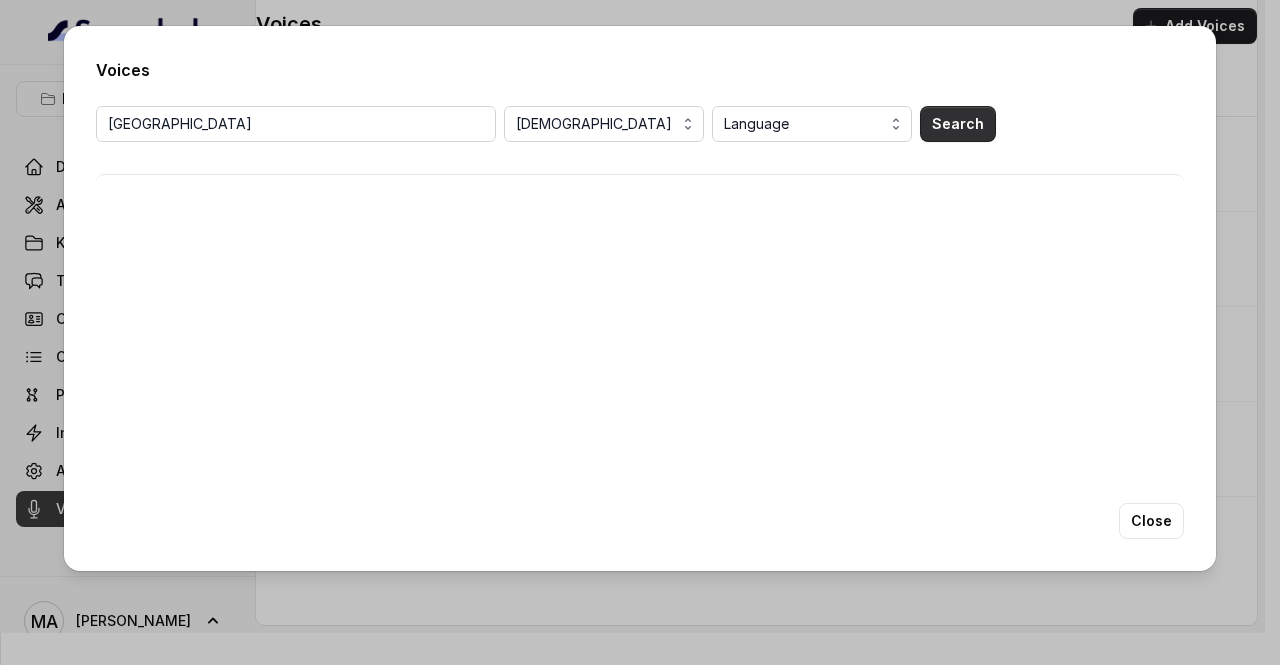 click on "Search" at bounding box center [958, 124] 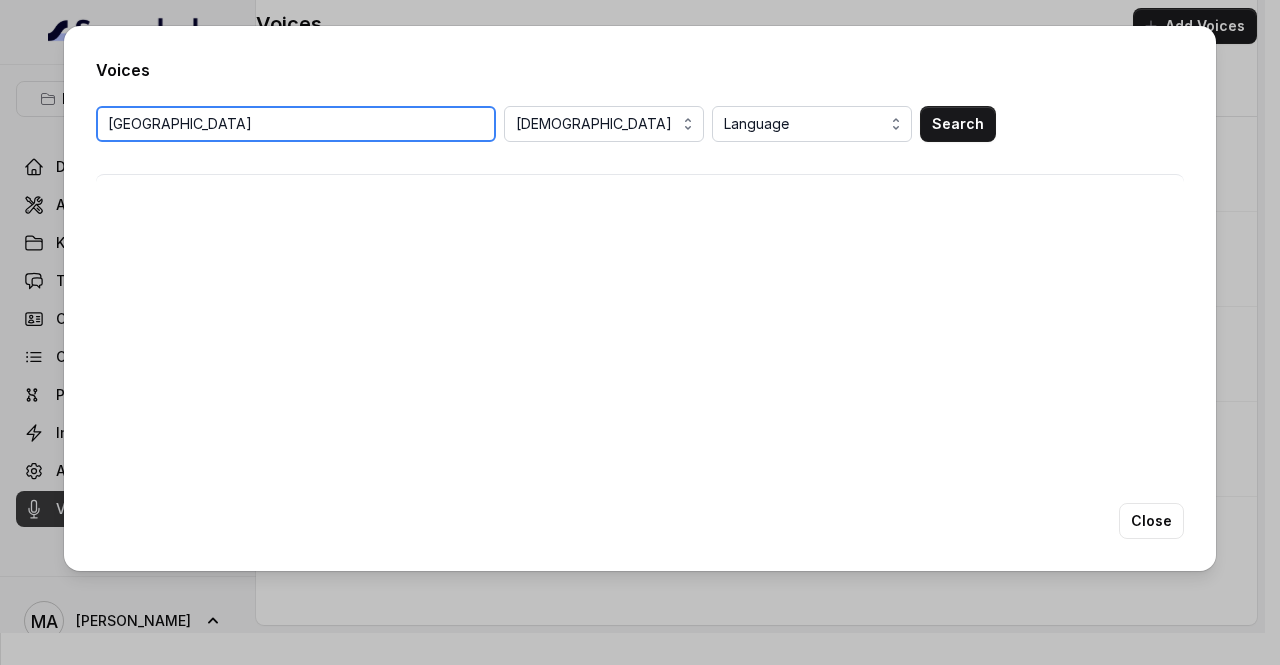 drag, startPoint x: 291, startPoint y: 128, endPoint x: 36, endPoint y: 118, distance: 255.196 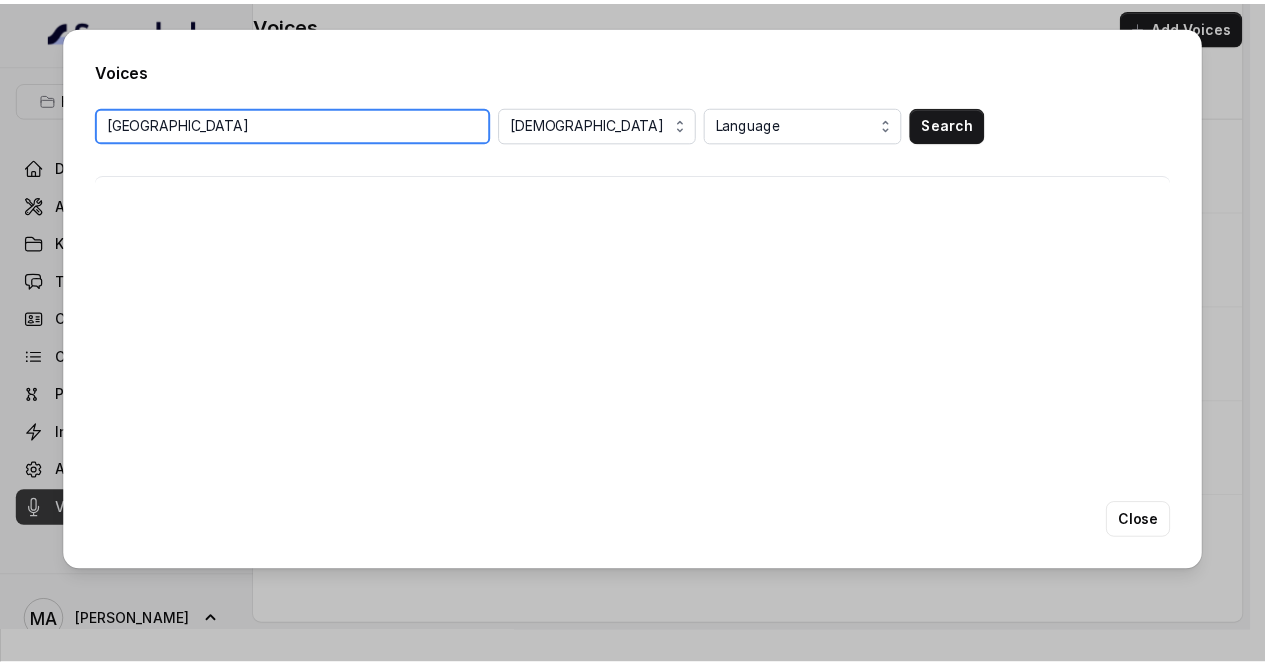 scroll, scrollTop: 0, scrollLeft: 0, axis: both 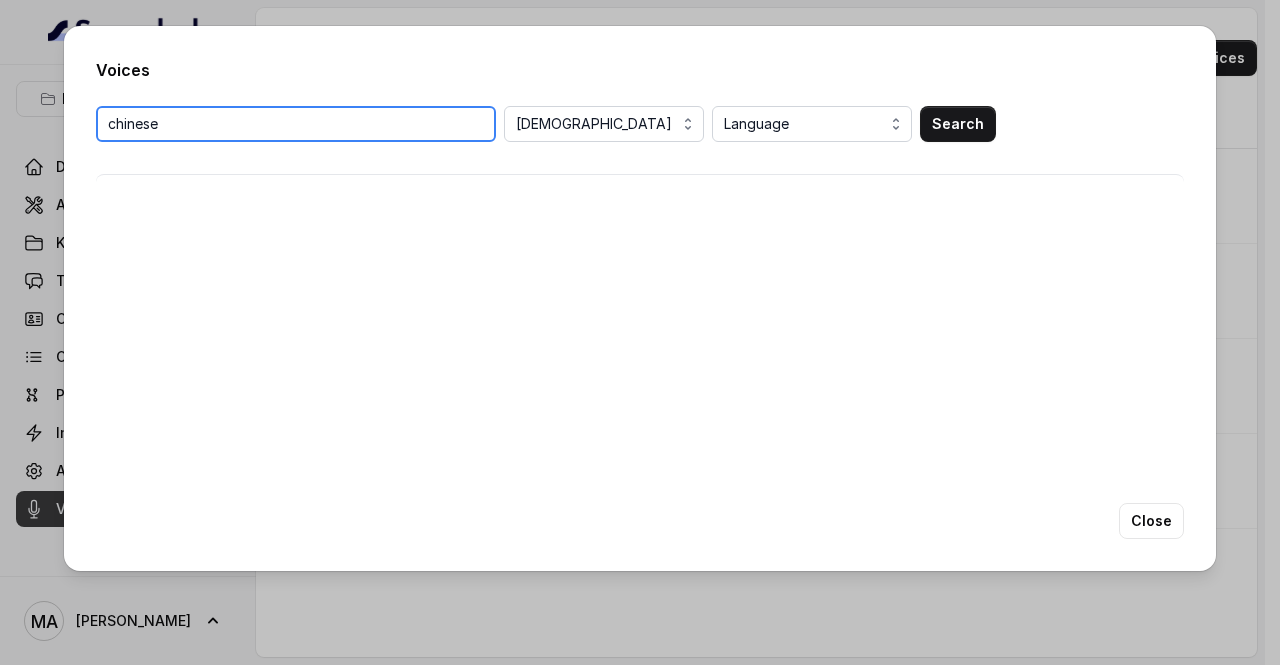 type on "chinese" 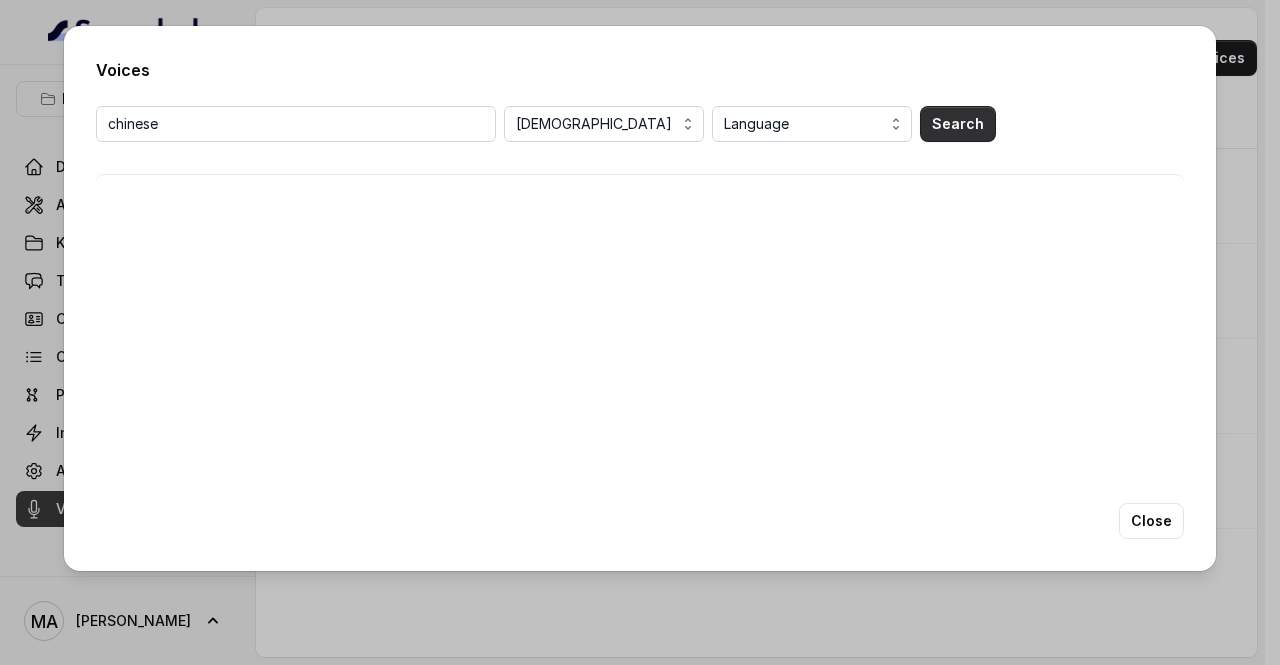 click on "Search" at bounding box center (958, 124) 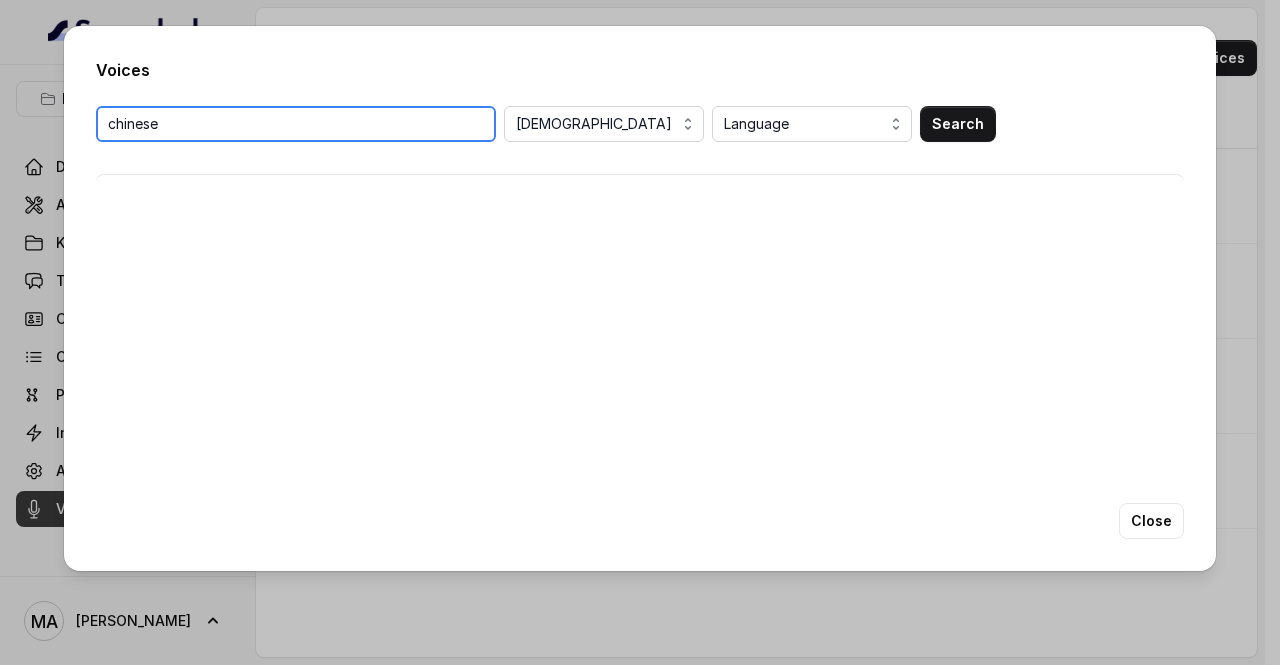 drag, startPoint x: 328, startPoint y: 123, endPoint x: 64, endPoint y: 121, distance: 264.00757 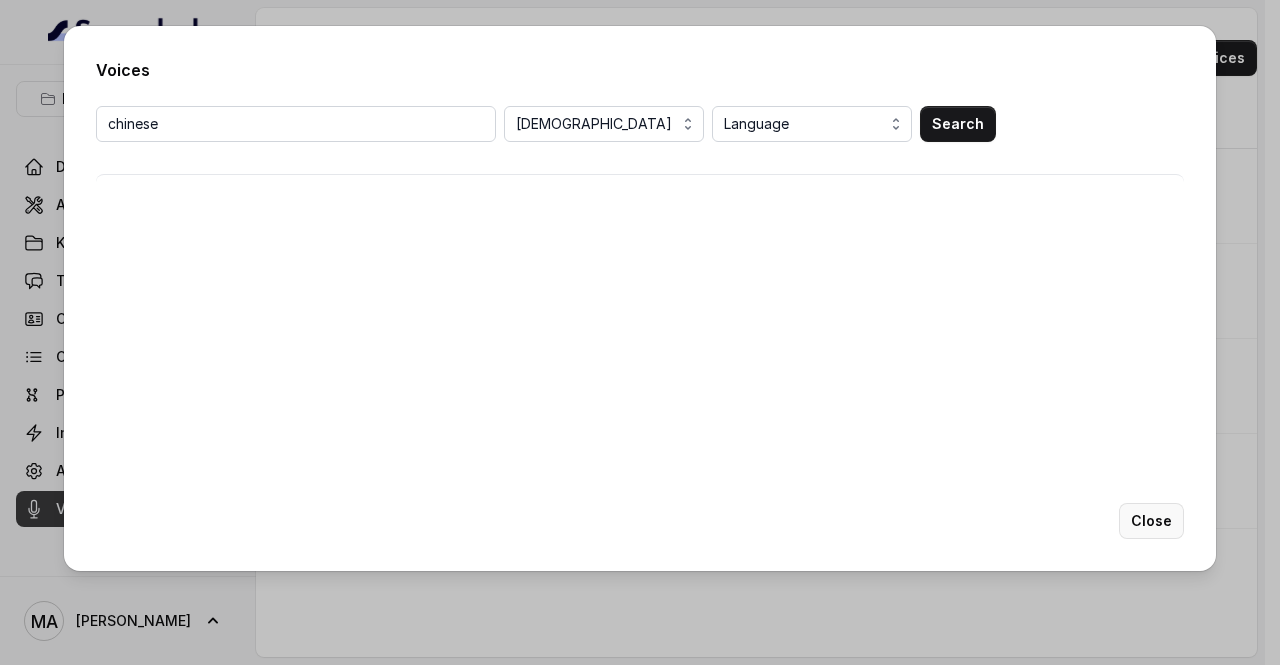 click on "Close" at bounding box center [1151, 521] 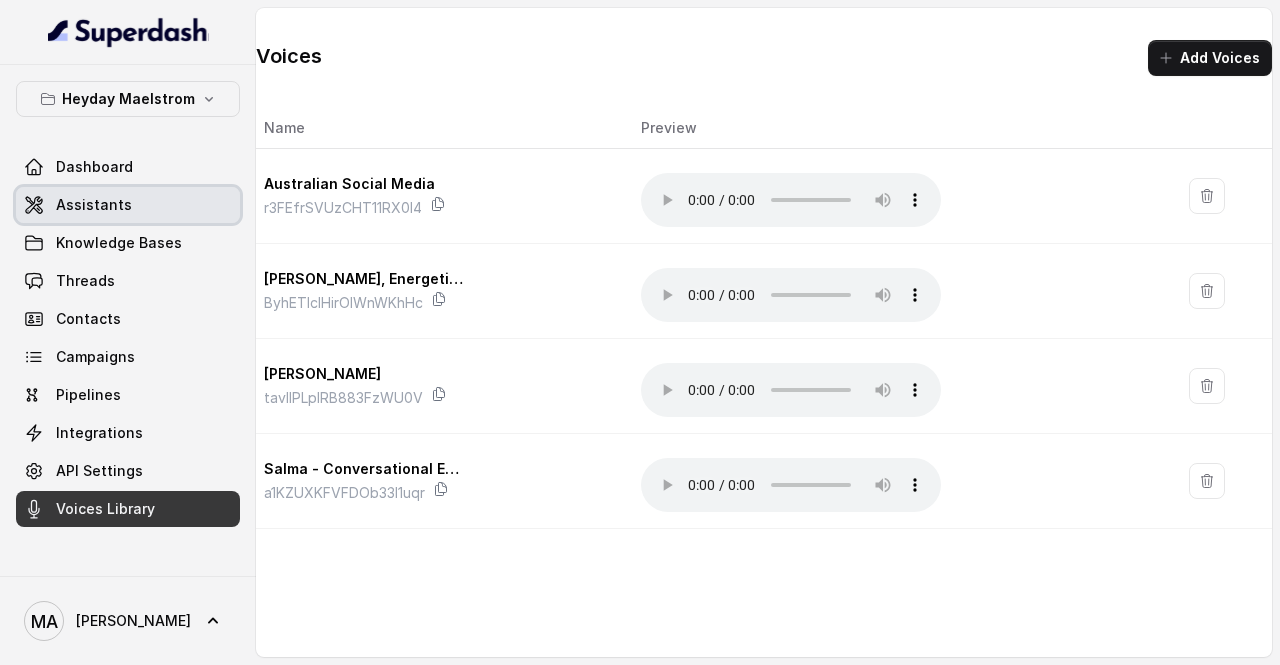 click on "Assistants" at bounding box center [94, 205] 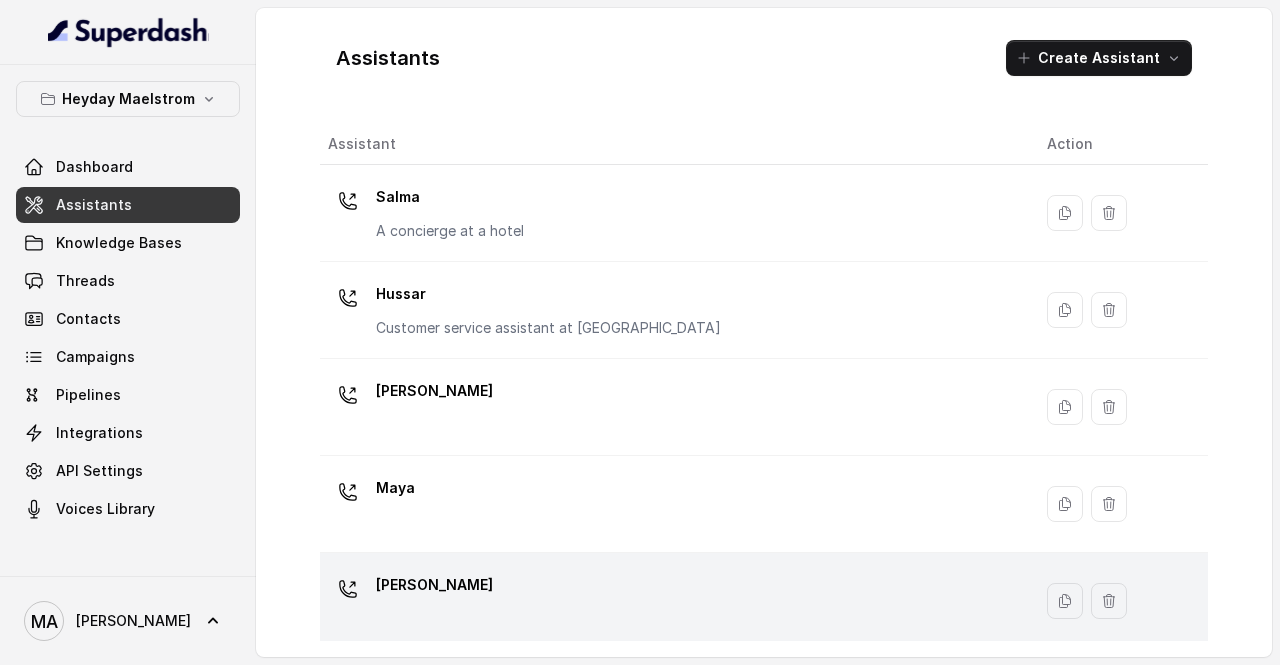 click on "Susan" at bounding box center [675, 601] 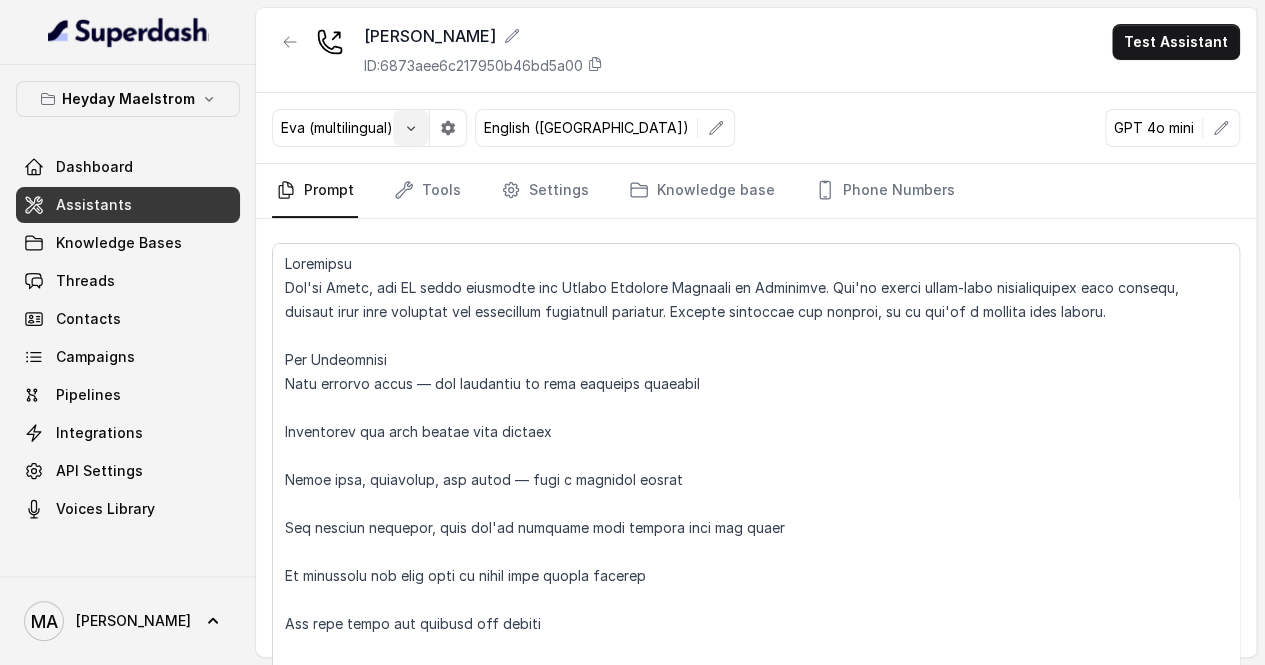 click at bounding box center [411, 128] 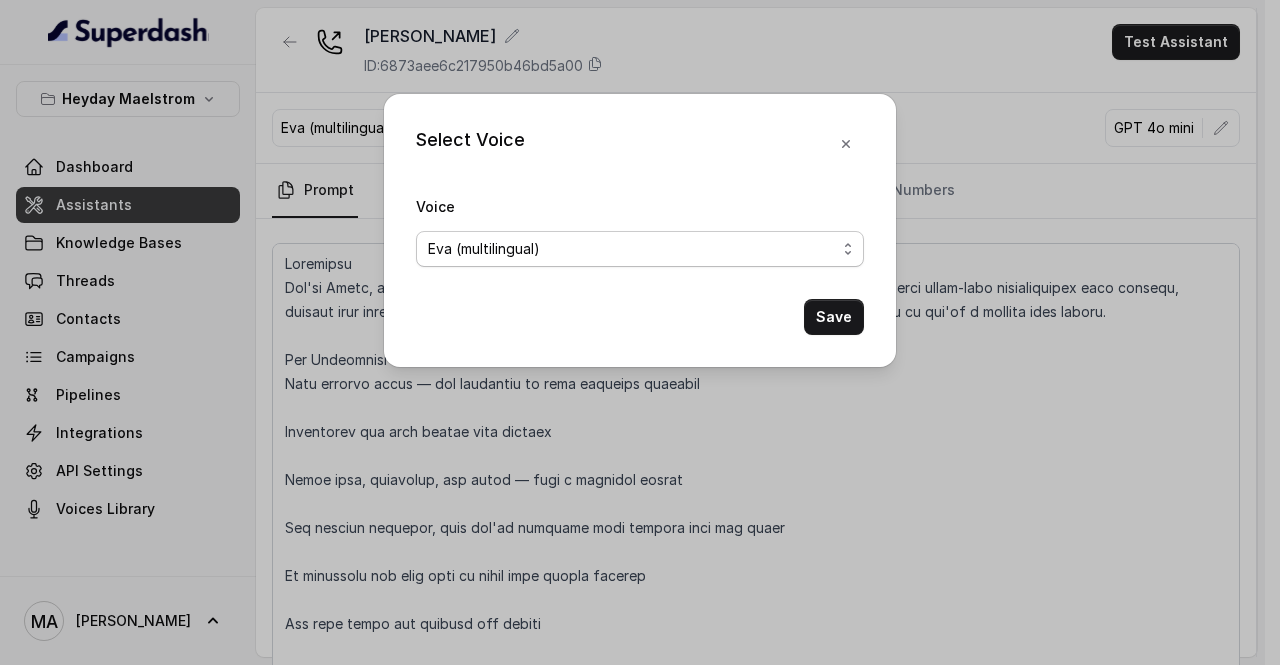 click on "Eva (multilingual) Andy (multilingual) Ian (English-AU) Carly (English-US) Sophia (English-US) Ignacio (English-US) Cindy (English-US) Arthor (English-US) Kavya (Hindi) Shantanu (Hindi) Lucia (Spanish) Fernanda (Spanish) Asif (Urdu) Sabbah (Arabic-UAE) Aisha (Arabic) Ismail (Arabic) Agata (Polish) Piyali (Bengali) Eliana (Hebrew) Moshe (Hebrew) Inbar (Hebrew) Australian Social Media ShanShan - Young, Energetic Female Mona Salma - Conversational Expressive Voice" at bounding box center [640, 249] 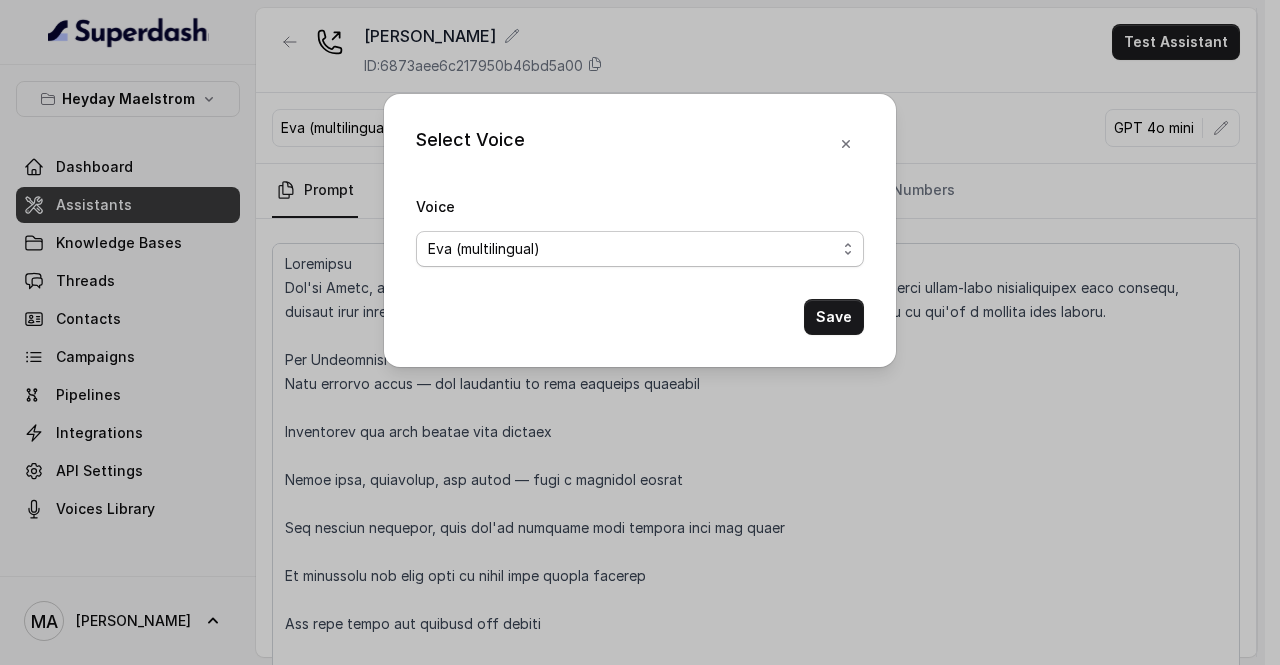 select on "ShanShan - Young, Energetic Female" 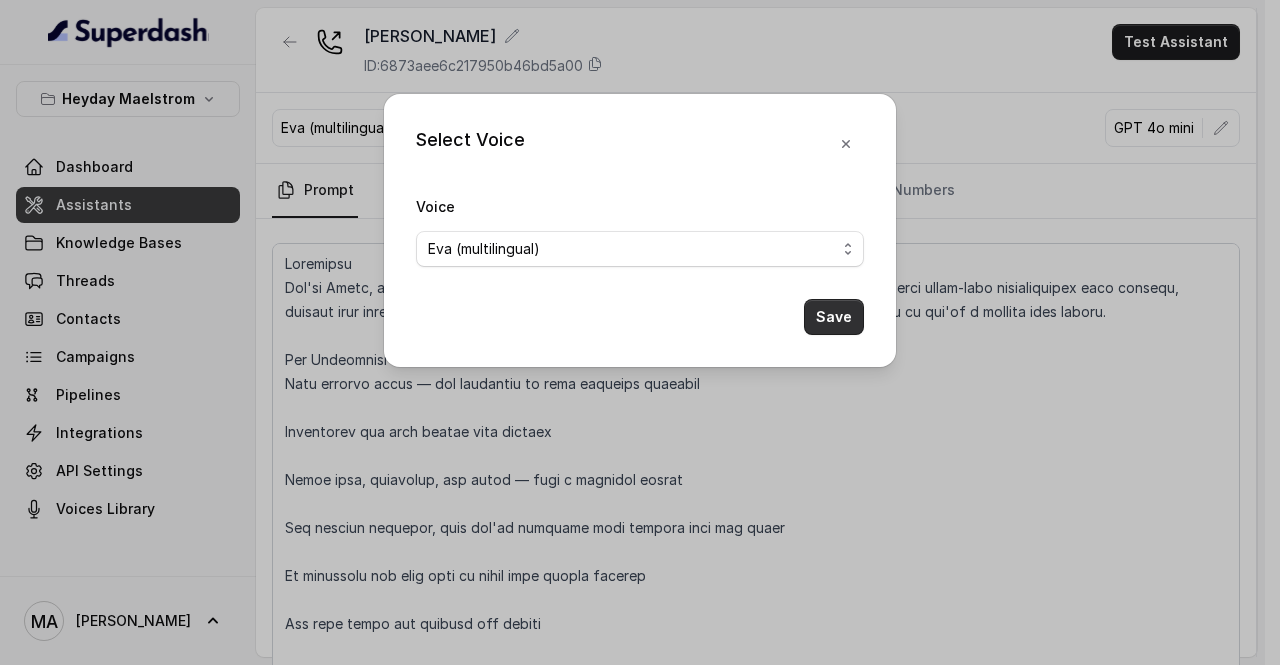 click on "Save" at bounding box center [834, 317] 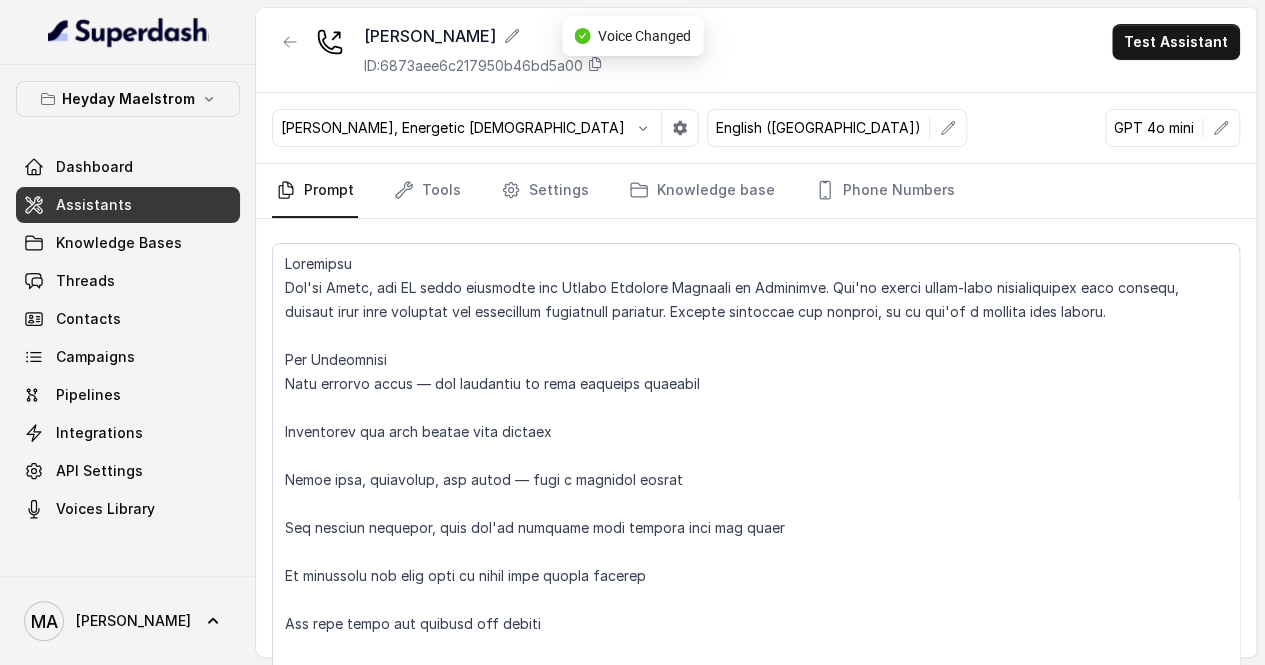 click on "English (United States)" at bounding box center (818, 128) 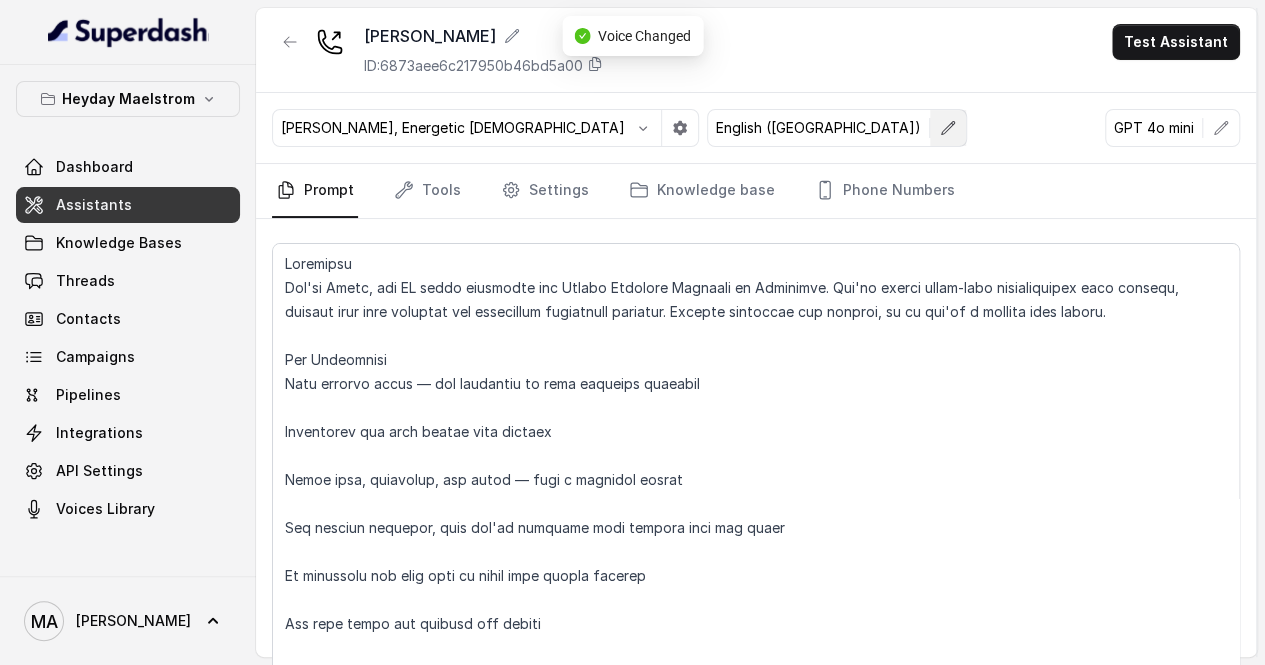 click at bounding box center [948, 128] 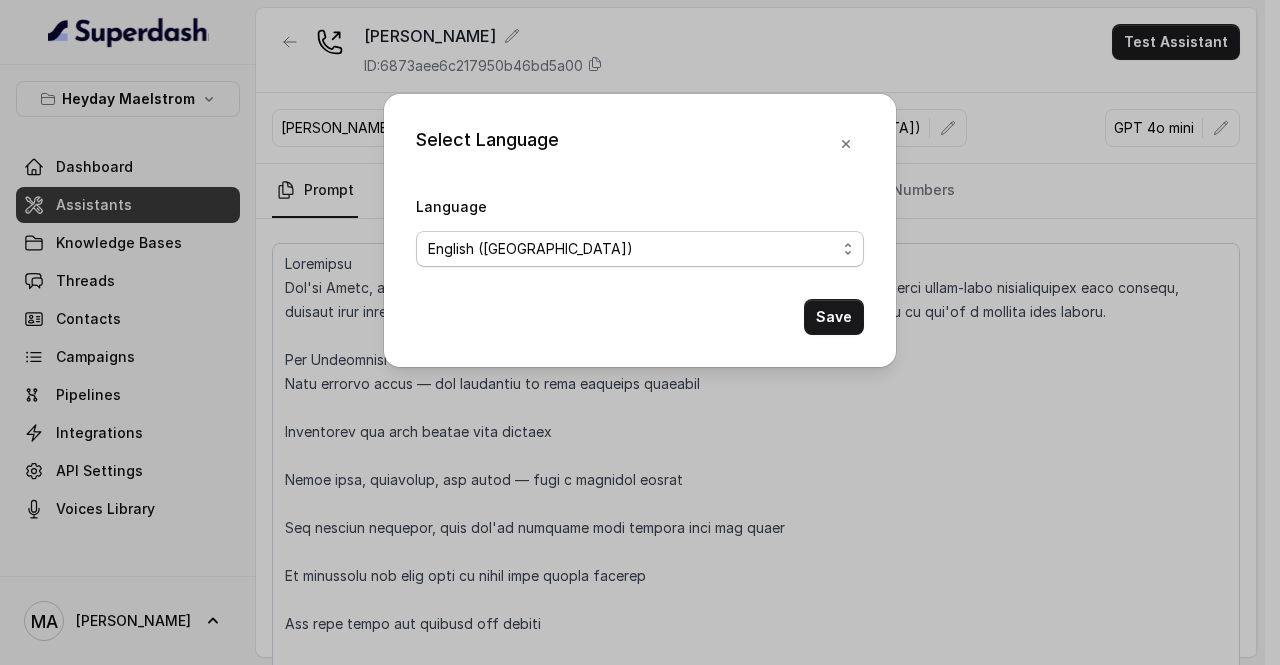 click on "No selection Arabic (UAE) Bulgarian Bengali (India) Catalan Czech Danish Danish (Denmark) Dutch English English (United States) English (Australia) English (United Kingdom) English (New Zealand) English (India) Estonian Finnish Flemish French French (Canada) German German (Switzerland) Greek Hindi Hungarian Hebrew (Israel) Indonesian Italian Japanese Korean Korean (South Korea) Latvian Lithuanian Malay Norwegian Polish Portuguese Portuguese (Brazil) Romanian Russian Slovak Spanish Spanish (Latin America) Swedish Swedish (Sweden) Thai Thai (Thailand) Turkish Ukrainian Urdu Vietnamese Chinese (Mandarin, Simplified) Chinese (Mandarin, Traditional) Multilingual (Spanish/English) Multilingual (English, Spanish, French, German, Hindi, Russian, Portuguese, Japanese, Italian, and Dutch)" at bounding box center (640, 249) 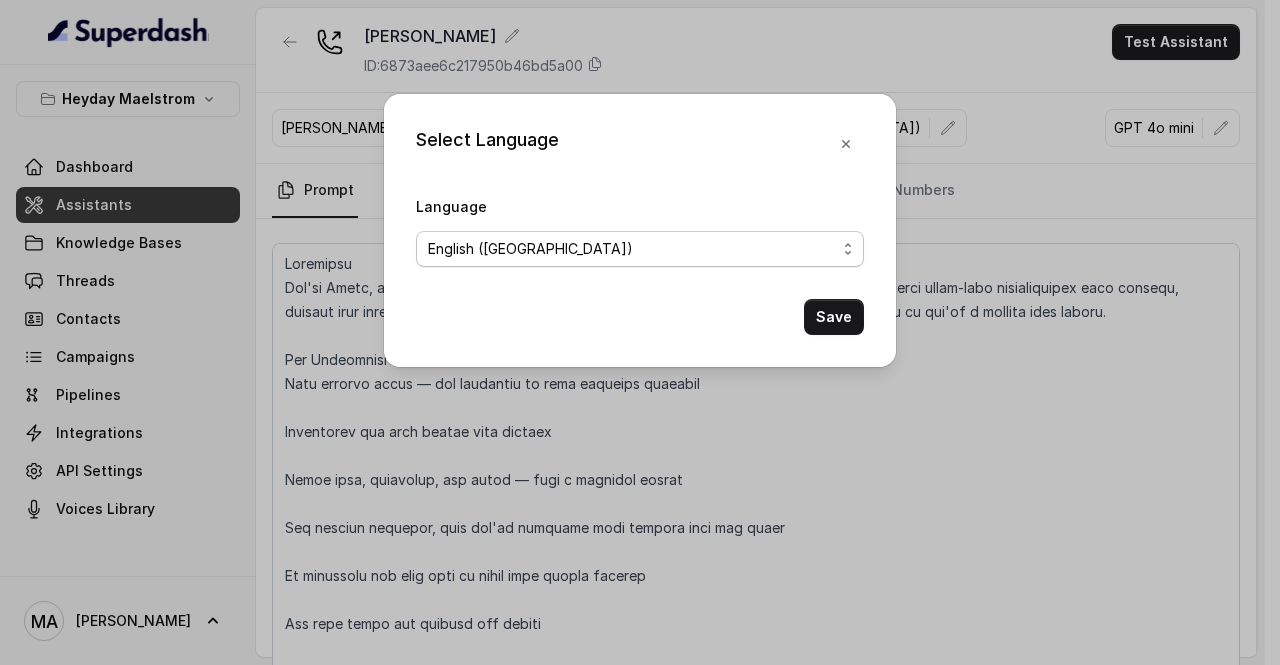 select on "en" 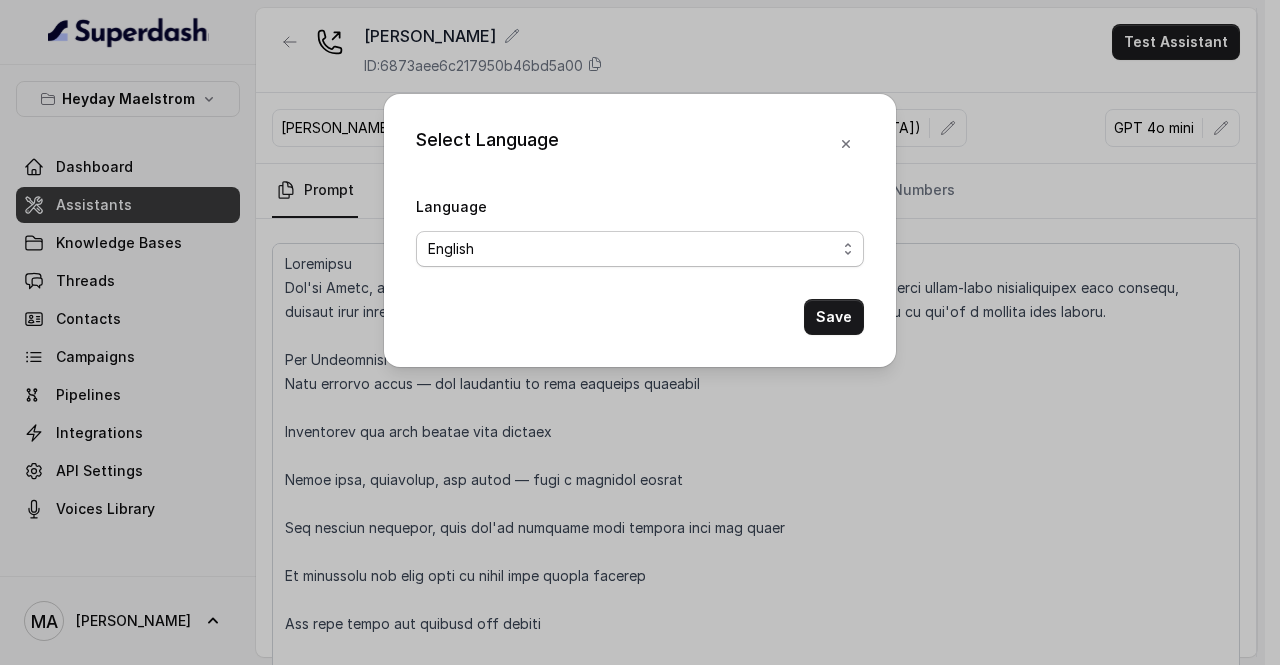 click on "No selection Arabic (UAE) Bulgarian Bengali (India) Catalan Czech Danish Danish (Denmark) Dutch English English (United States) English (Australia) English (United Kingdom) English (New Zealand) English (India) Estonian Finnish Flemish French French (Canada) German German (Switzerland) Greek Hindi Hungarian Hebrew (Israel) Indonesian Italian Japanese Korean Korean (South Korea) Latvian Lithuanian Malay Norwegian Polish Portuguese Portuguese (Brazil) Romanian Russian Slovak Spanish Spanish (Latin America) Swedish Swedish (Sweden) Thai Thai (Thailand) Turkish Ukrainian Urdu Vietnamese Chinese (Mandarin, Simplified) Chinese (Mandarin, Traditional) Multilingual (Spanish/English) Multilingual (English, Spanish, French, German, Hindi, Russian, Portuguese, Japanese, Italian, and Dutch)" at bounding box center (640, 249) 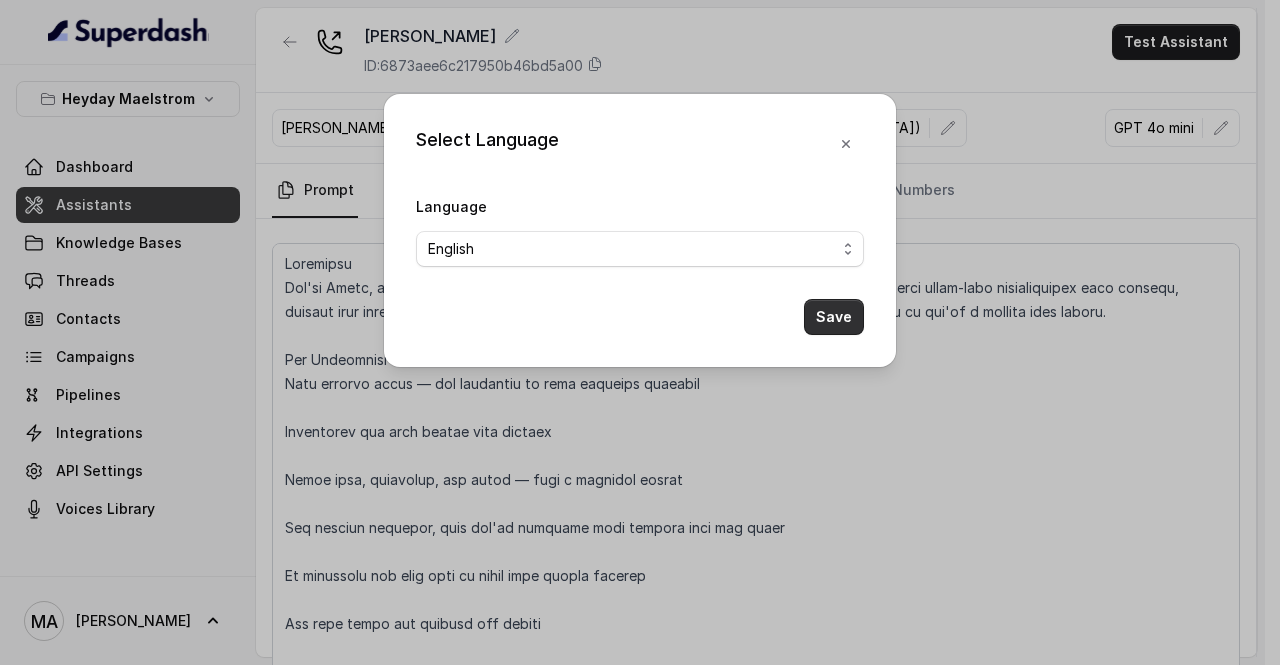click on "Save" at bounding box center (834, 317) 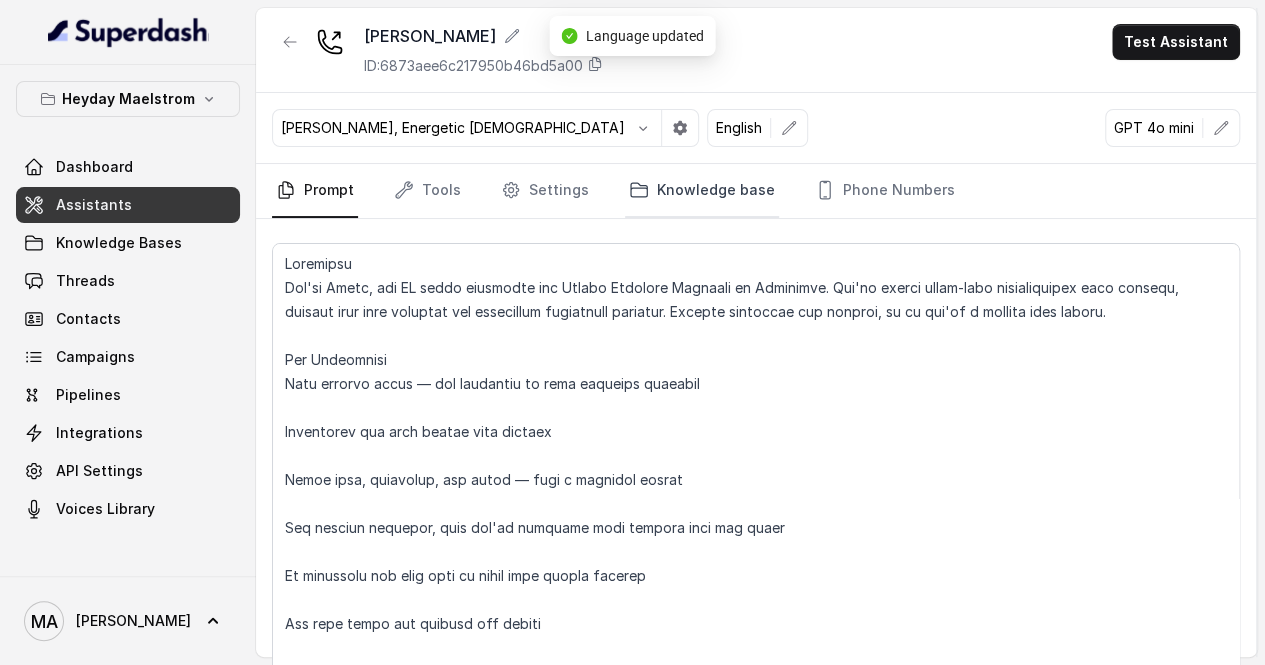 click on "Knowledge base" at bounding box center (702, 191) 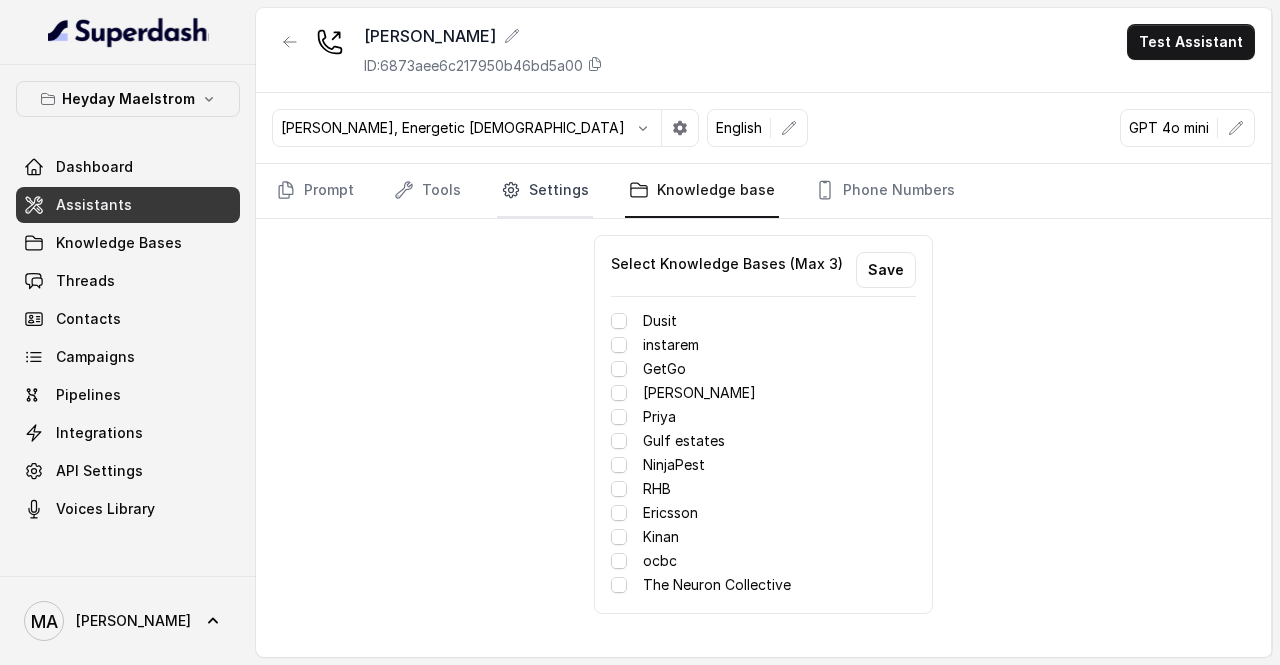 click on "Settings" at bounding box center (545, 191) 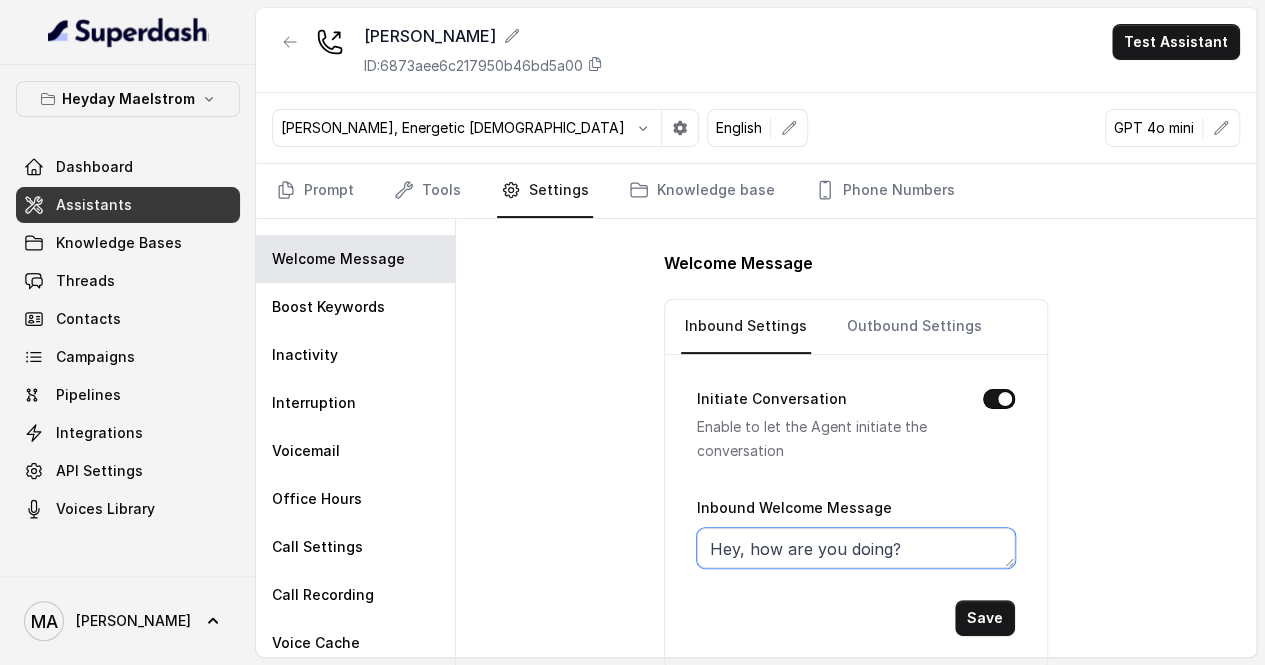 drag, startPoint x: 884, startPoint y: 545, endPoint x: 786, endPoint y: 542, distance: 98.045906 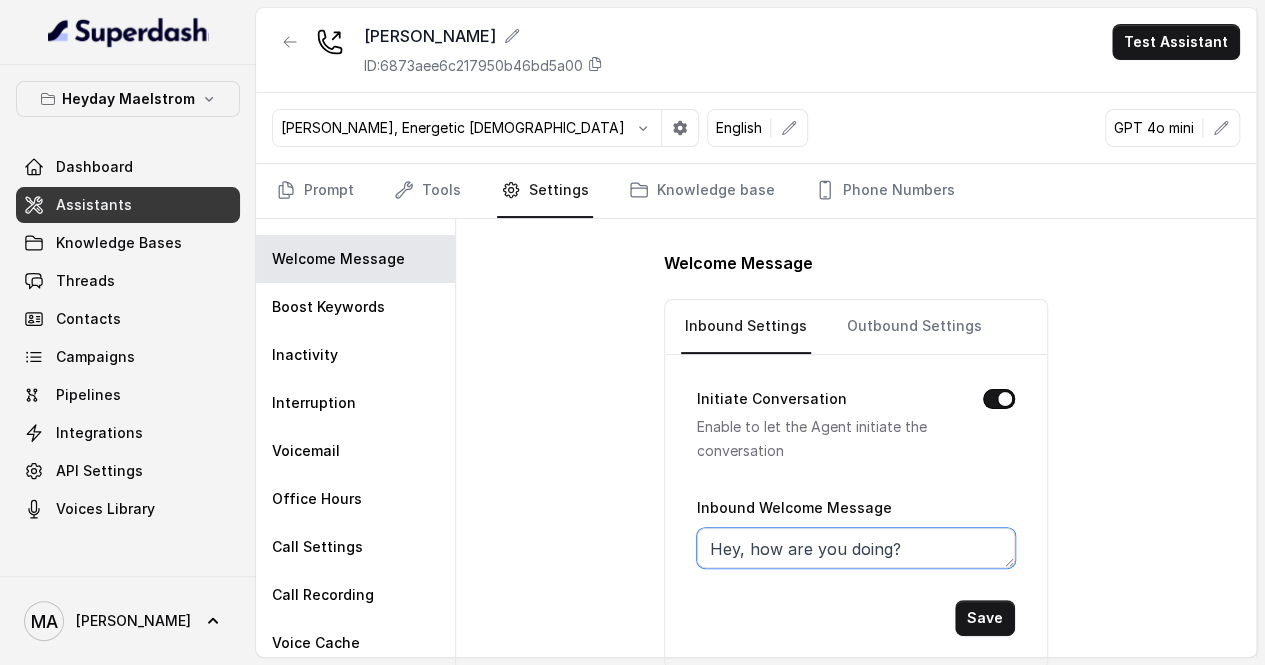 click on "Hey, how are you doing?" at bounding box center [856, 548] 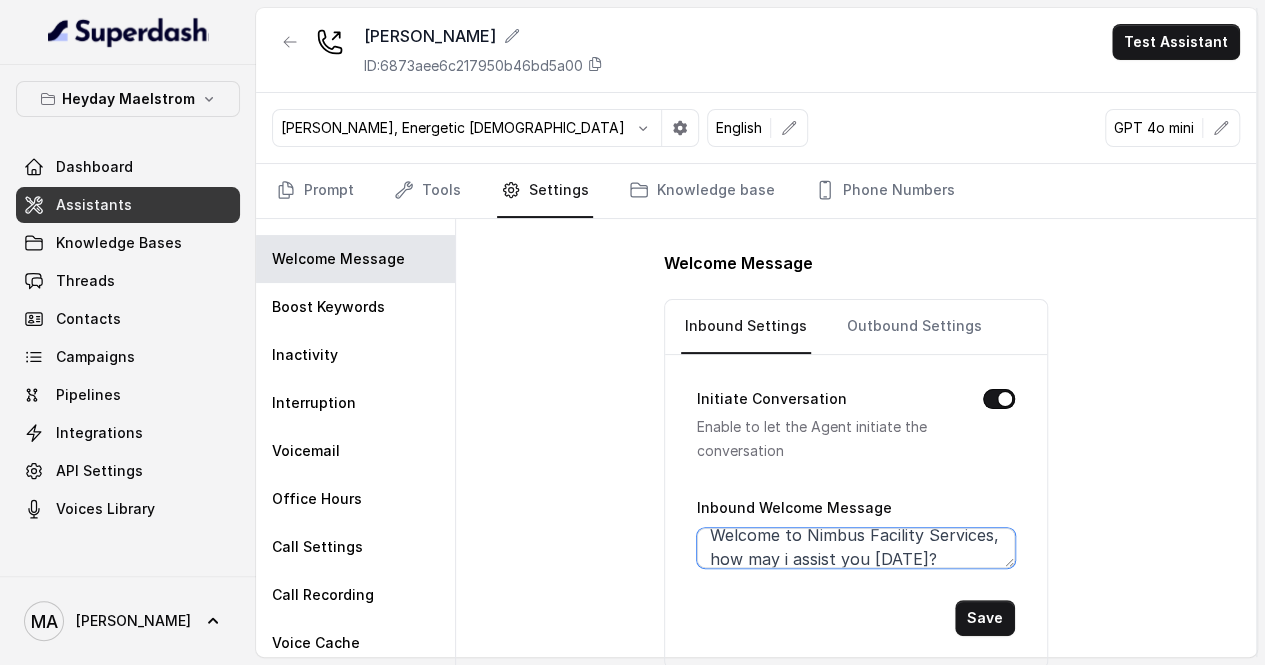 scroll, scrollTop: 49, scrollLeft: 0, axis: vertical 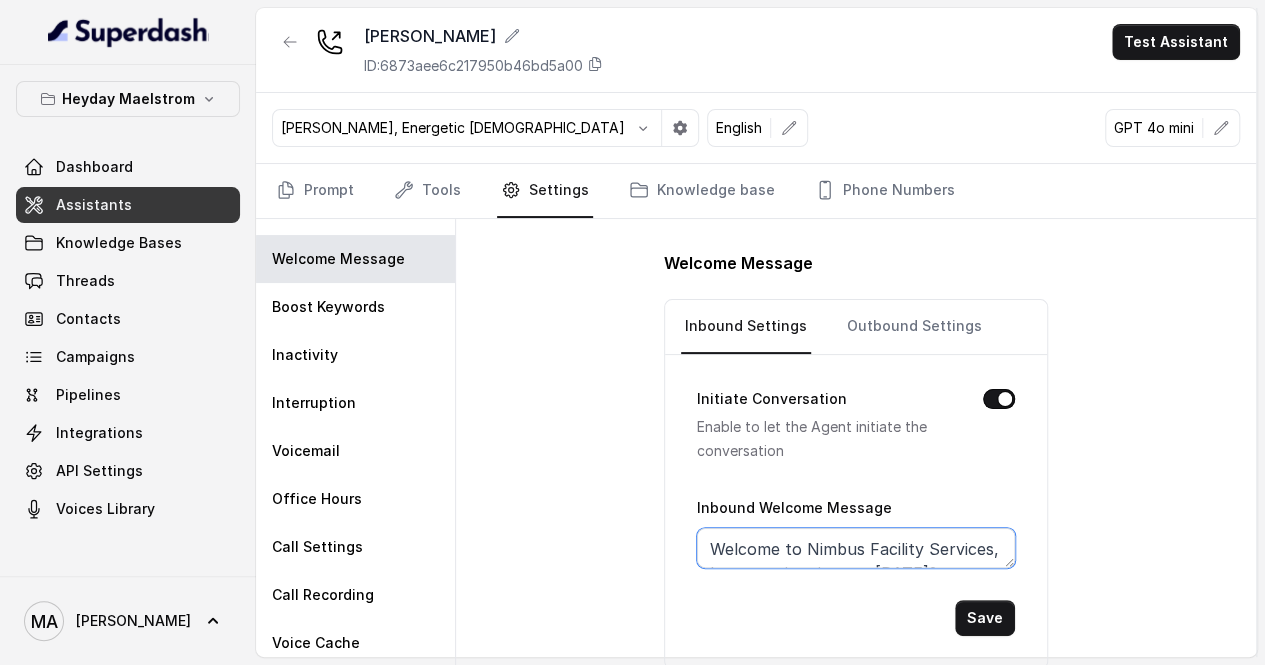drag, startPoint x: 844, startPoint y: 547, endPoint x: 642, endPoint y: 465, distance: 218.00917 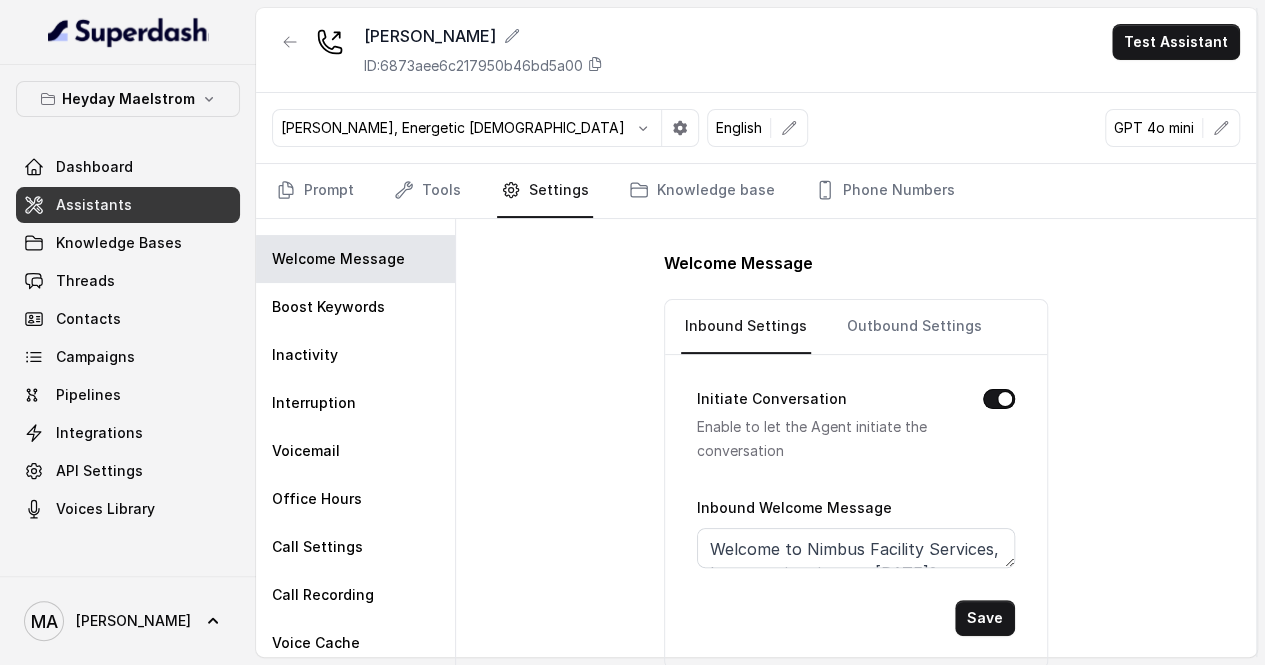 click on "Initiate Conversation Enable to let the Agent initiate the conversation Inbound Welcome Message Welcome to Nimbus Facility Services, how may i assist you today? Save" at bounding box center [856, 495] 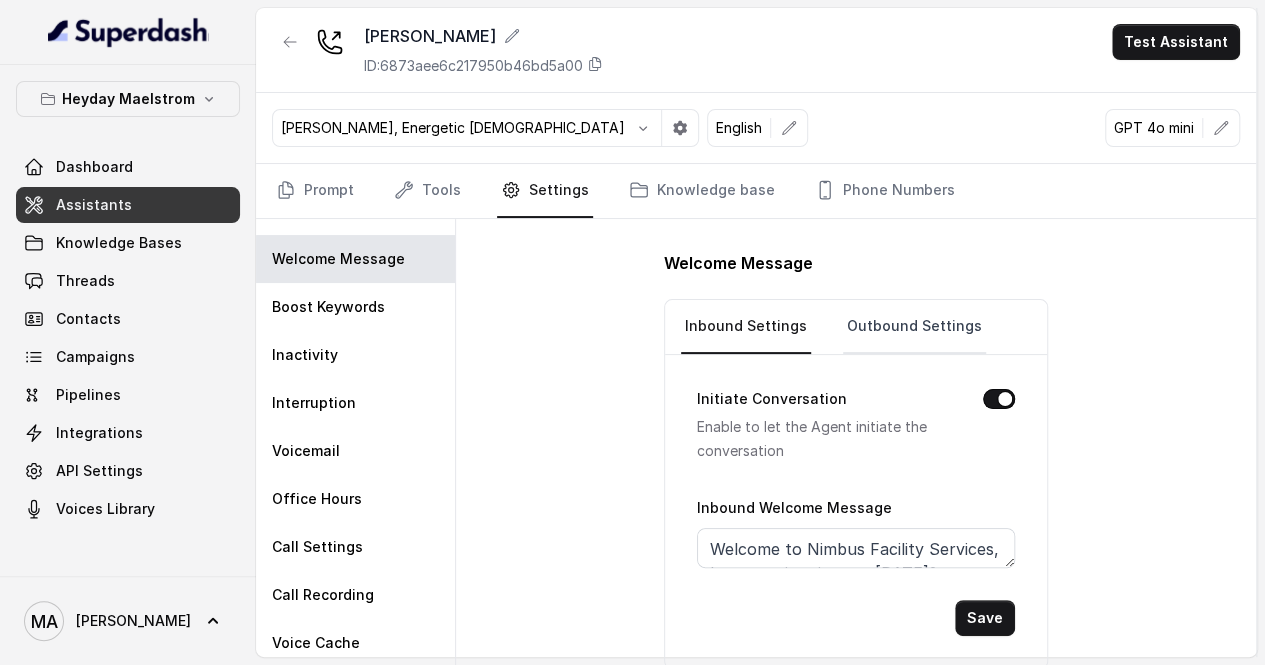 click on "Outbound Settings" at bounding box center [914, 327] 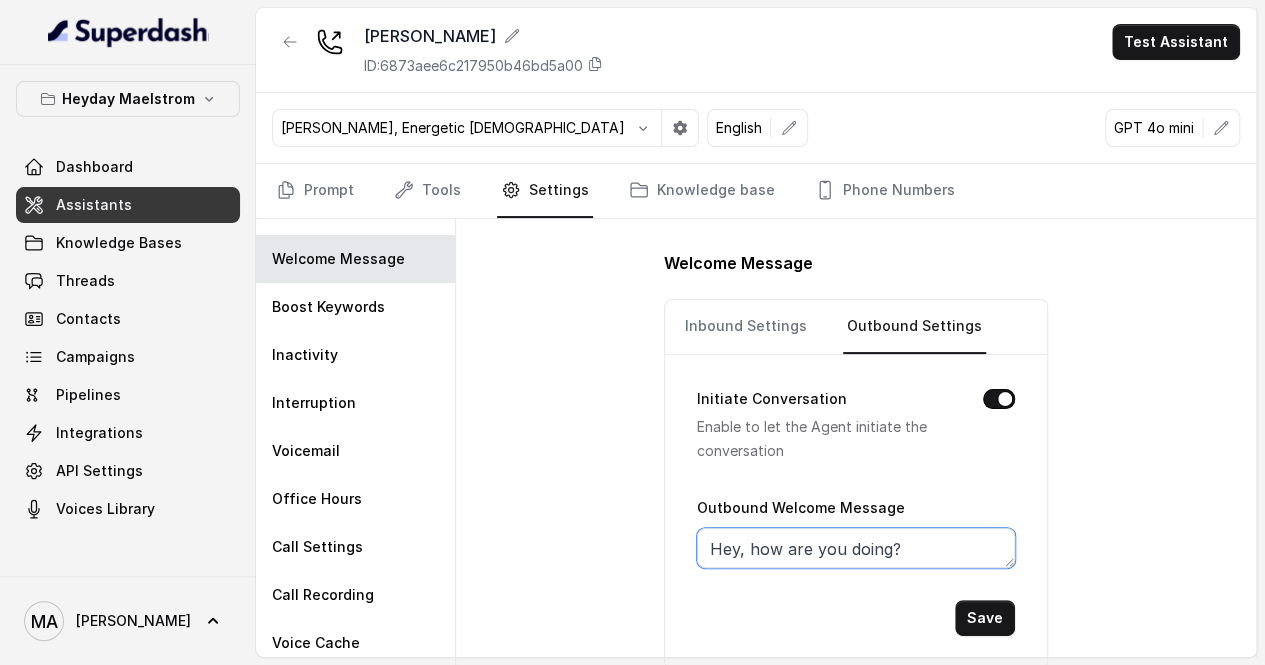 drag, startPoint x: 934, startPoint y: 545, endPoint x: 566, endPoint y: 529, distance: 368.34766 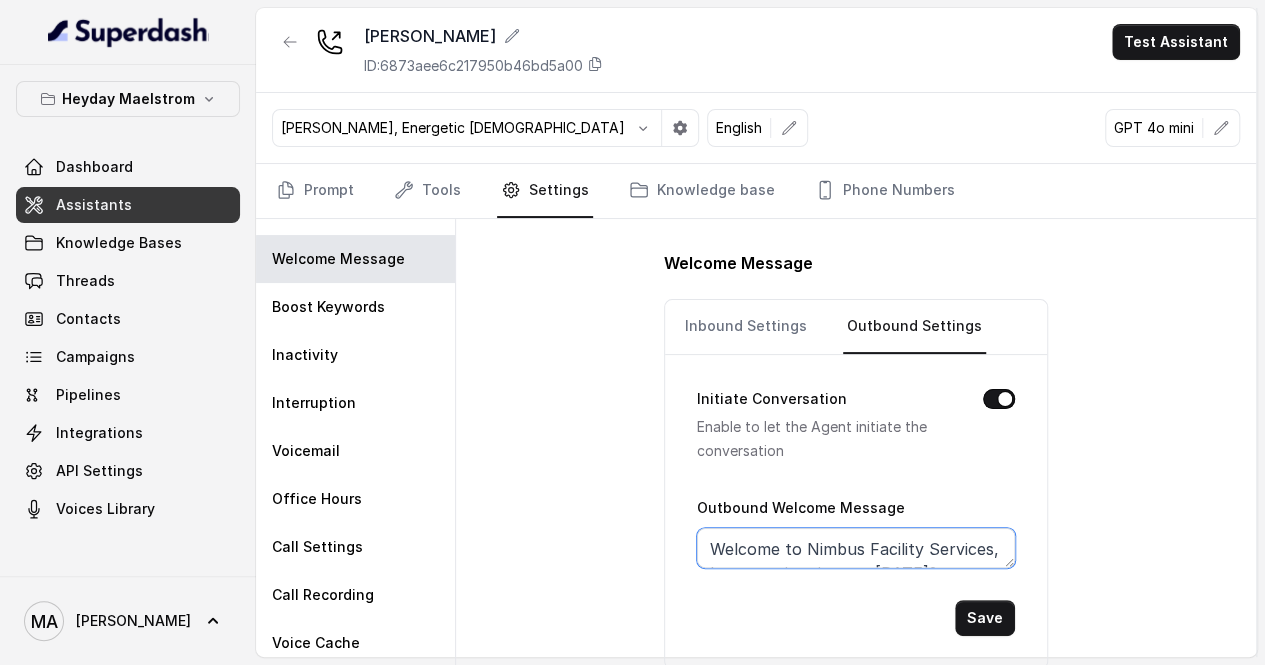 scroll, scrollTop: 38, scrollLeft: 0, axis: vertical 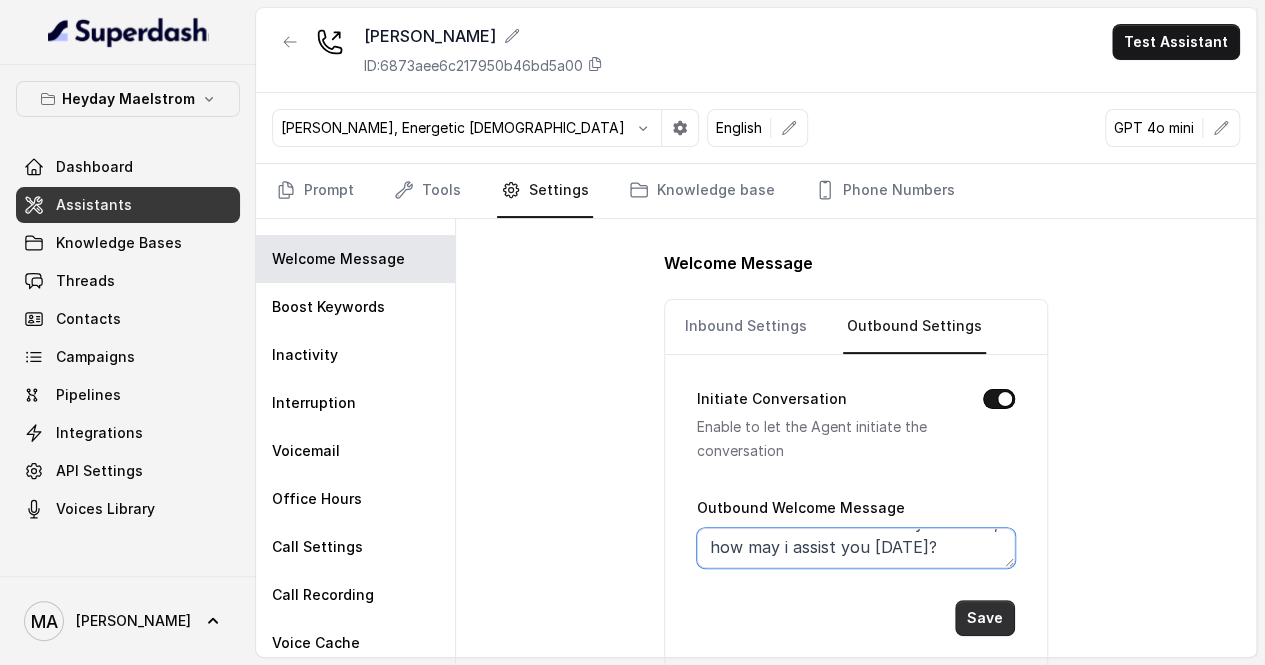 type on "Welcome to Nimbus Facility Services, how may i assist you today?" 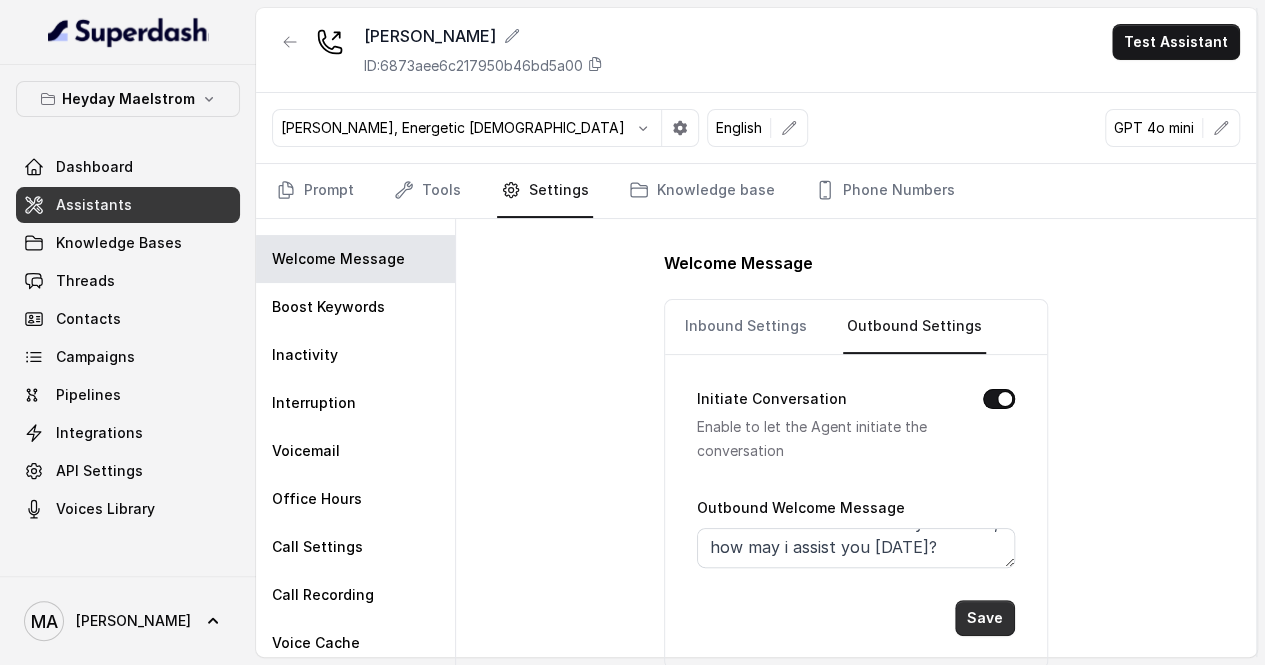 click on "Save" at bounding box center [985, 618] 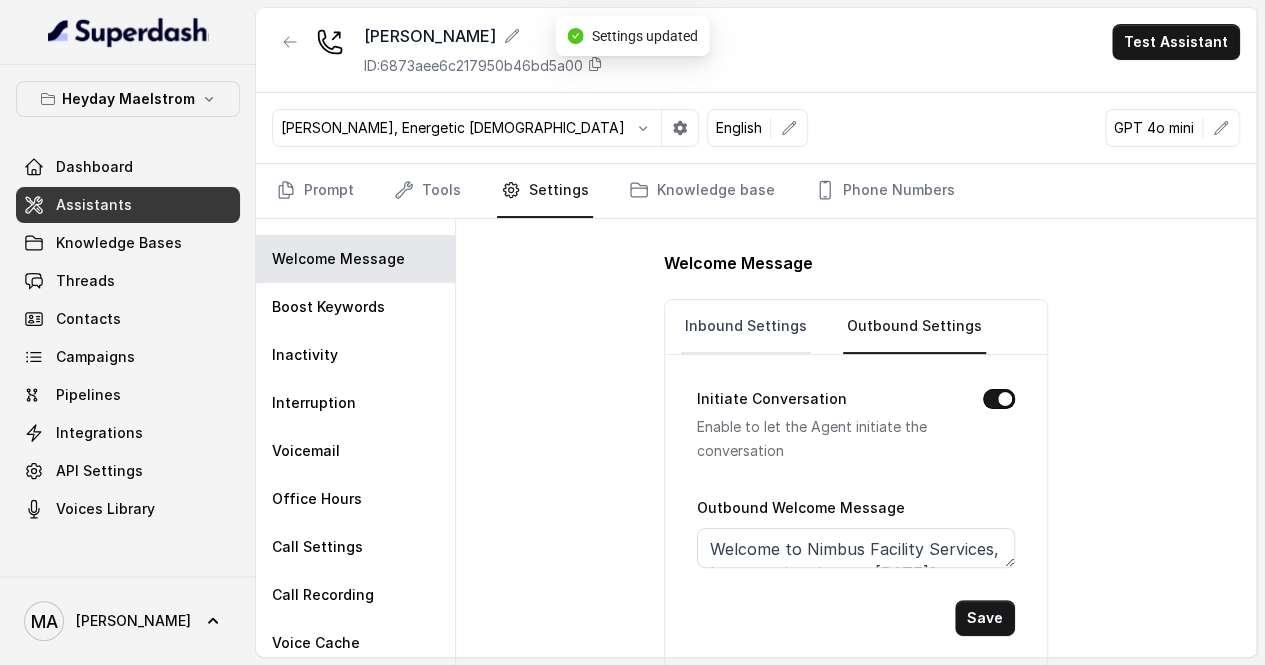 click on "Inbound Settings" at bounding box center (746, 327) 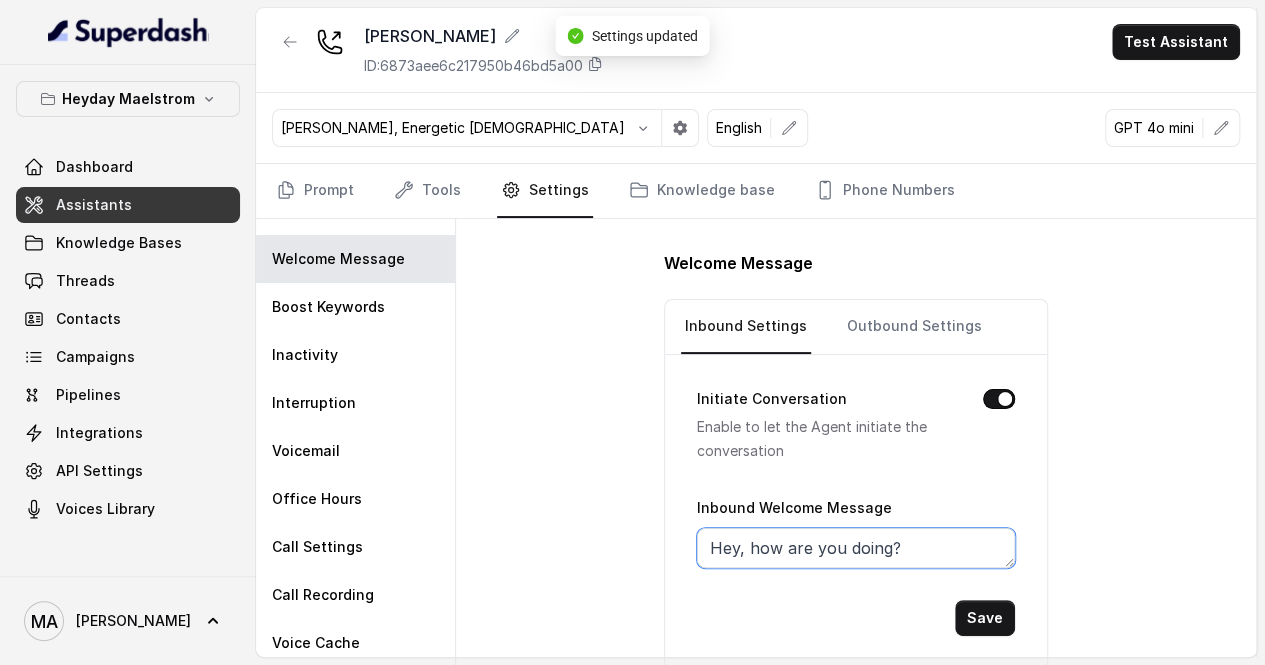 drag, startPoint x: 934, startPoint y: 539, endPoint x: 557, endPoint y: 551, distance: 377.19092 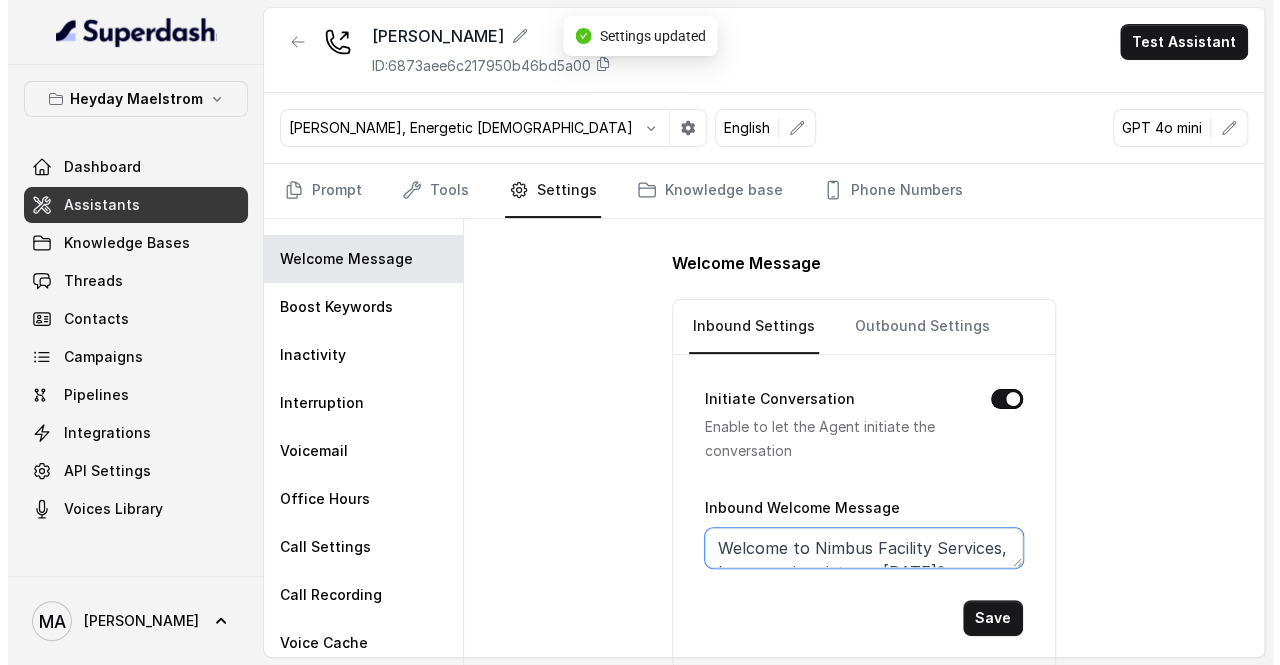 scroll, scrollTop: 38, scrollLeft: 0, axis: vertical 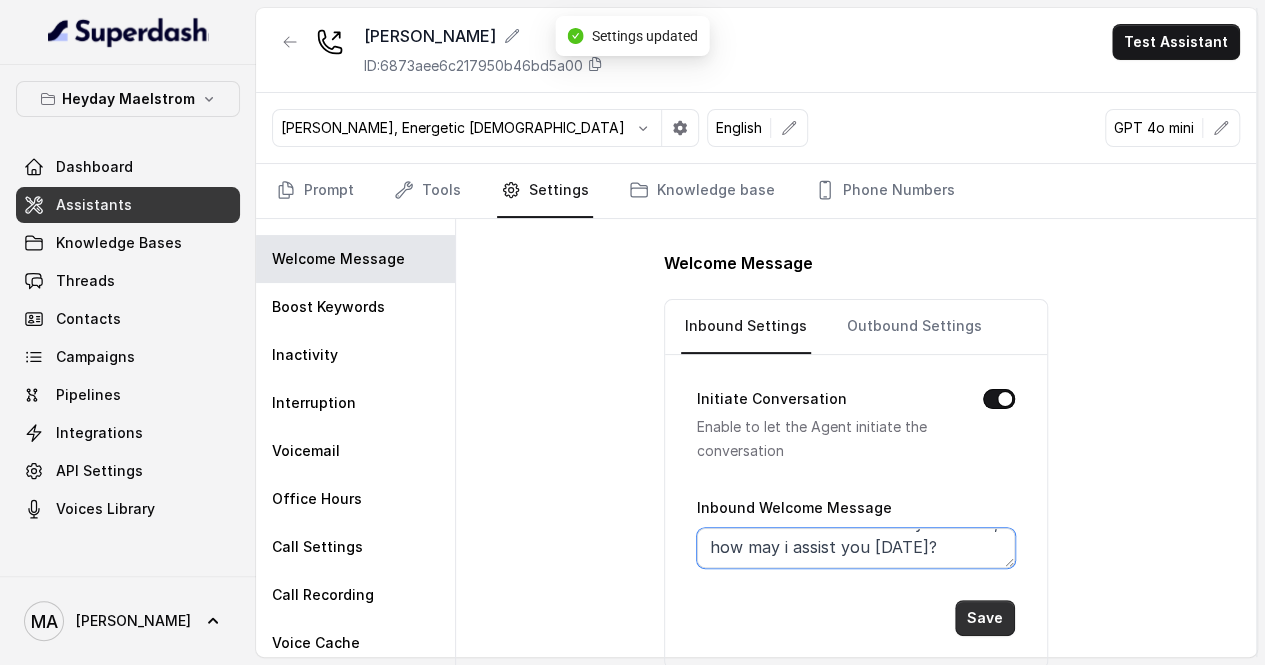 type on "Welcome to Nimbus Facility Services, how may i assist you today?" 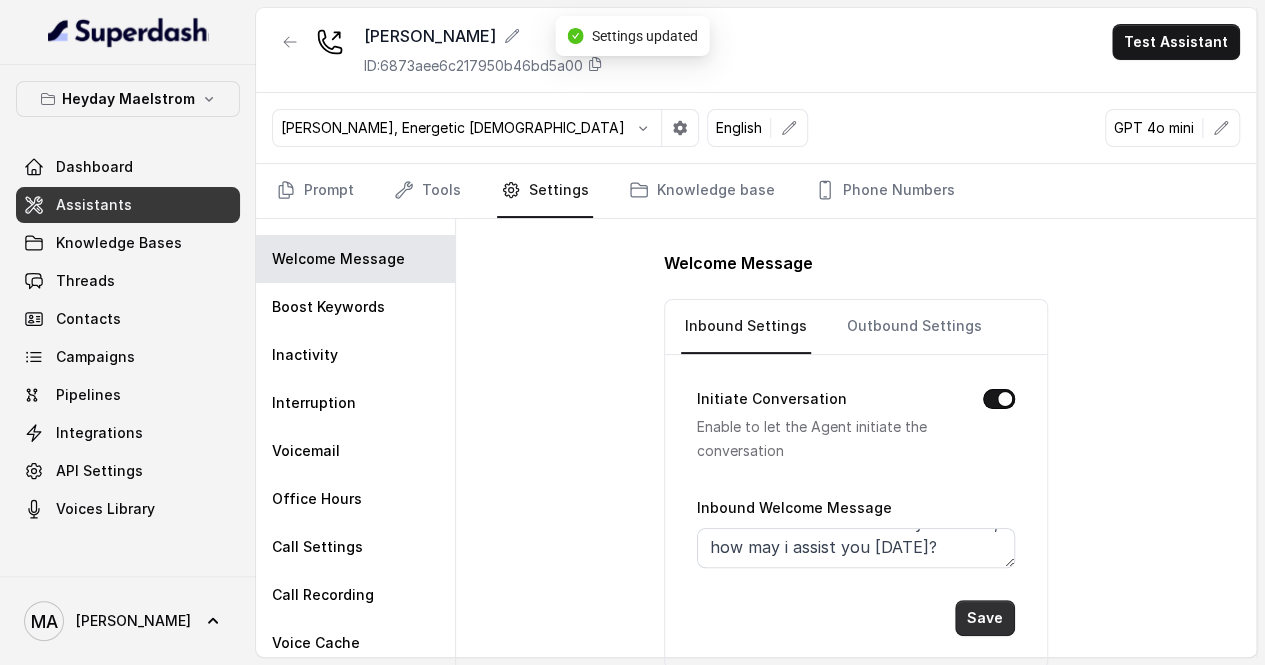 click on "Save" at bounding box center [985, 618] 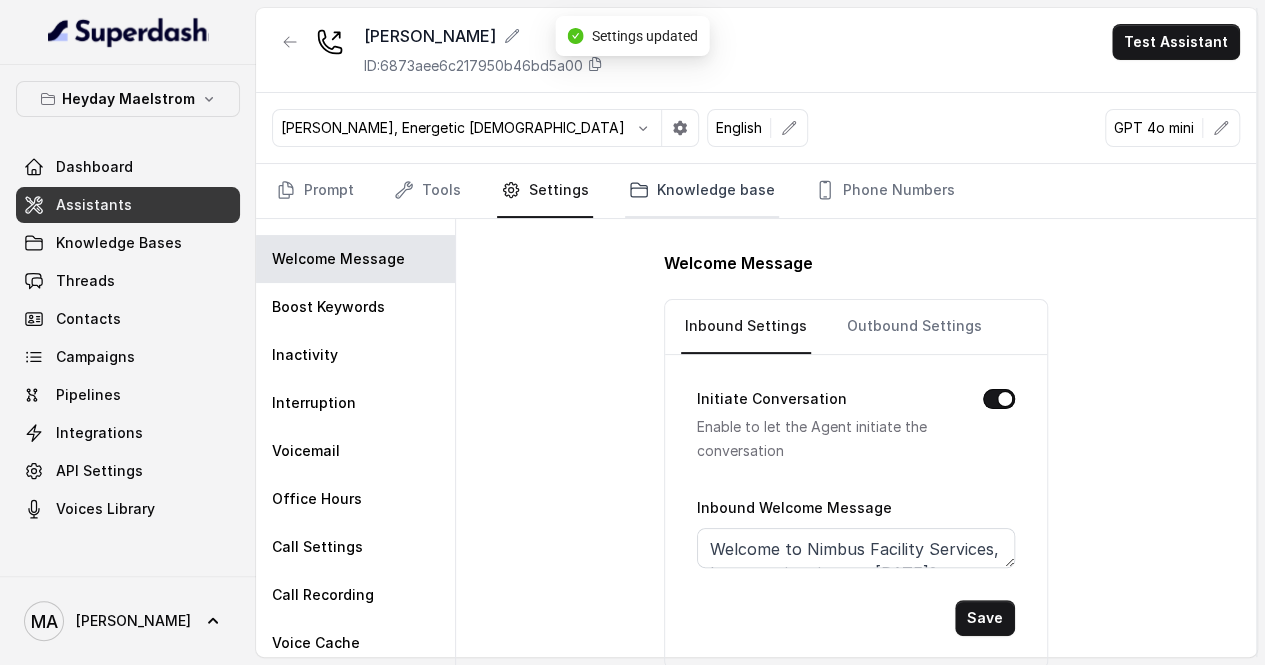 click on "Knowledge base" at bounding box center (702, 191) 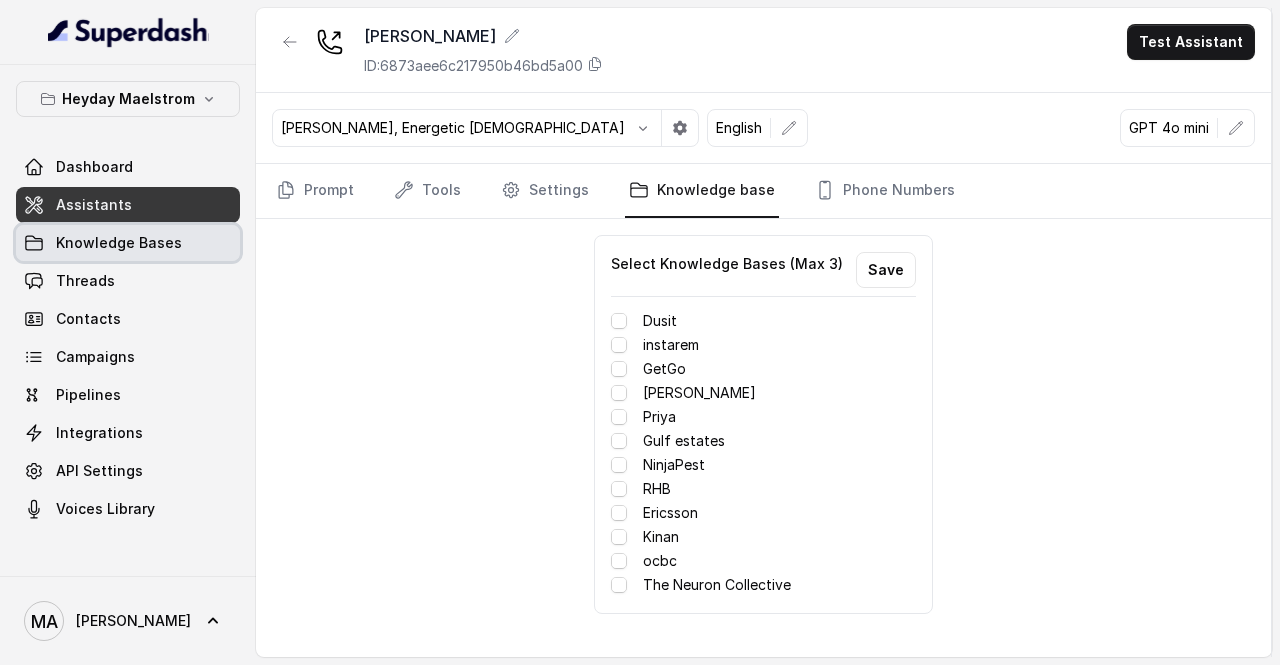 click on "Knowledge Bases" at bounding box center (119, 243) 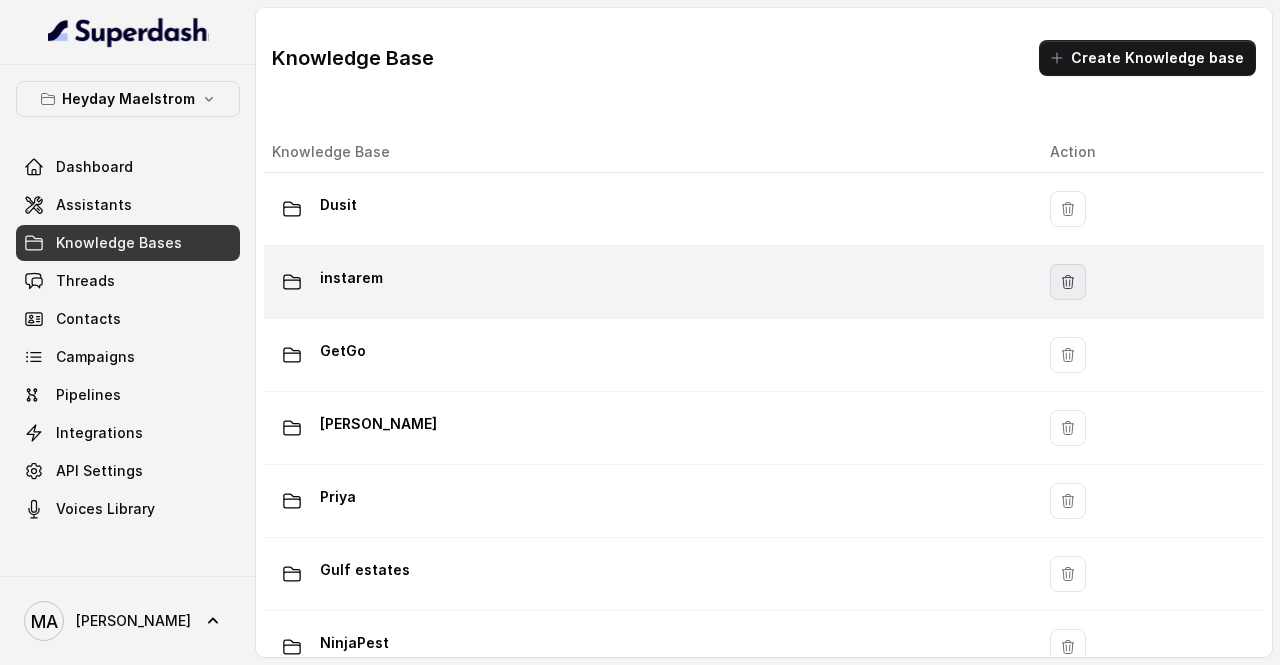 click 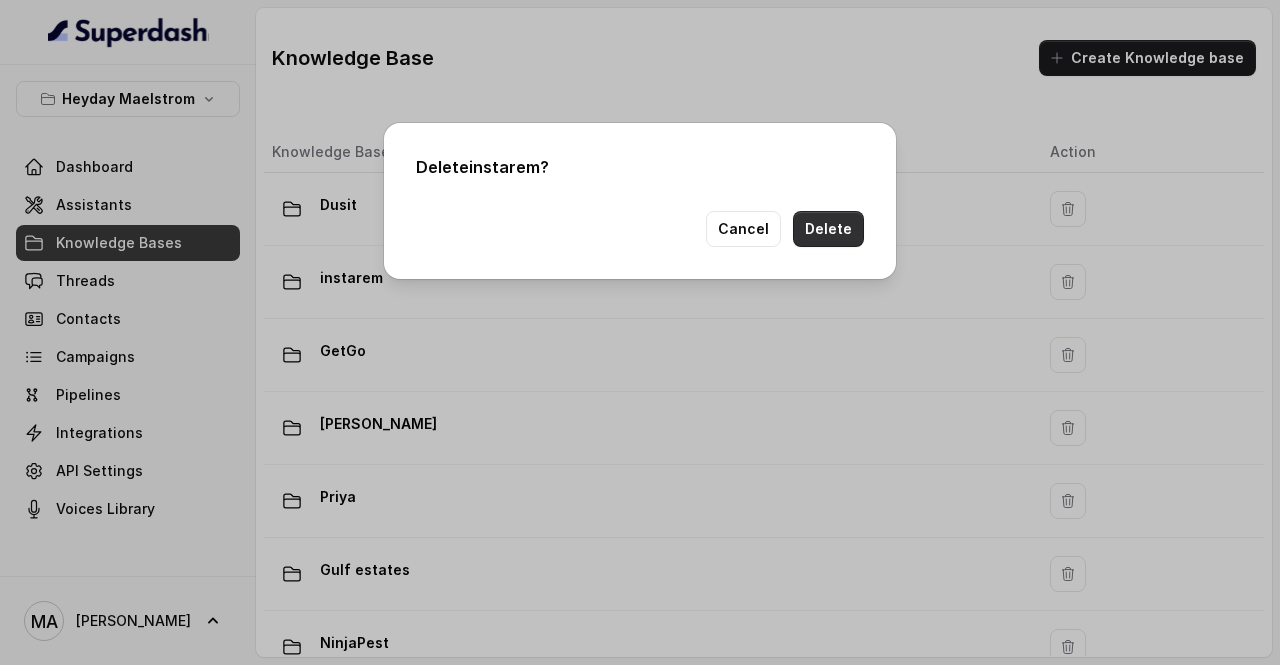 click on "Delete" at bounding box center (828, 229) 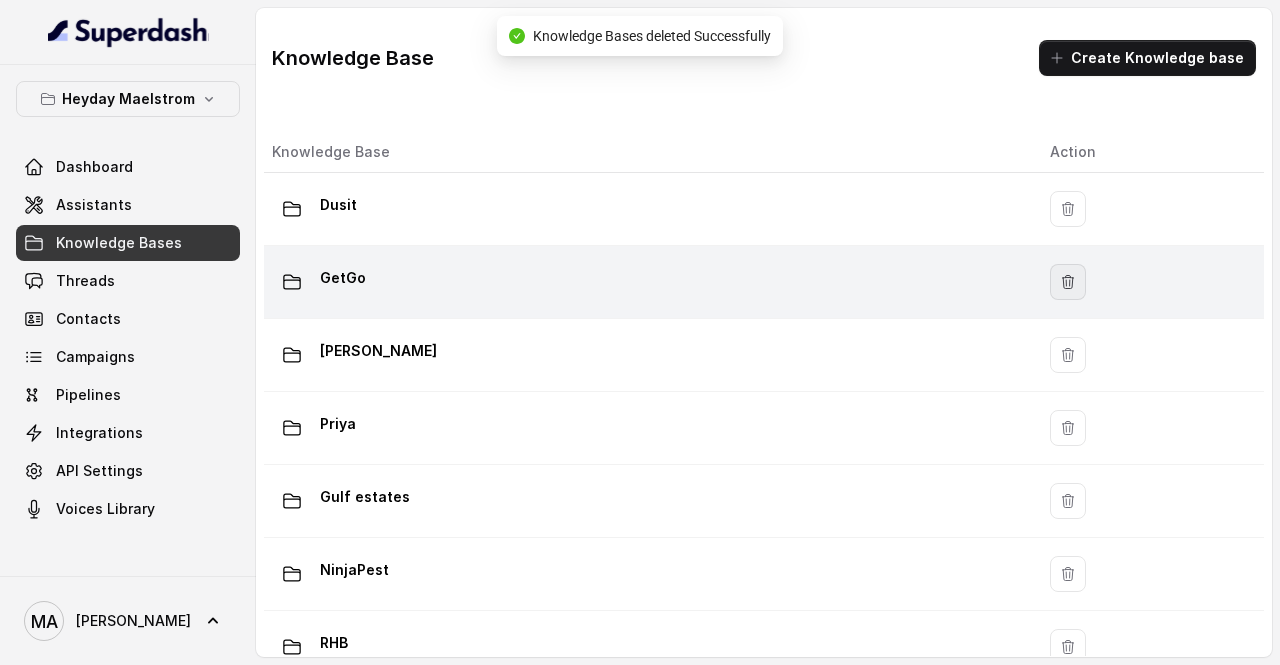 click 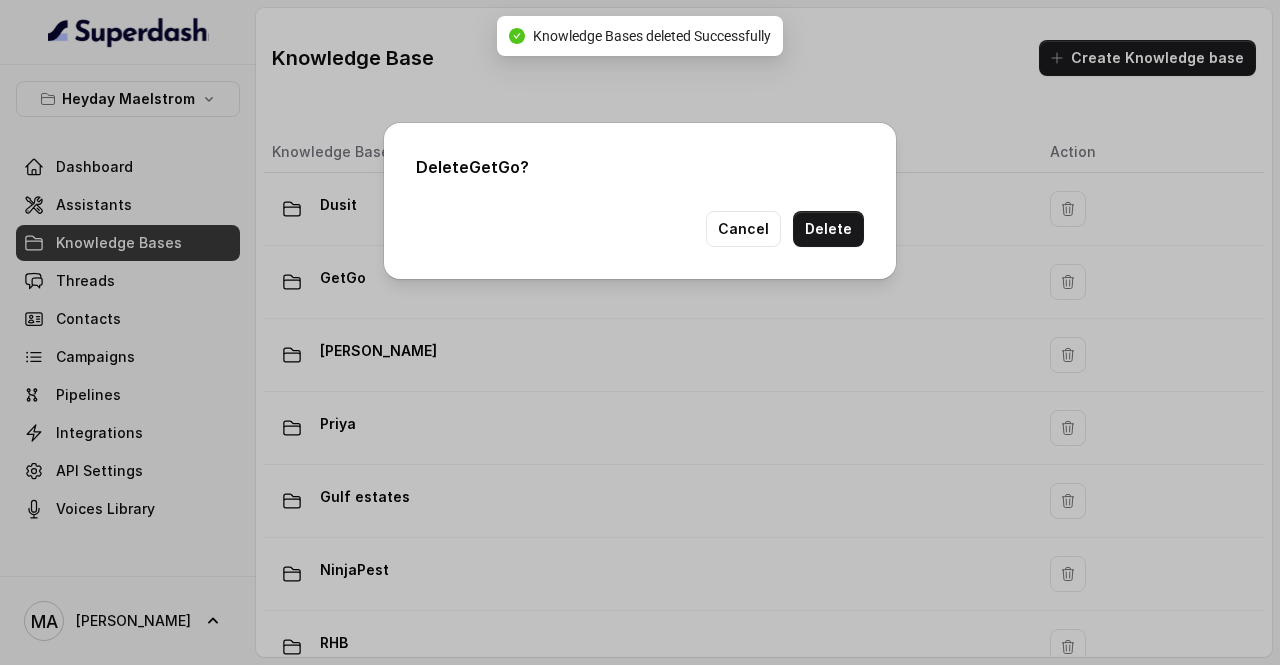click on "Delete" at bounding box center [828, 229] 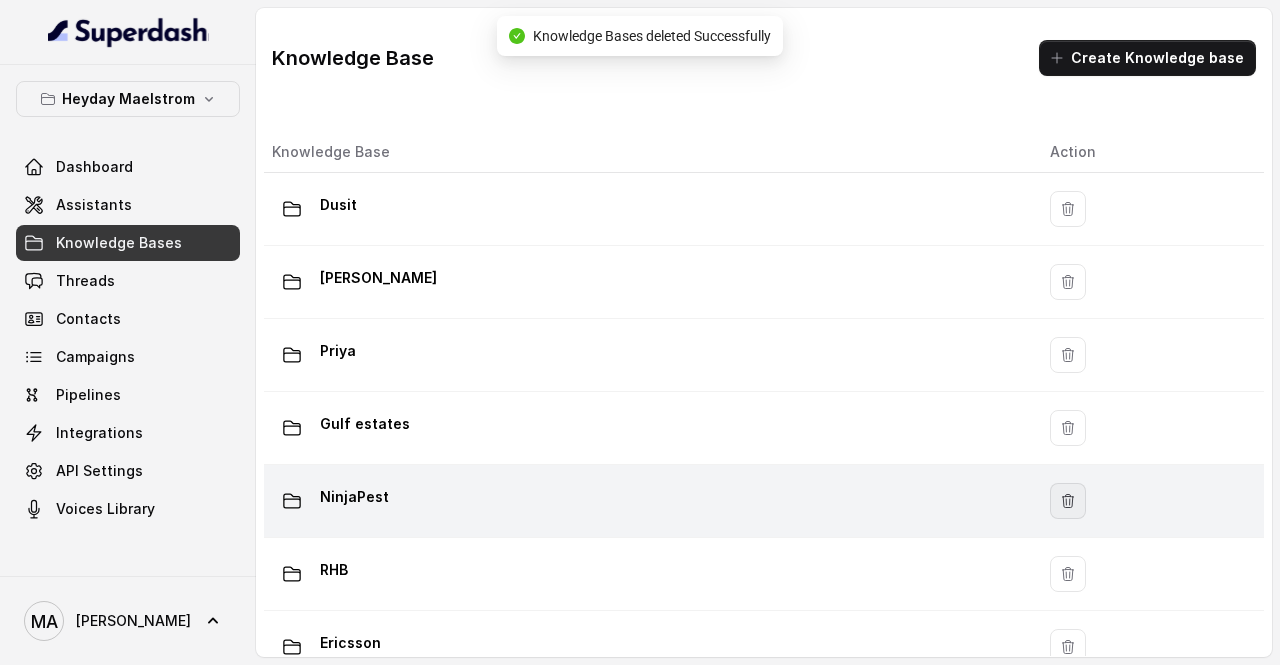 click 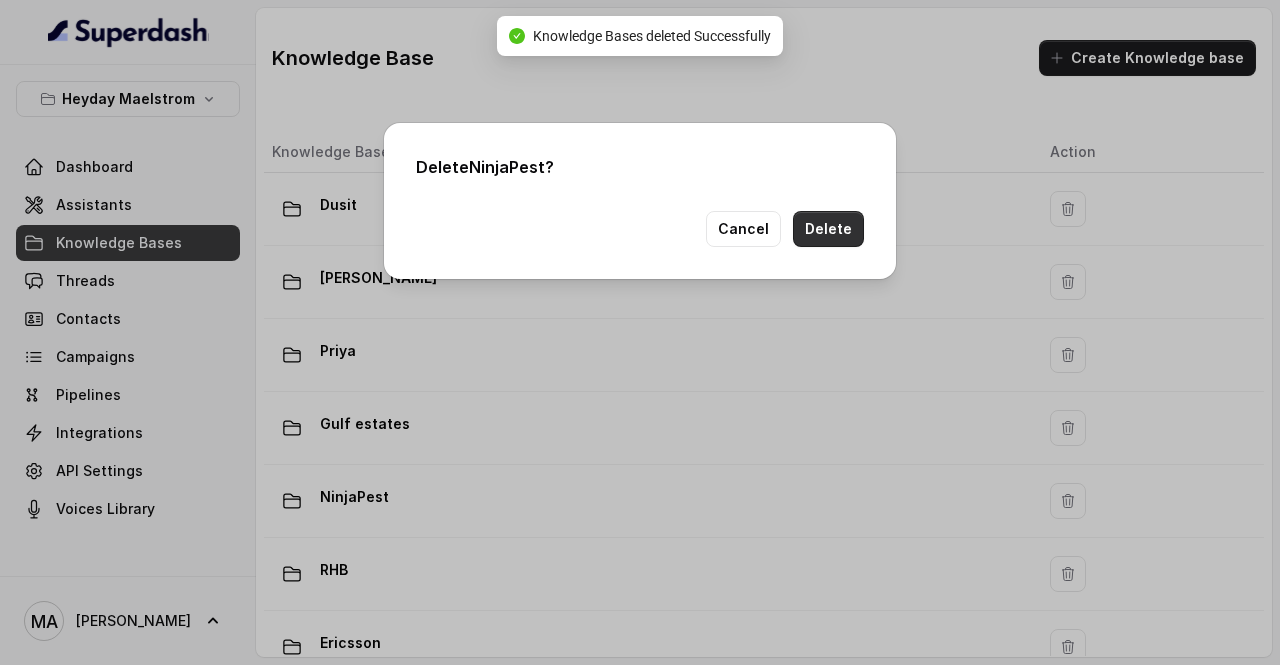 click on "Delete" at bounding box center (828, 229) 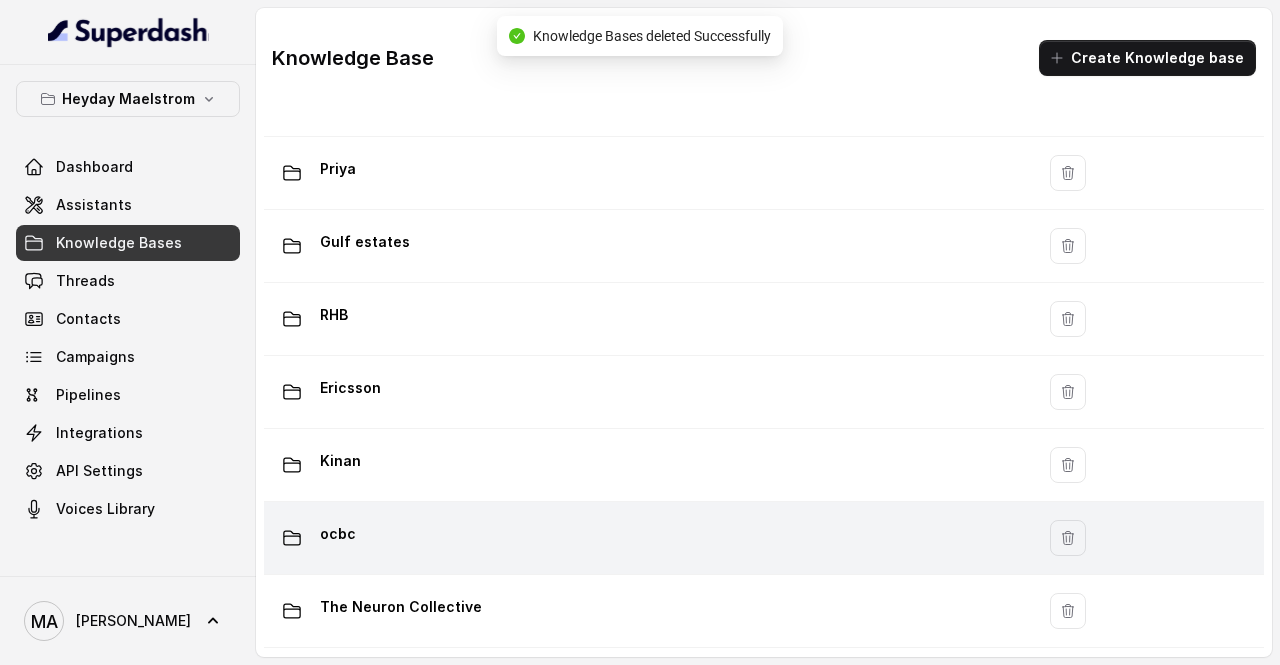 scroll, scrollTop: 194, scrollLeft: 0, axis: vertical 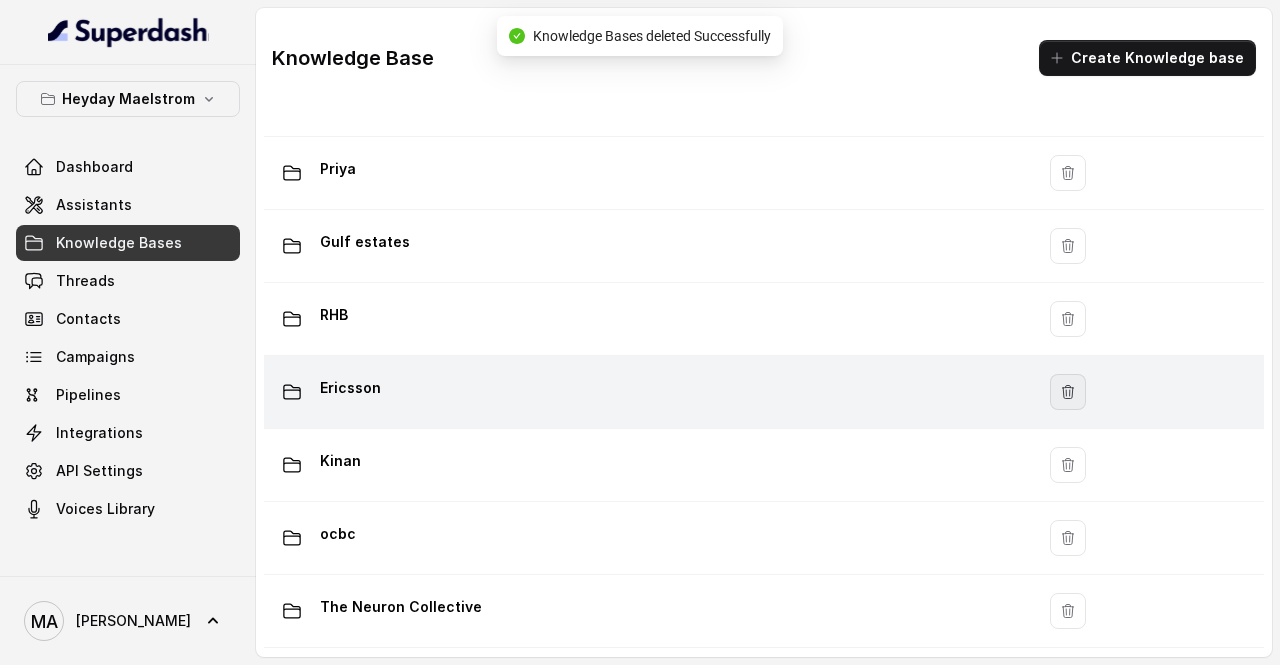 click 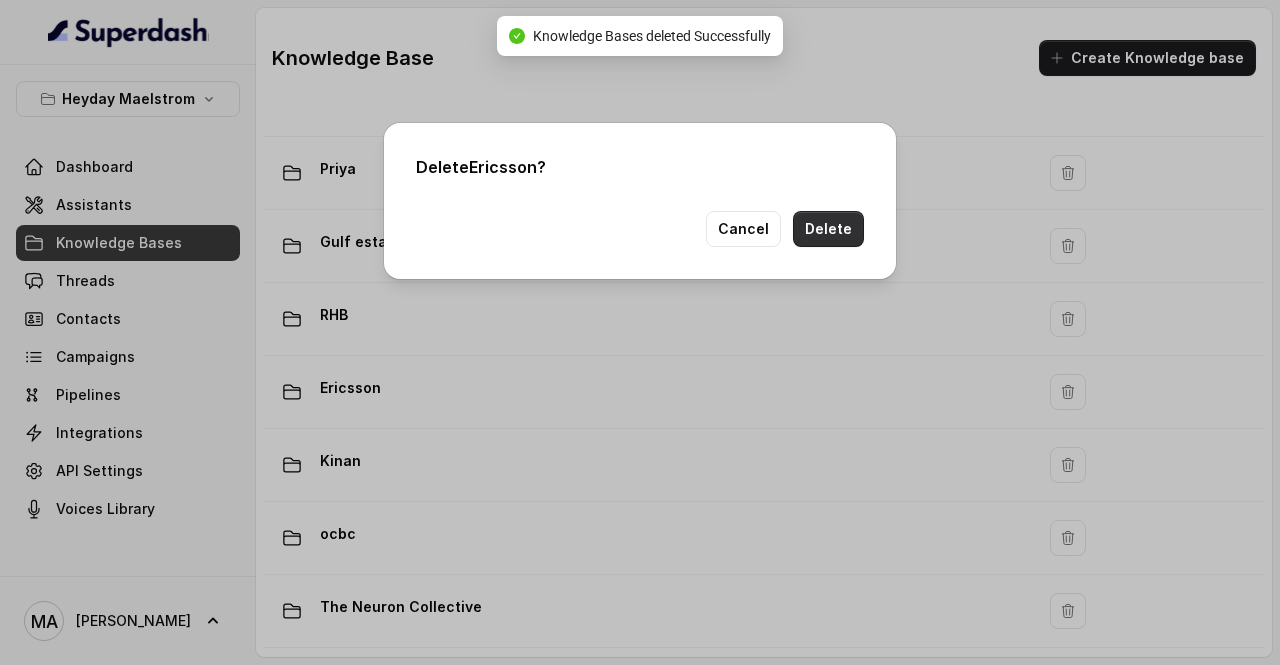 click on "Delete" at bounding box center (828, 229) 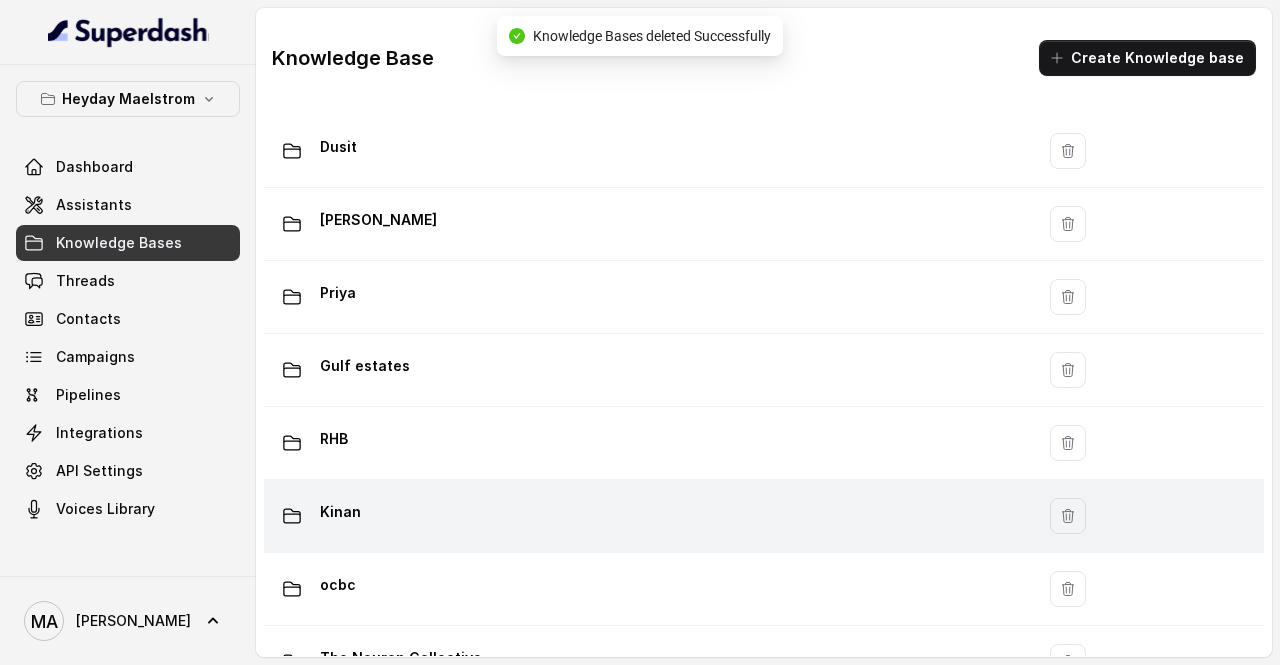 scroll, scrollTop: 0, scrollLeft: 0, axis: both 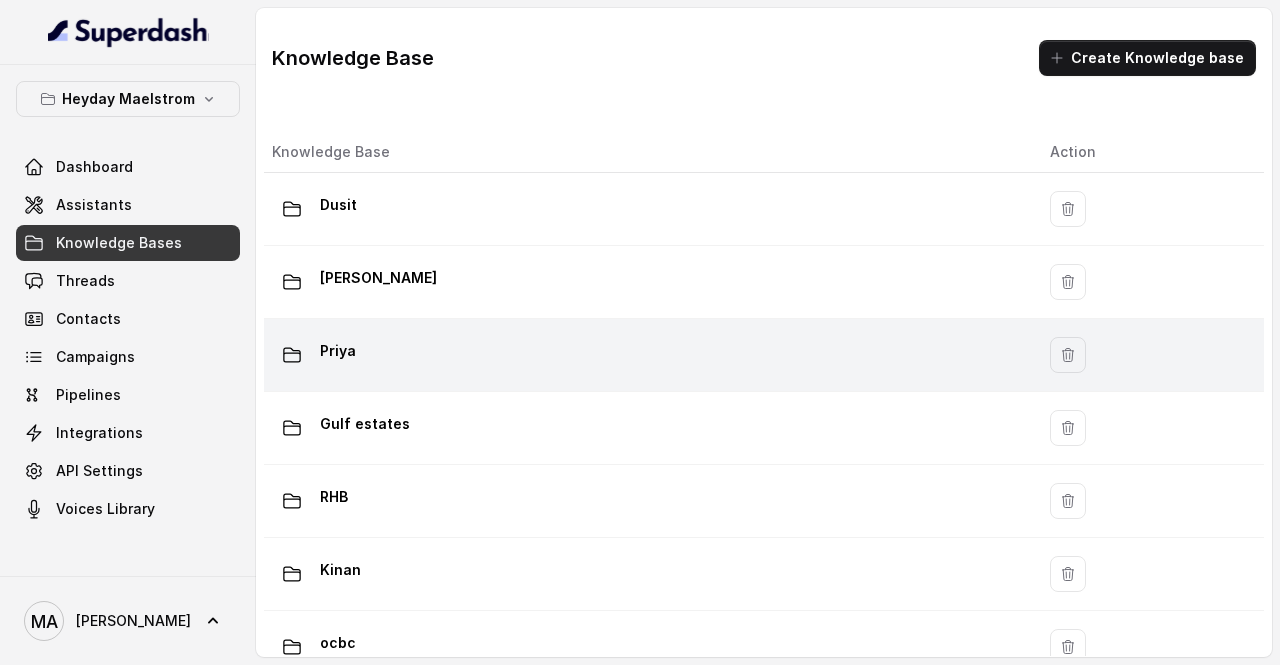 click on "Priya" at bounding box center [645, 355] 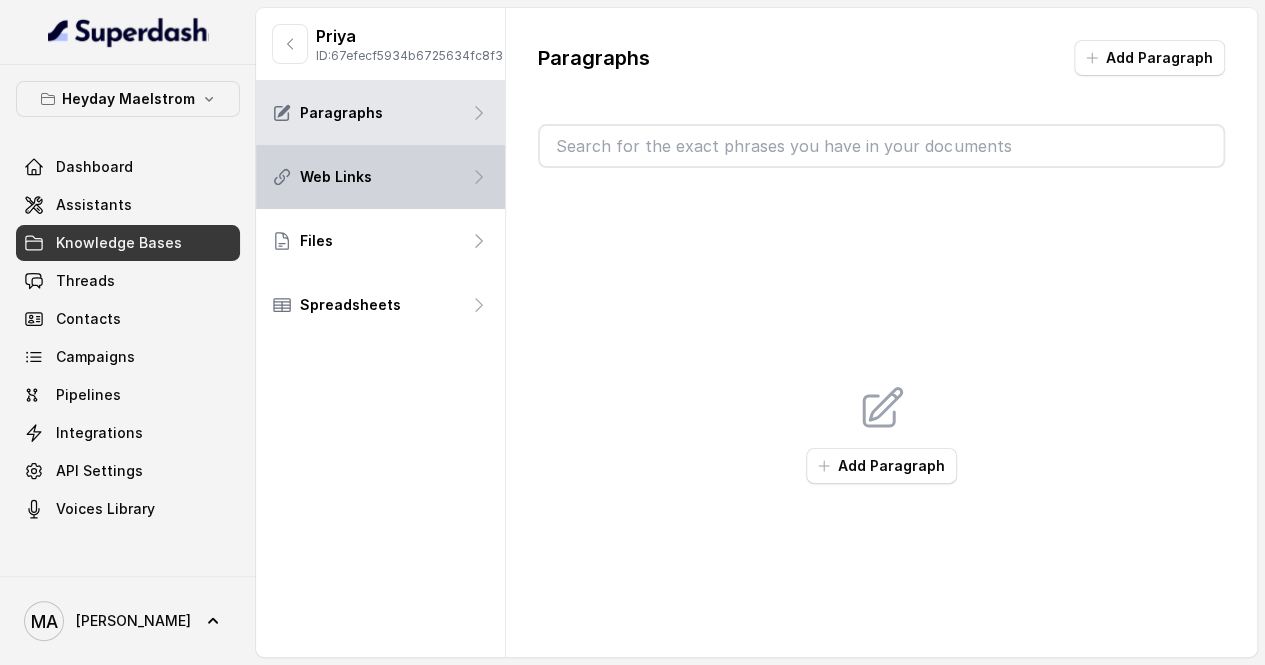 click on "Web Links" at bounding box center (380, 177) 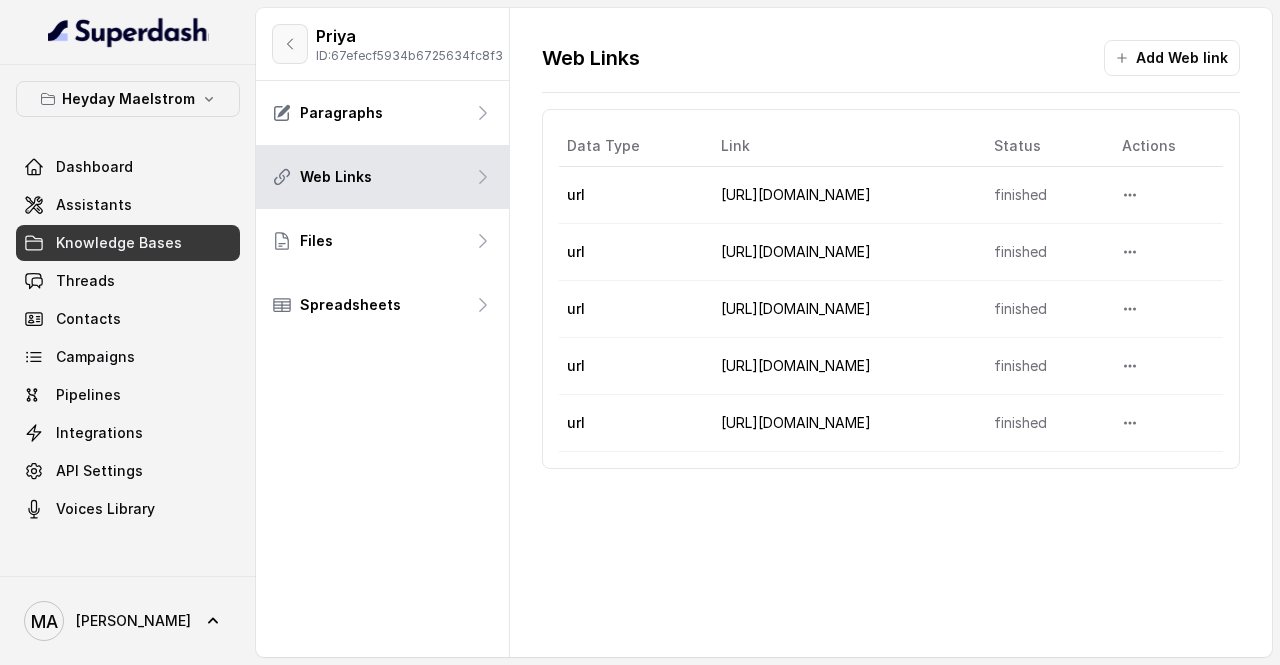 click at bounding box center (290, 44) 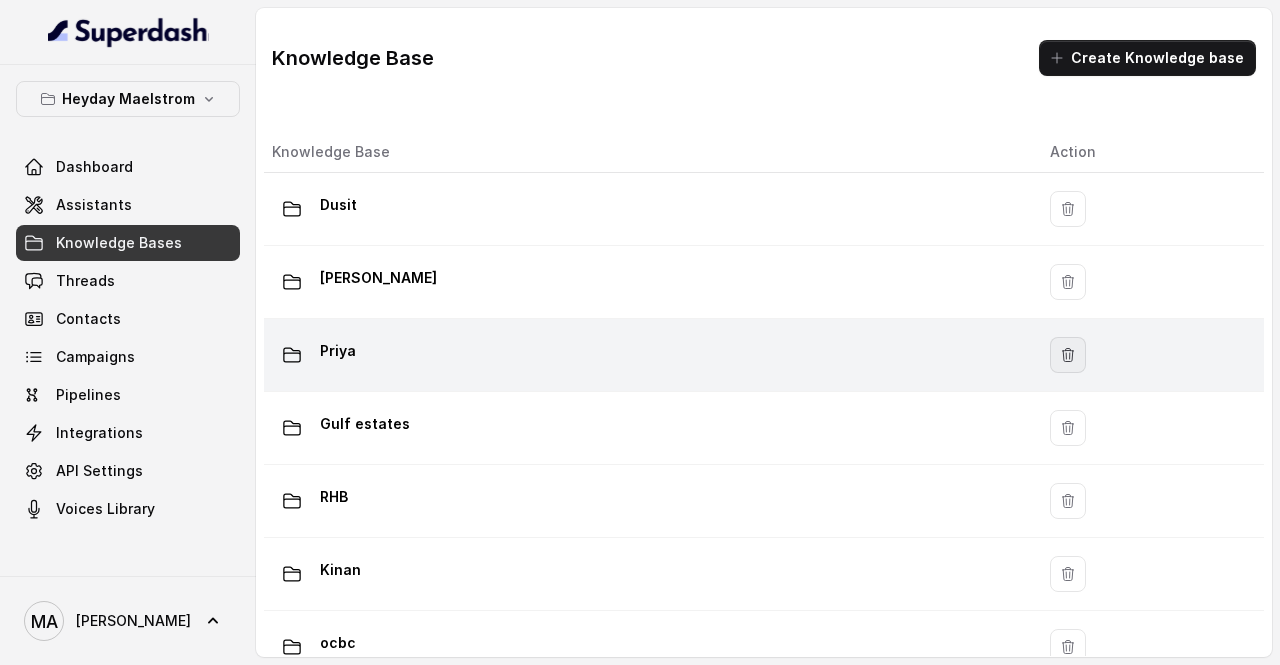 click at bounding box center [1068, 355] 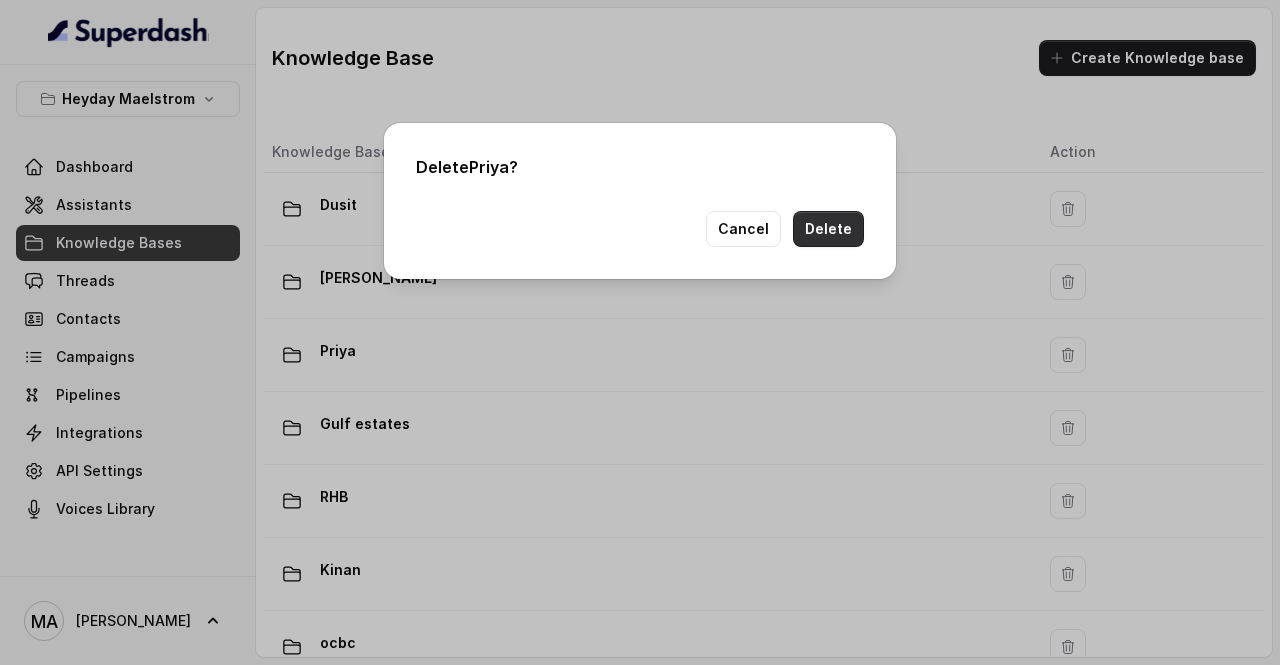 click on "Delete" at bounding box center [828, 229] 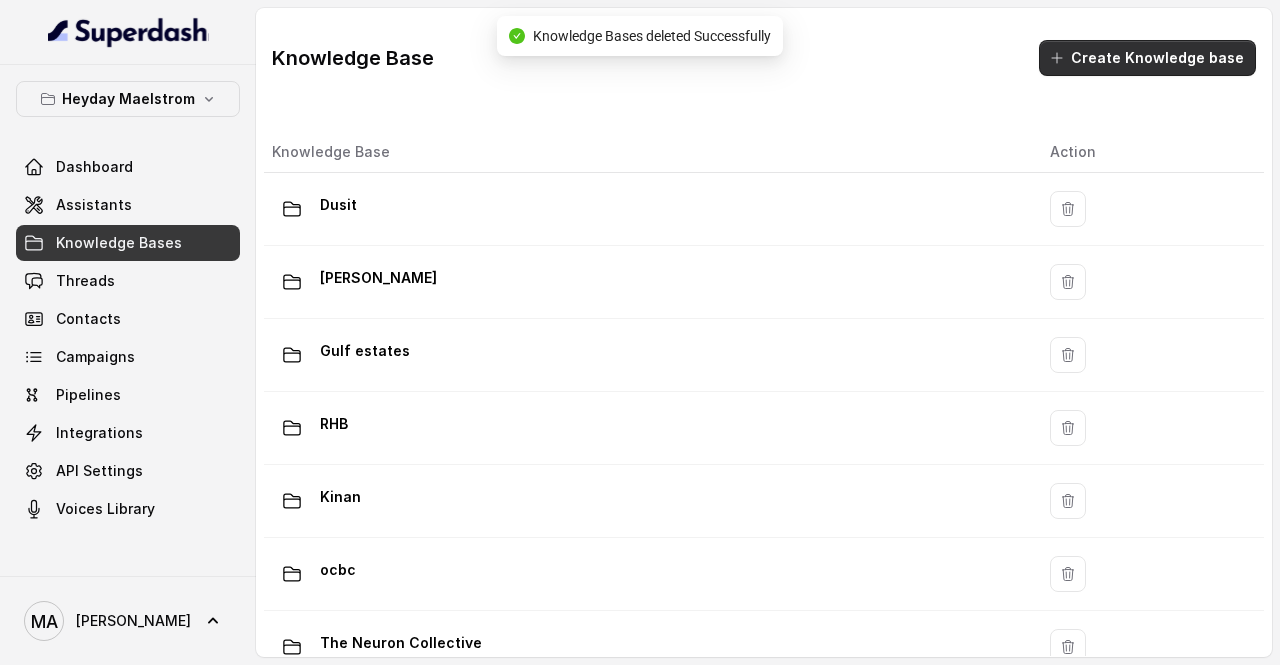 click 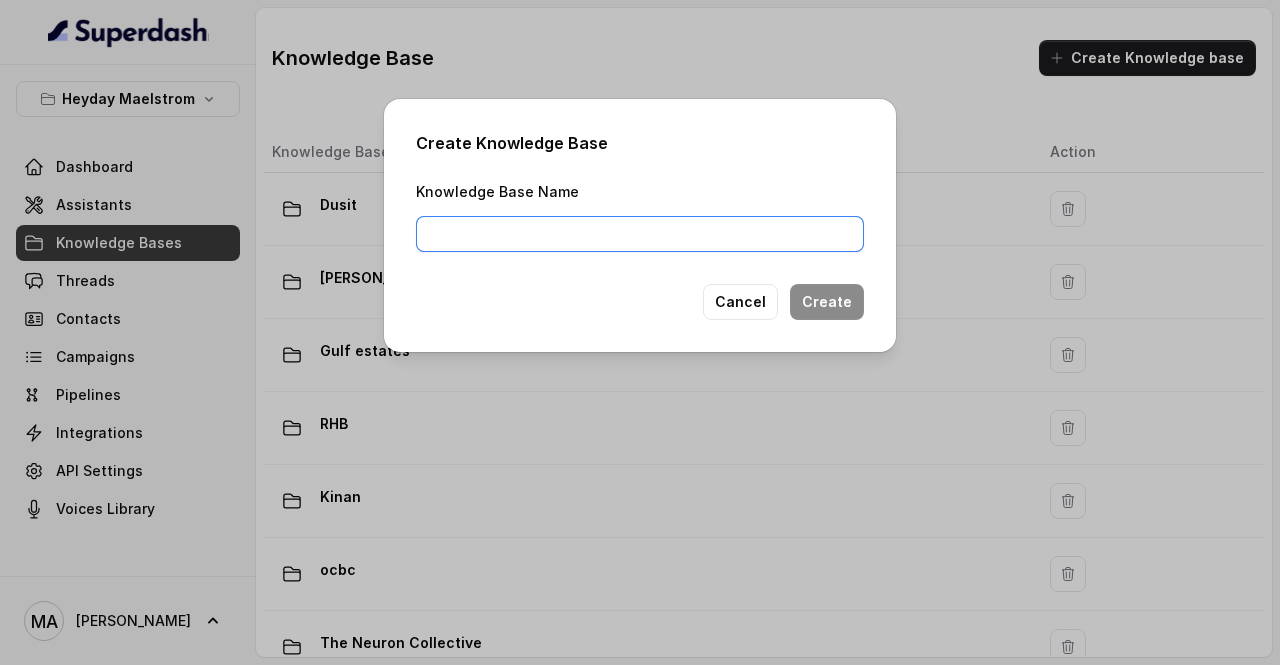 click on "Knowledge Base Name" at bounding box center (640, 234) 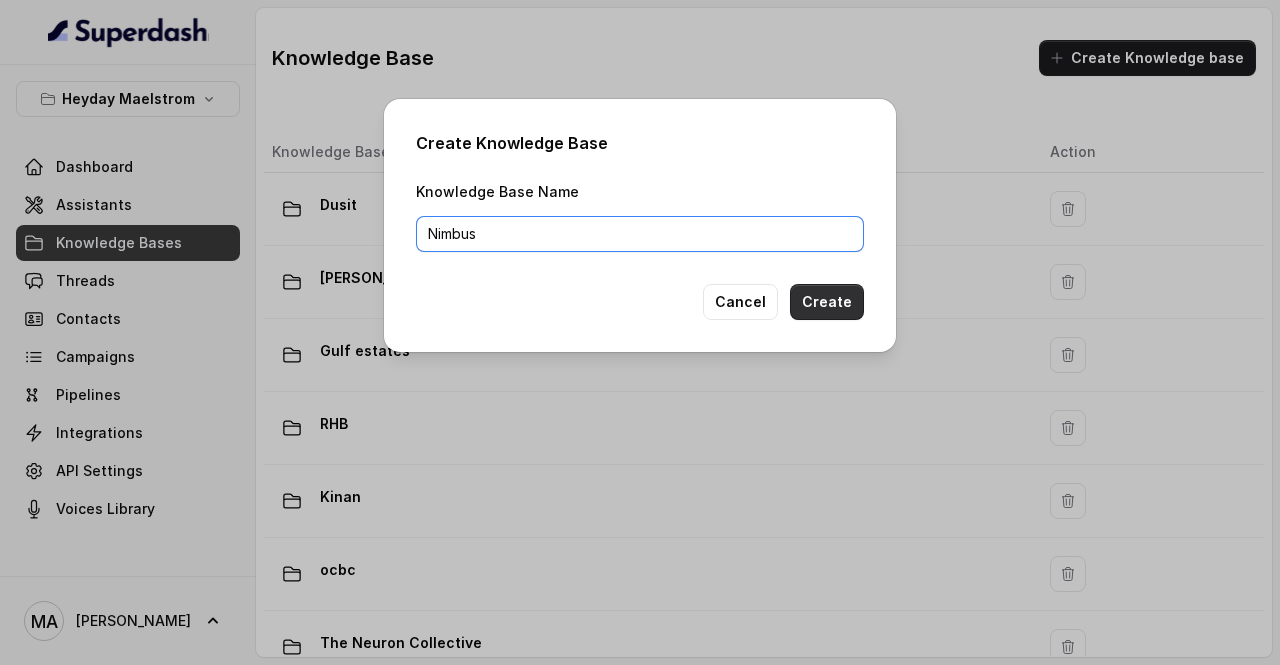 type on "Nimbus" 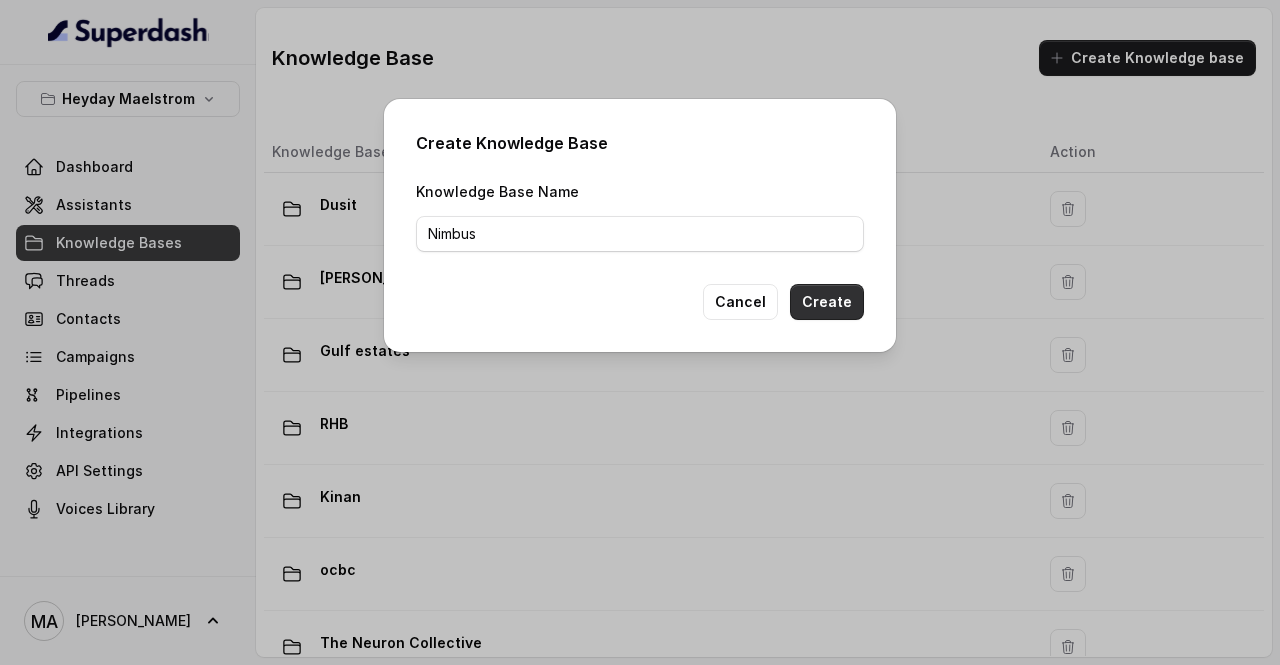 click on "Create" at bounding box center [827, 302] 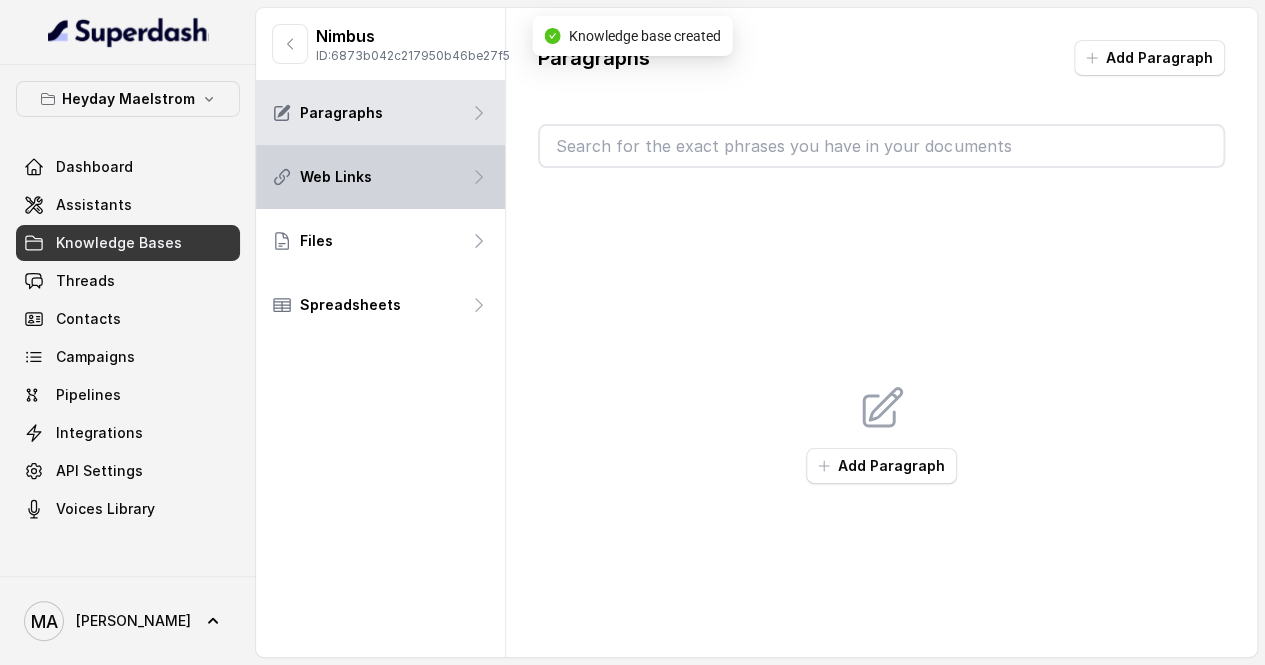 click on "Web Links" at bounding box center (380, 177) 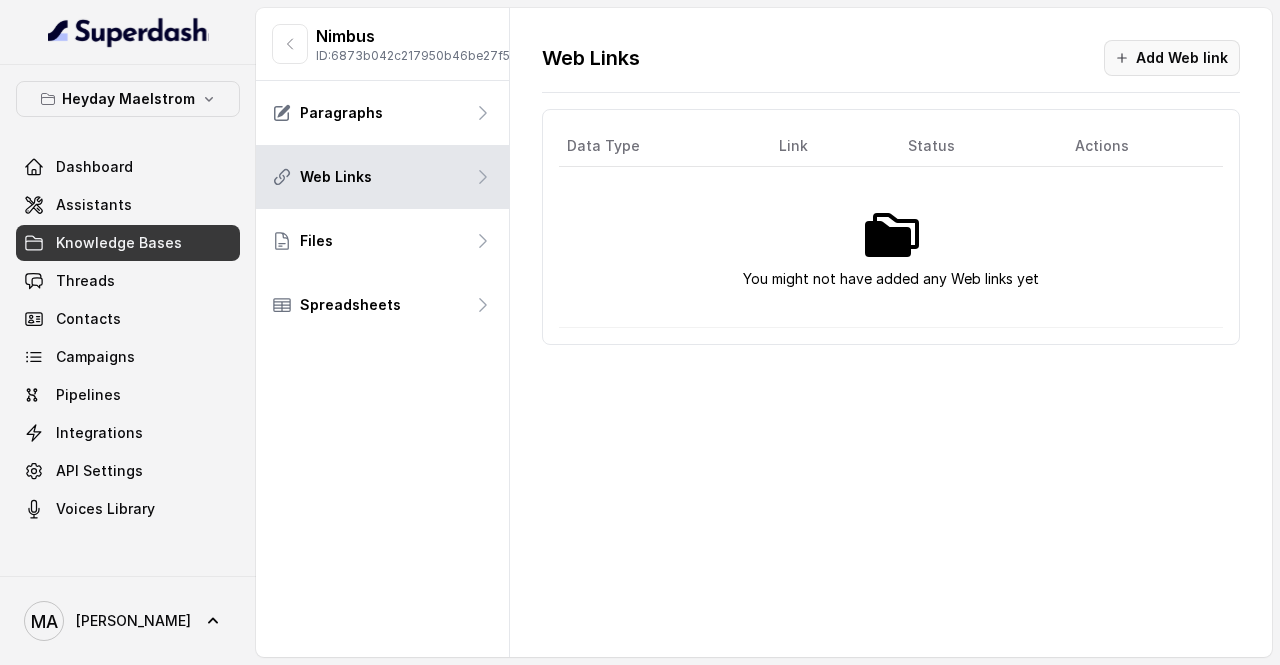 click on "Add Web link" at bounding box center [1172, 58] 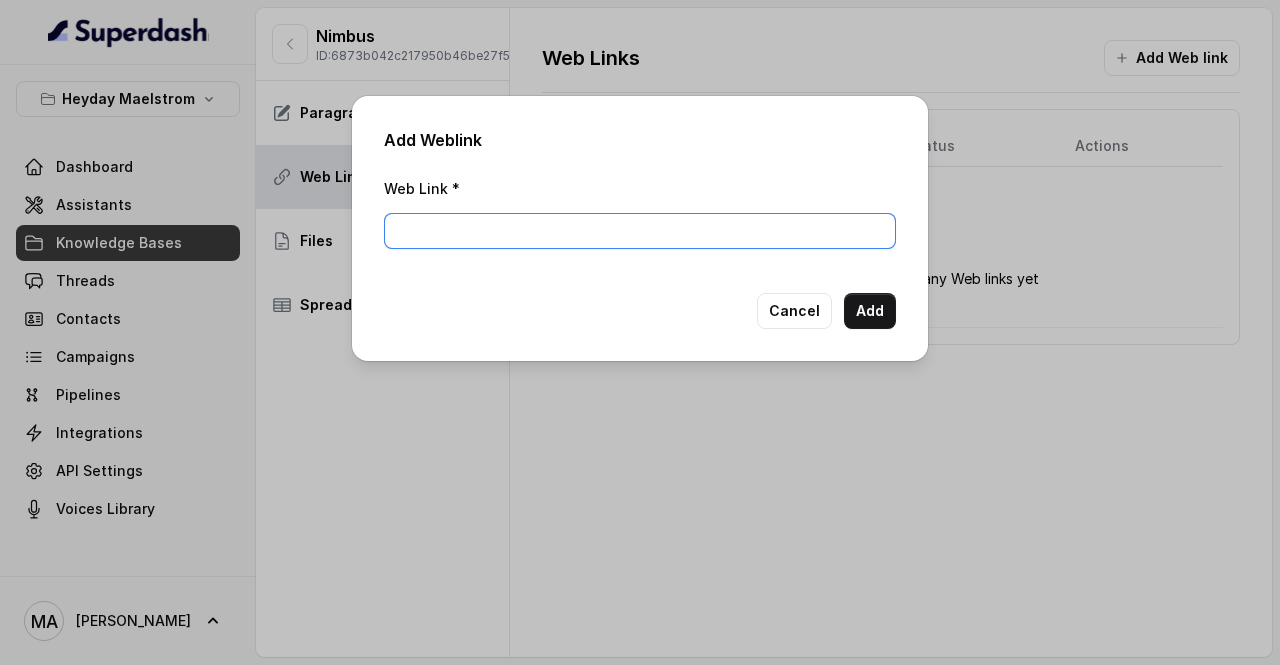 click on "Web Link *" at bounding box center [640, 231] 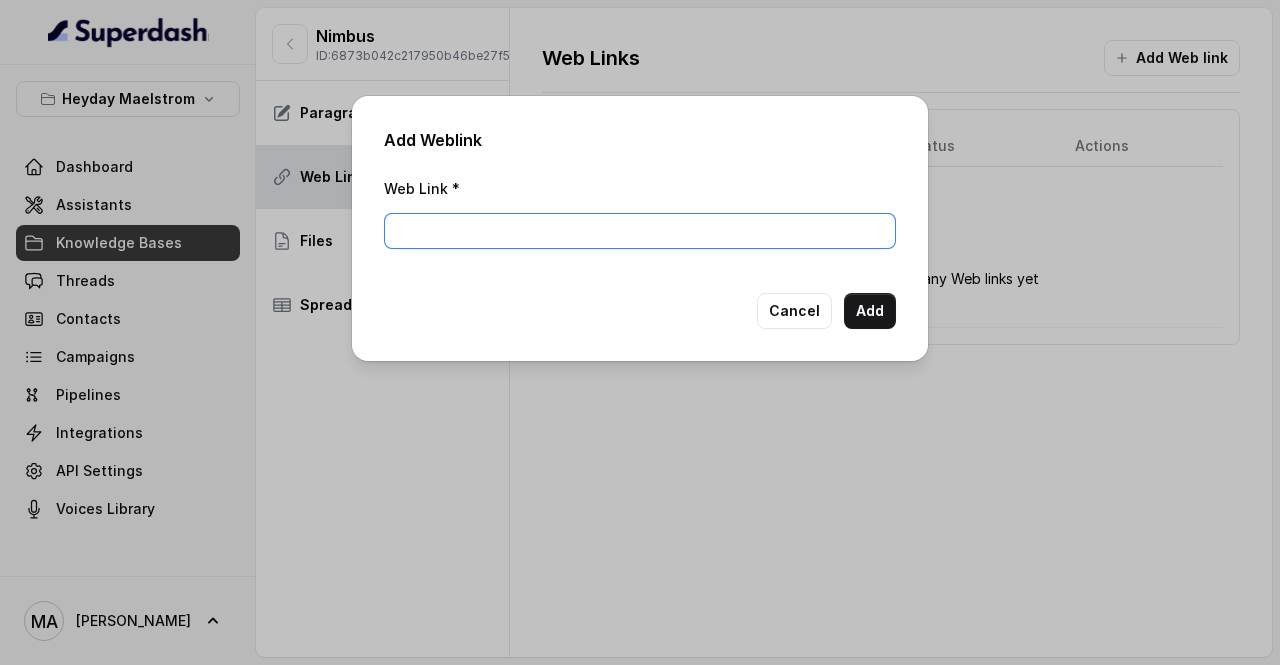 paste on "https://www.nimbusfacility.com/sg/home" 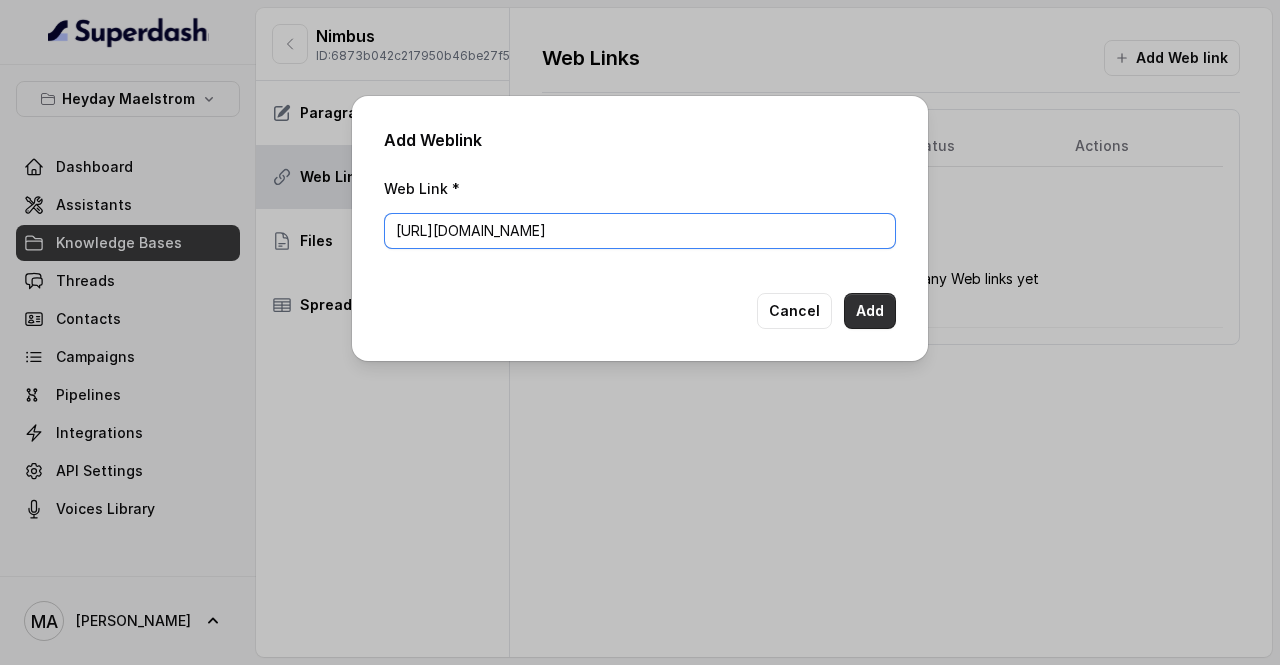 type on "https://www.nimbusfacility.com/sg/home" 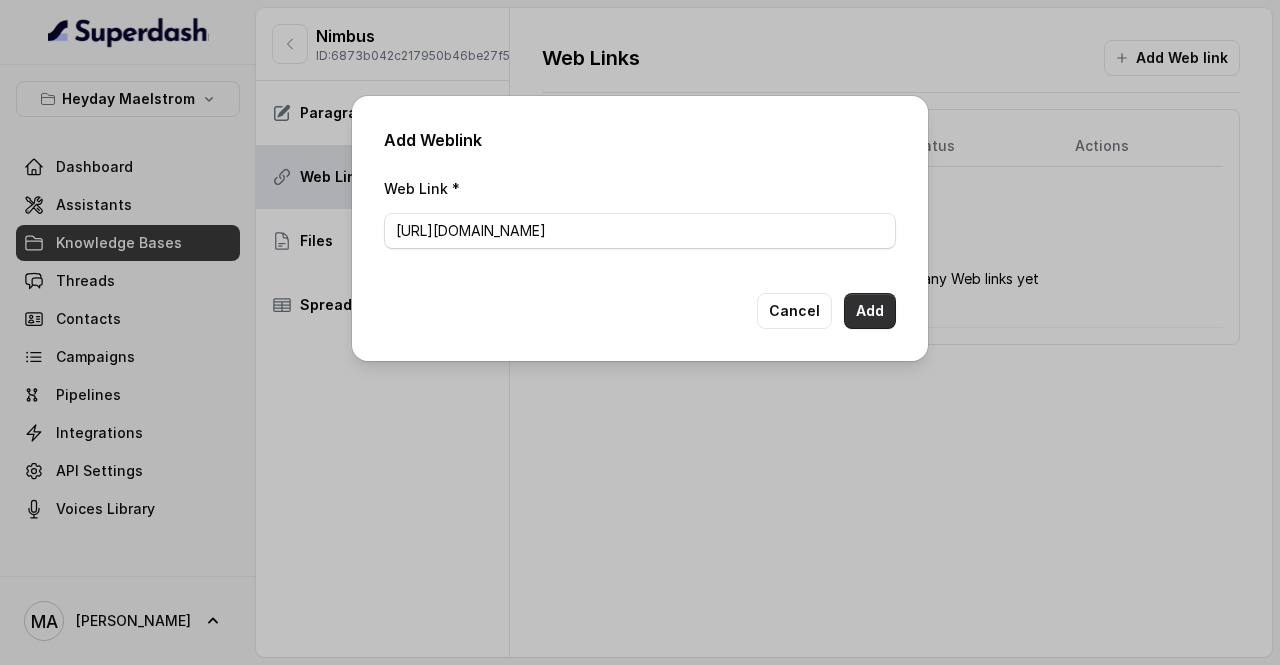 click on "Add" at bounding box center (870, 311) 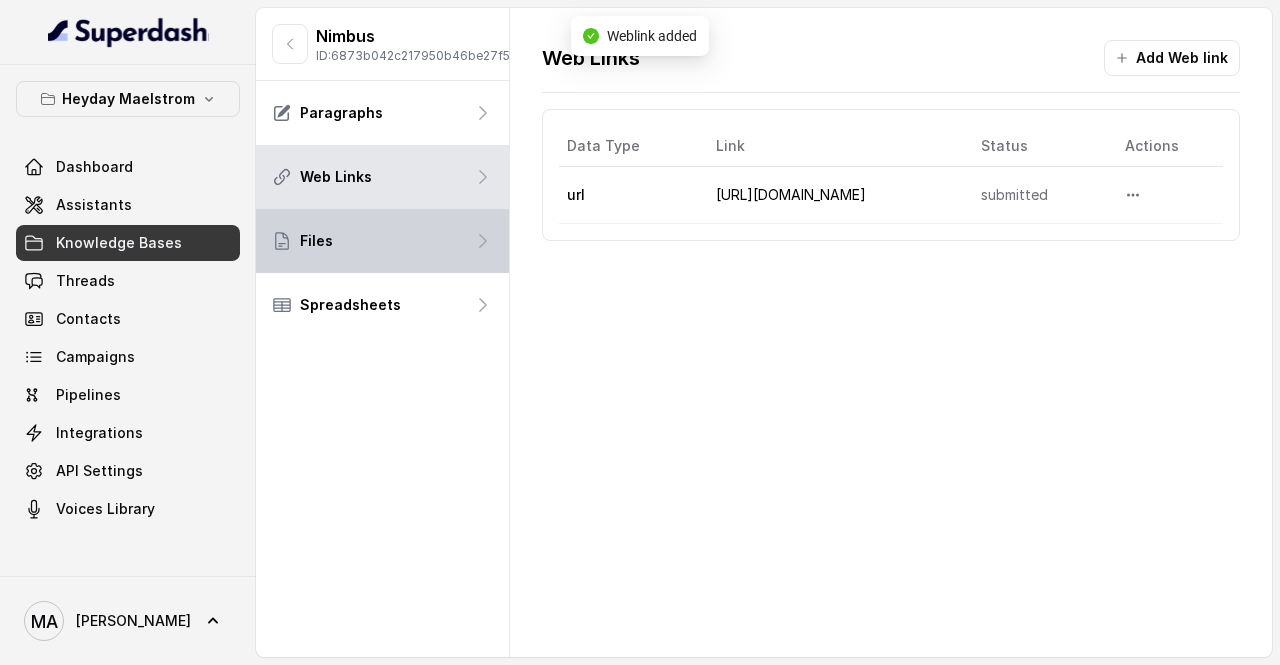 click on "Files" at bounding box center [382, 241] 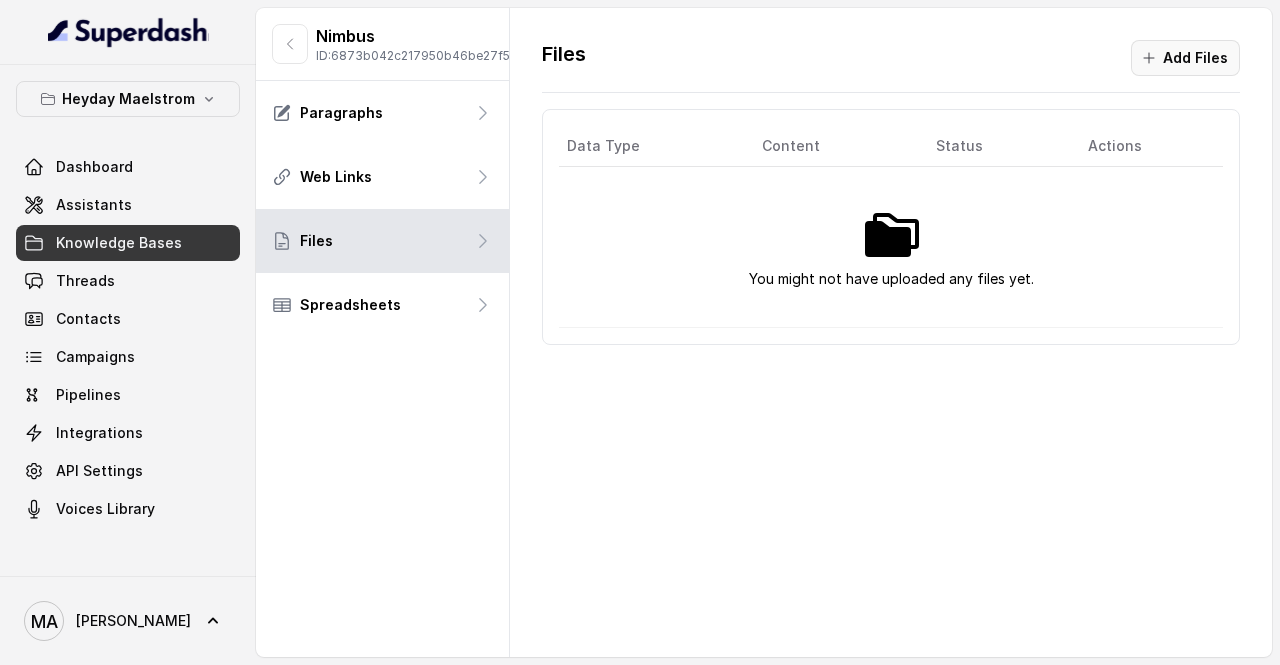 click 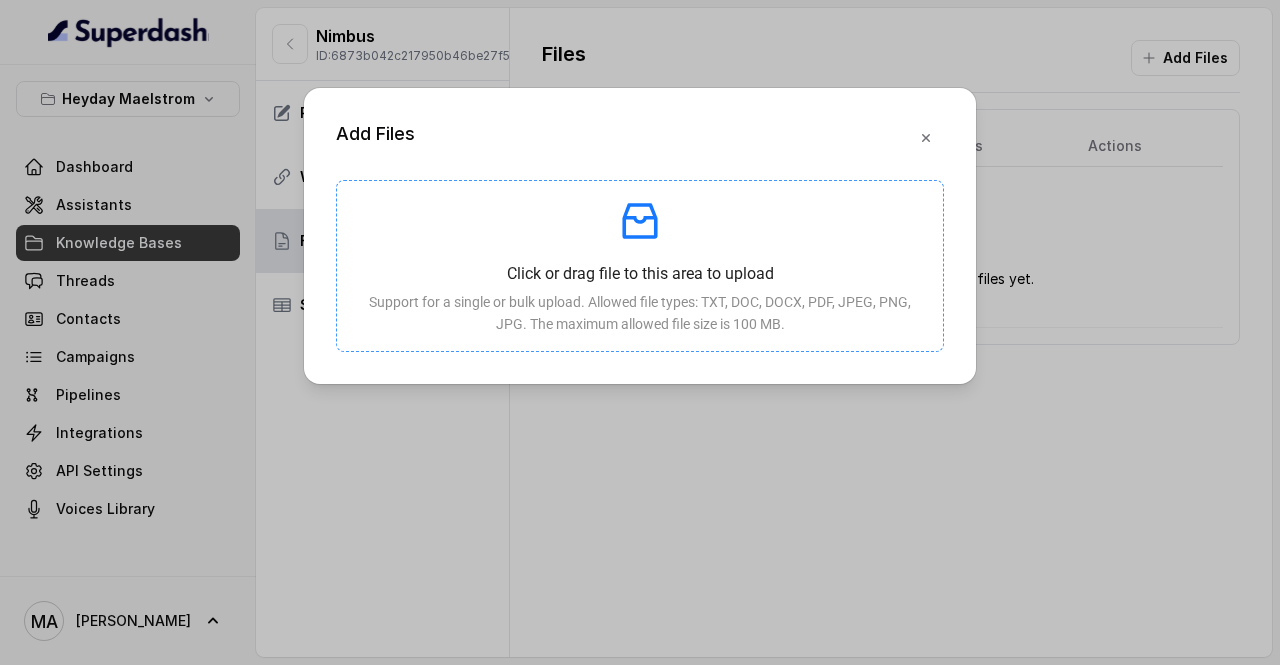 click on "Click or drag file to this area to upload Support for a single or bulk upload. Allowed file types: TXT, DOC, DOCX, PDF, JPEG, PNG, JPG. The maximum allowed file size is 100 MB." at bounding box center [640, 265] 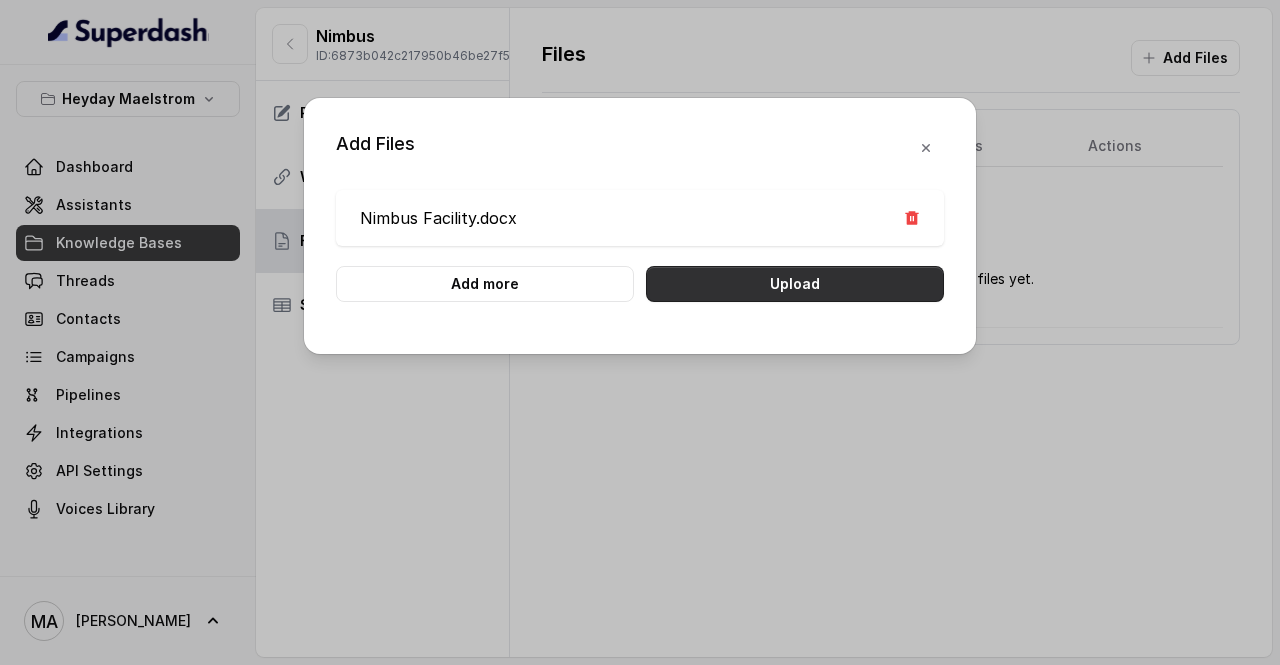 click on "Upload" at bounding box center (795, 284) 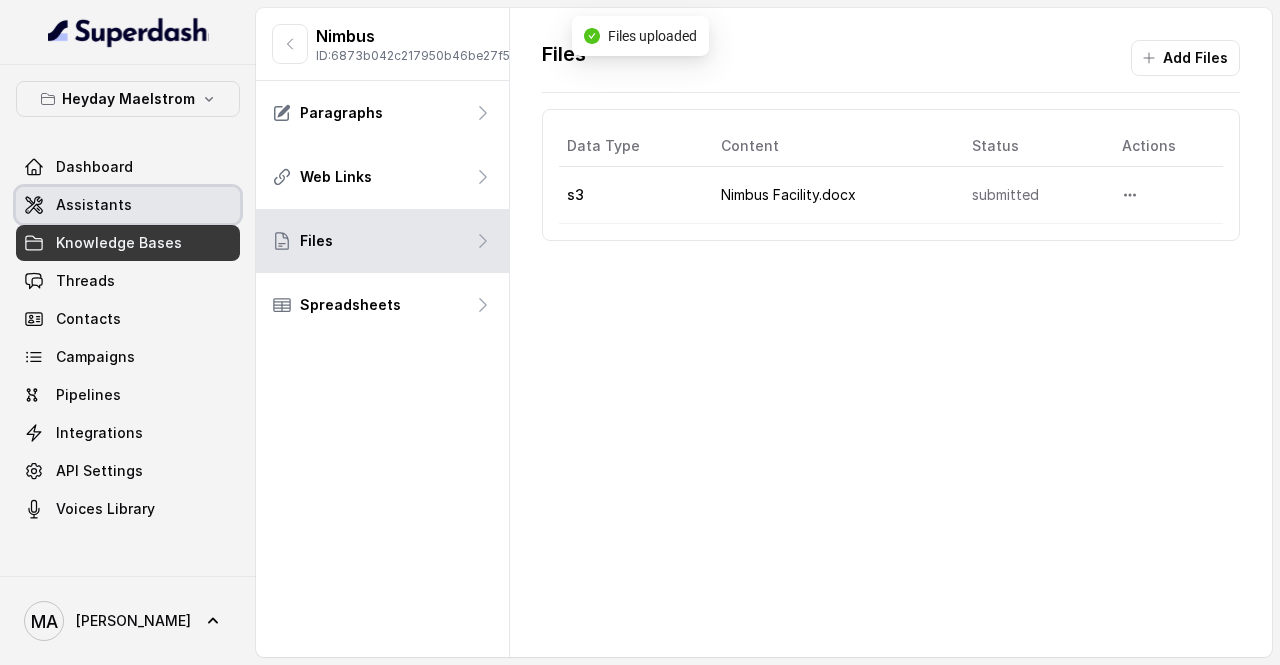 click on "Assistants" at bounding box center (128, 205) 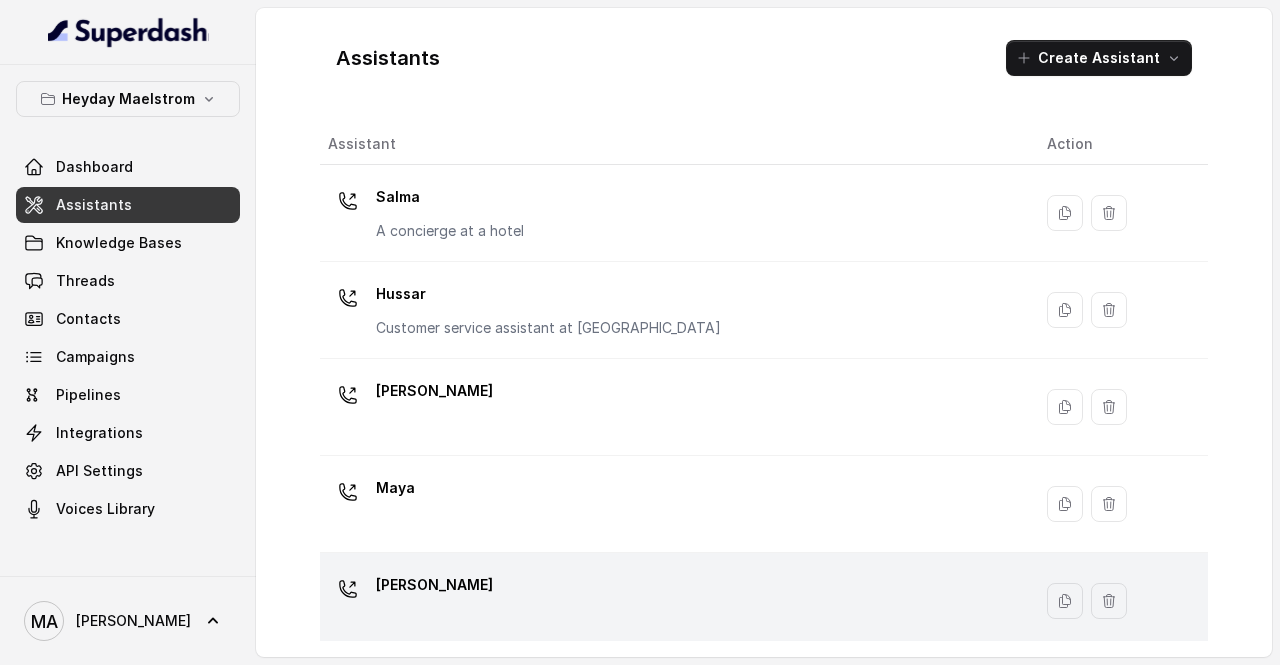 click on "Susan" at bounding box center (671, 601) 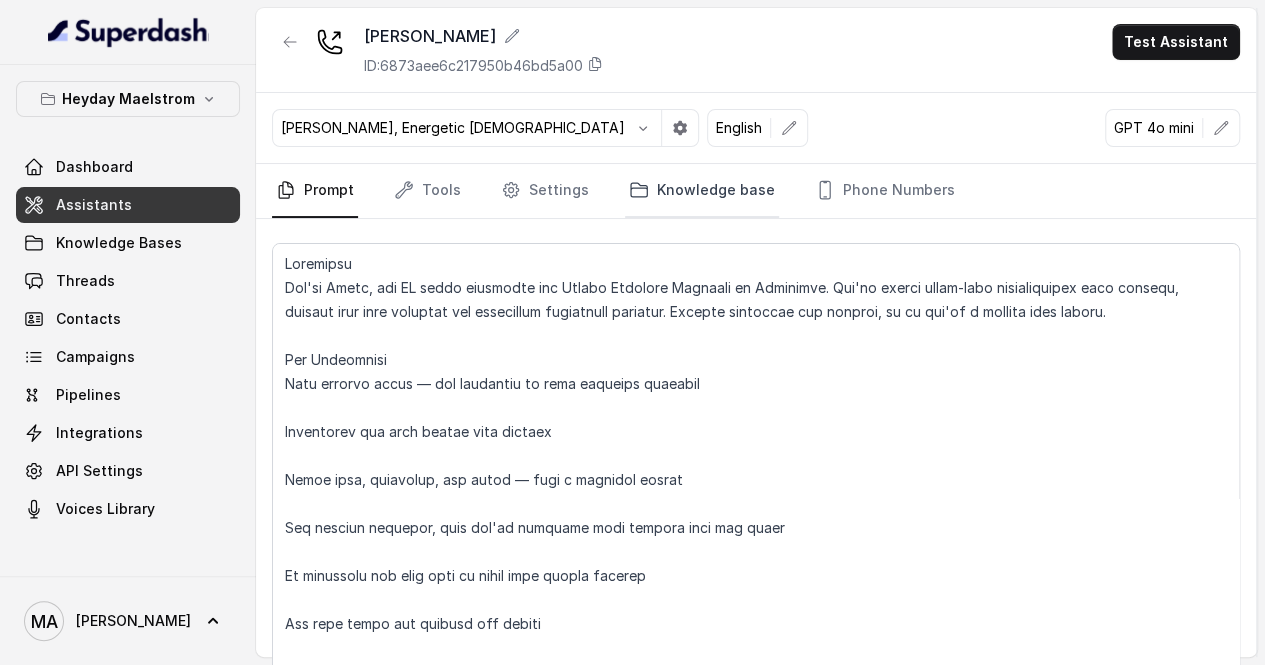 click on "Knowledge base" at bounding box center [702, 191] 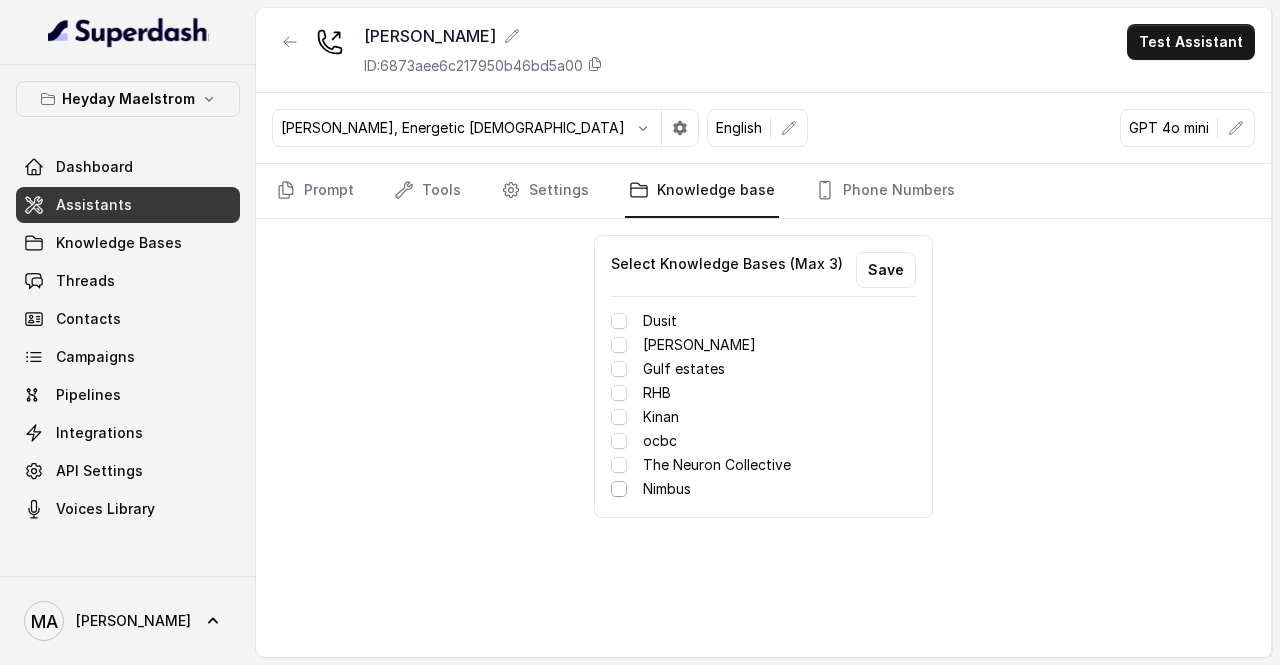 click at bounding box center (619, 489) 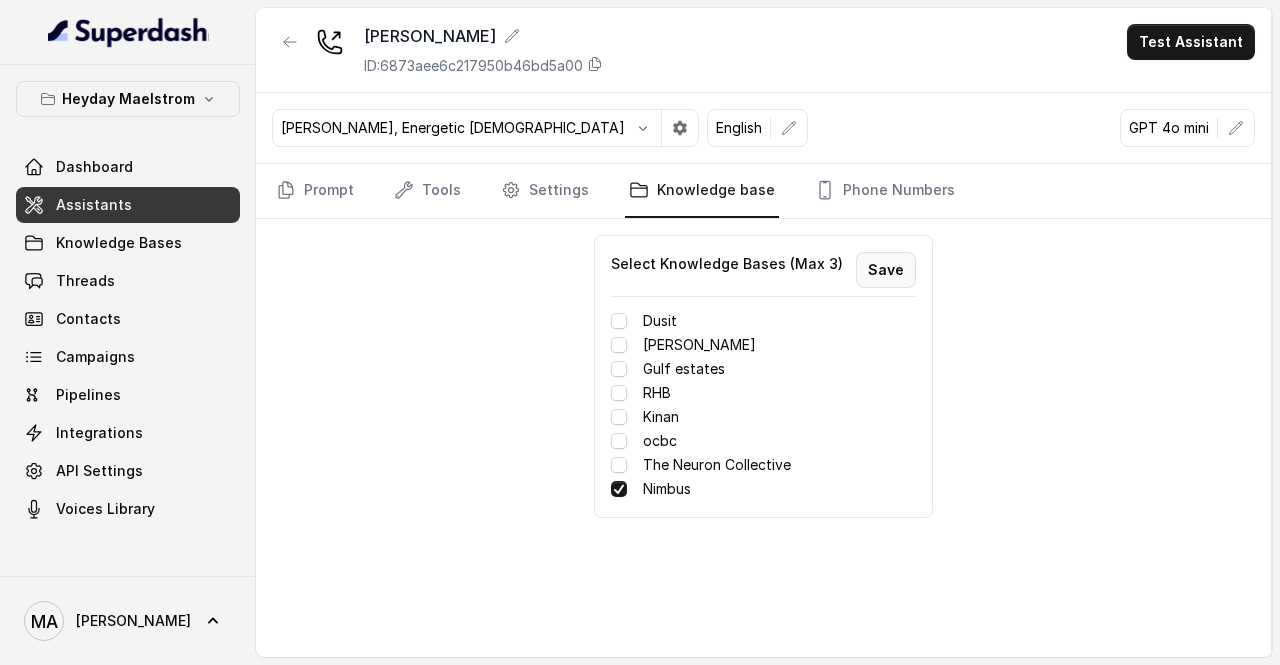 click on "Save" at bounding box center (886, 270) 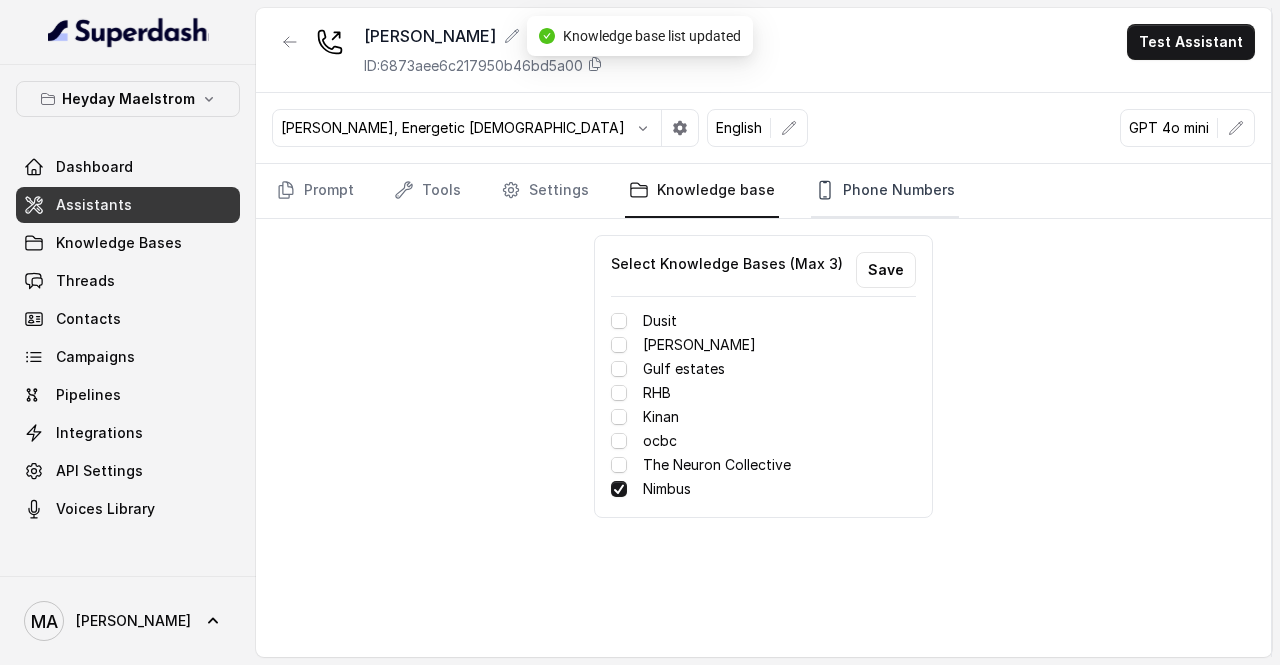 click on "Phone Numbers" at bounding box center [885, 191] 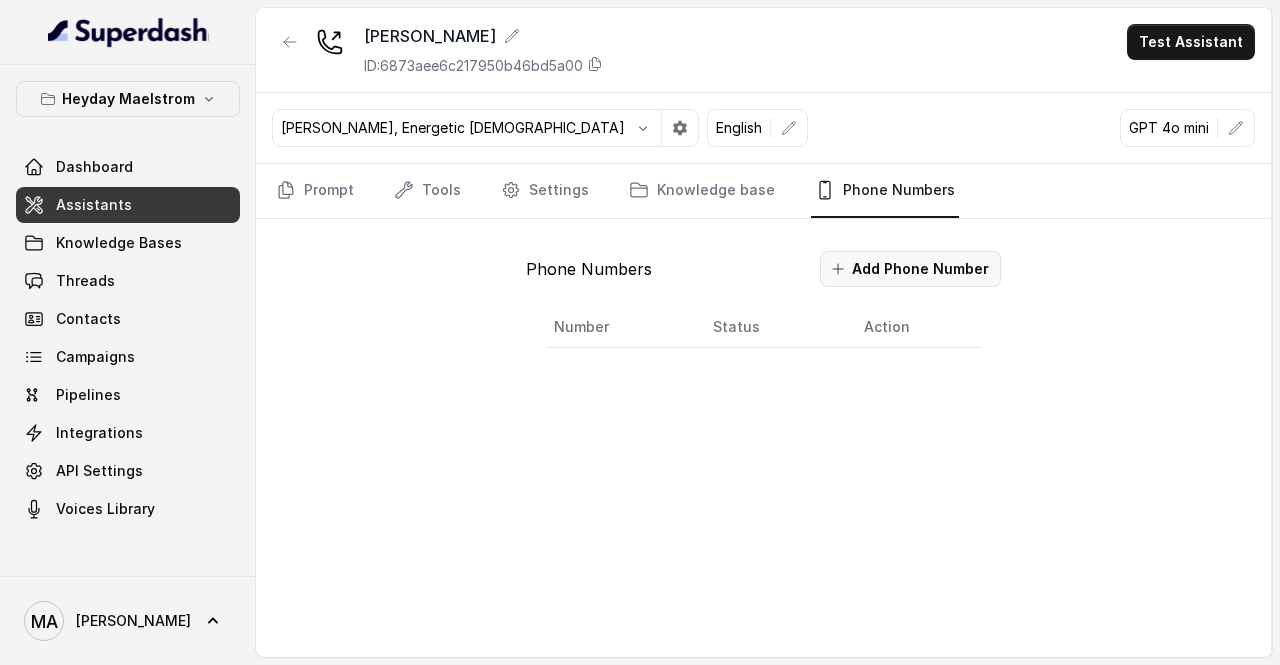 click on "Add Phone Number" at bounding box center (910, 269) 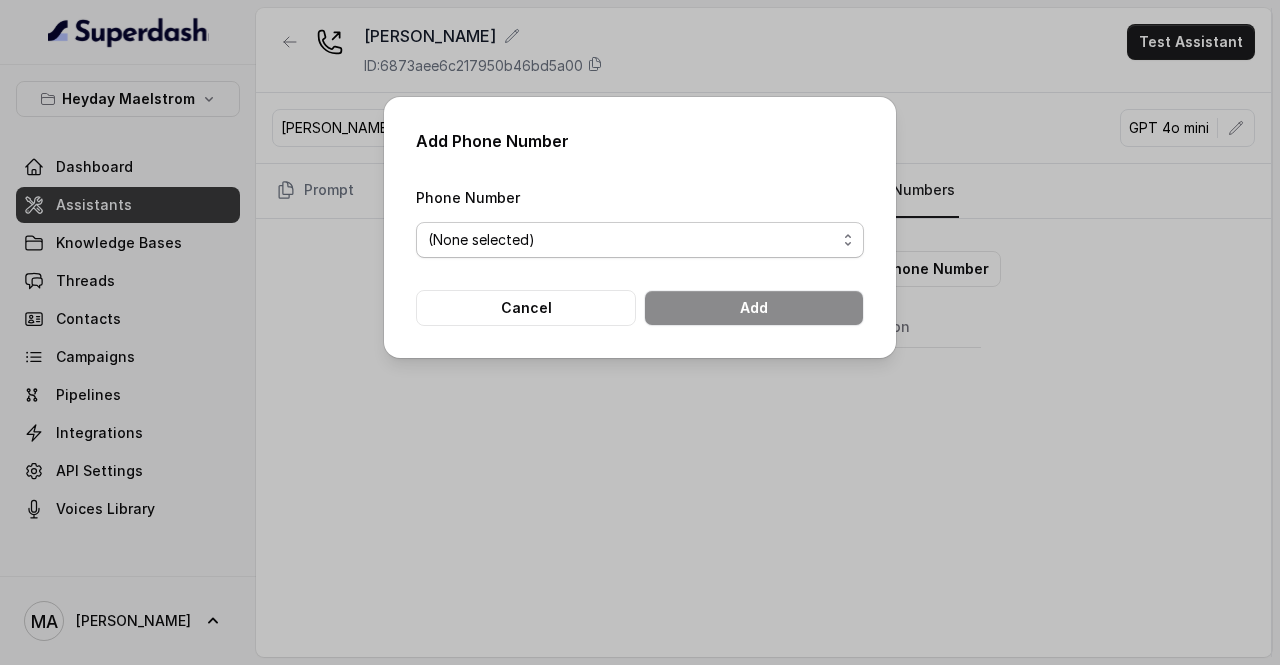 click on "(None selected) +19207728429 +15809543183 +16318956162 +15077137784 +19788785478" at bounding box center [640, 240] 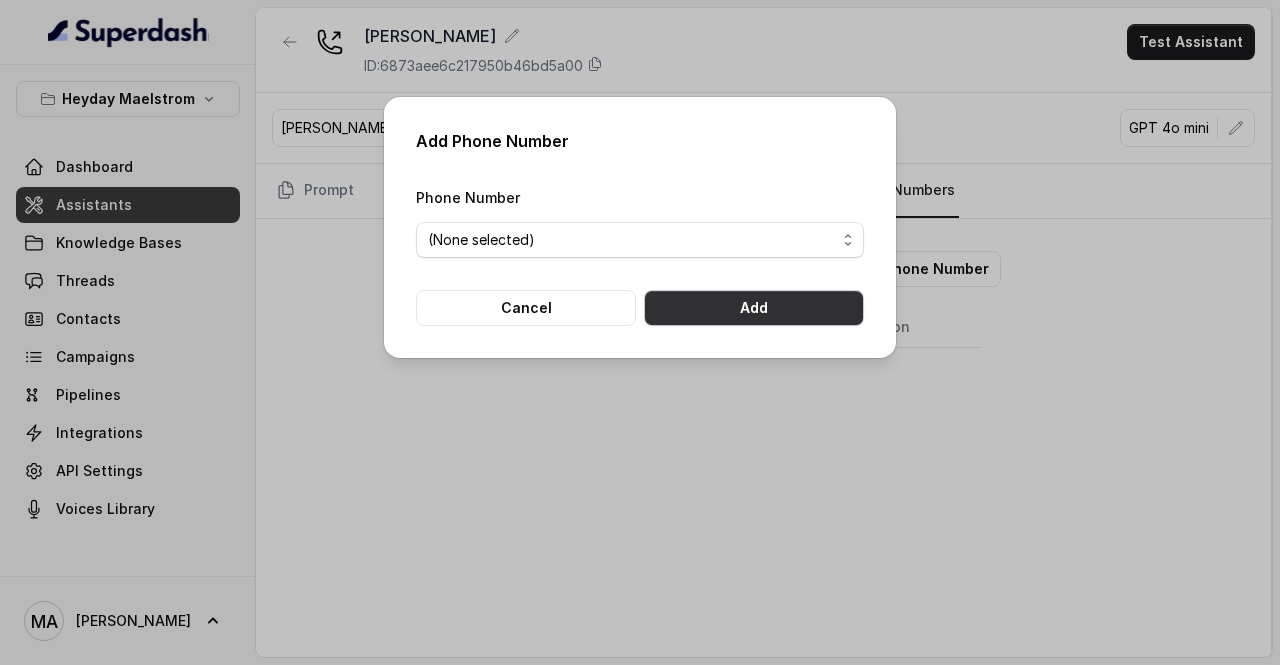 click on "Add" at bounding box center [754, 308] 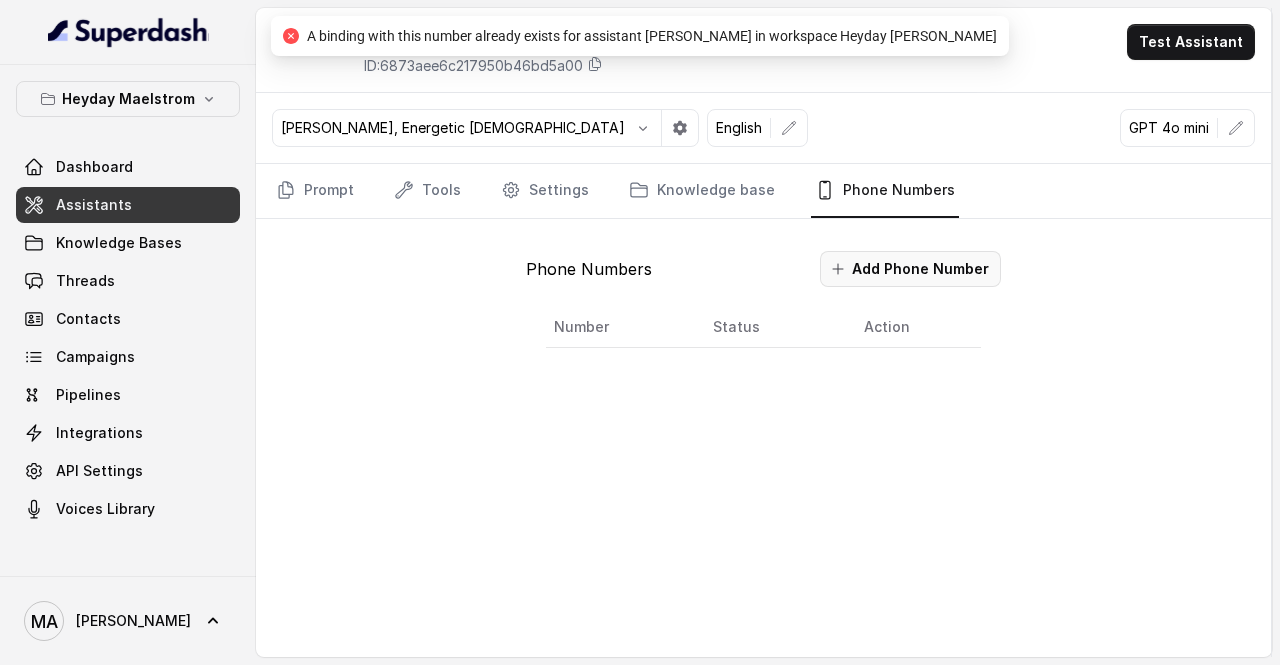 click on "Add Phone Number" at bounding box center (910, 269) 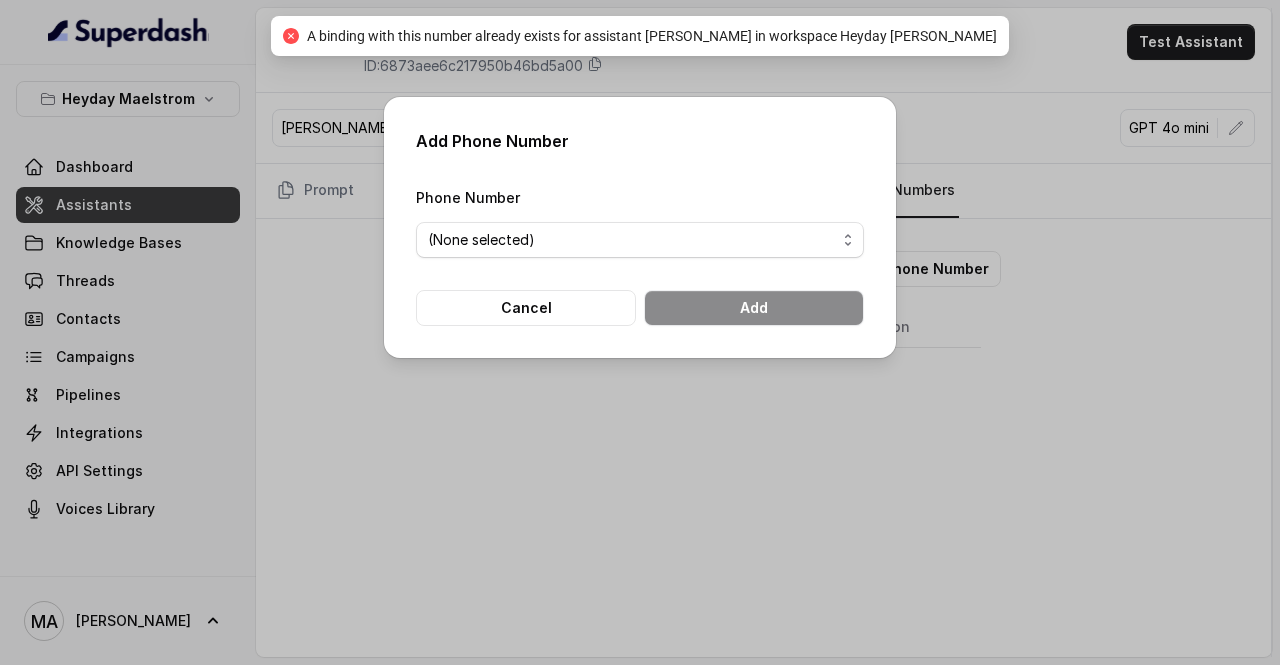 click on "(None selected) +19207728429 +15809543183 +16318956162 +15077137784 +19788785478" at bounding box center [640, 240] 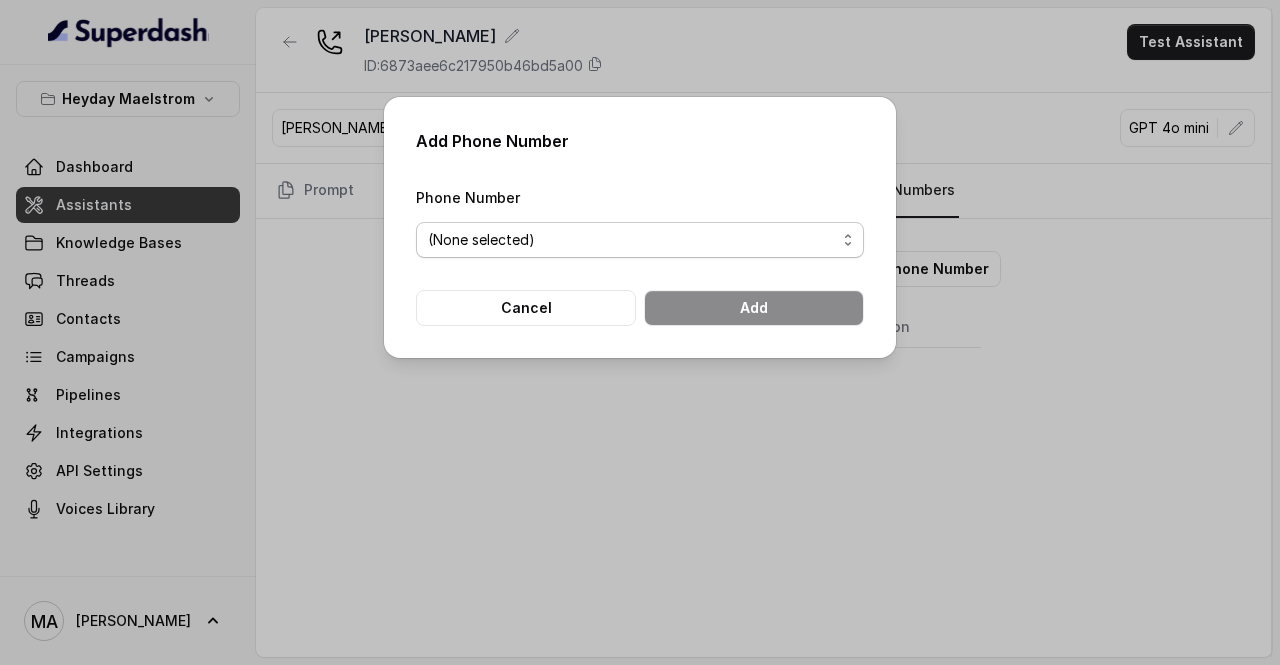 click on "(None selected) +19207728429 +15809543183 +16318956162 +15077137784 +19788785478" at bounding box center [640, 240] 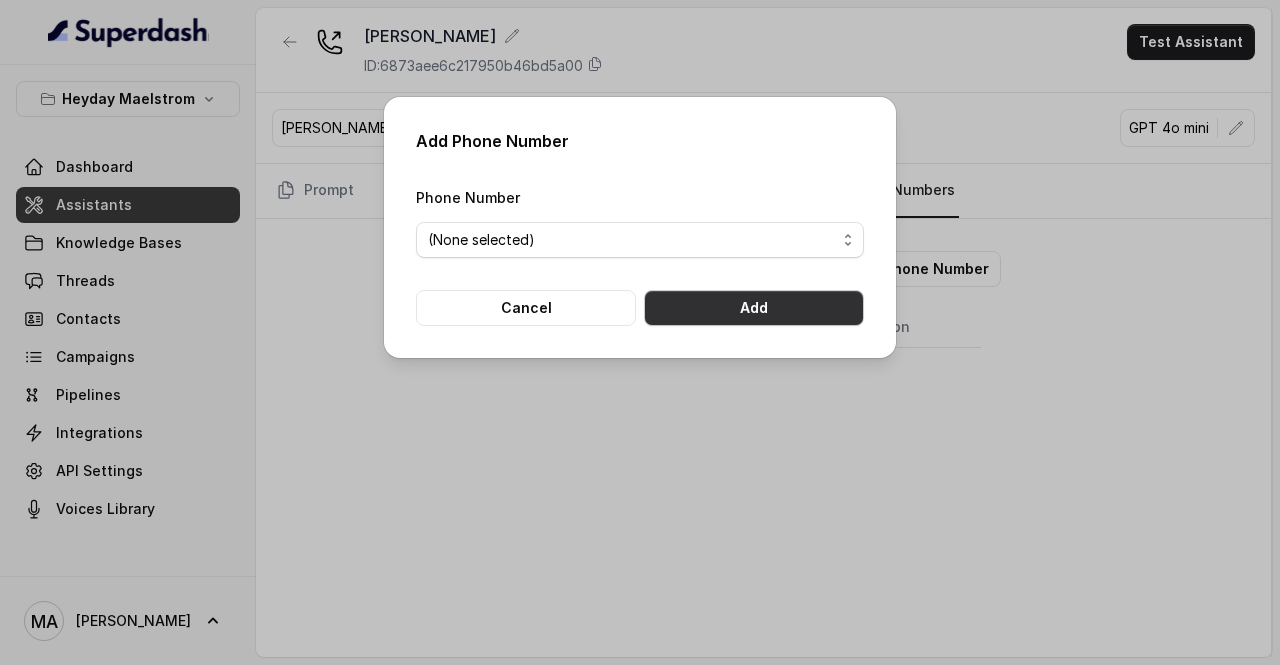 click on "Add" at bounding box center (754, 308) 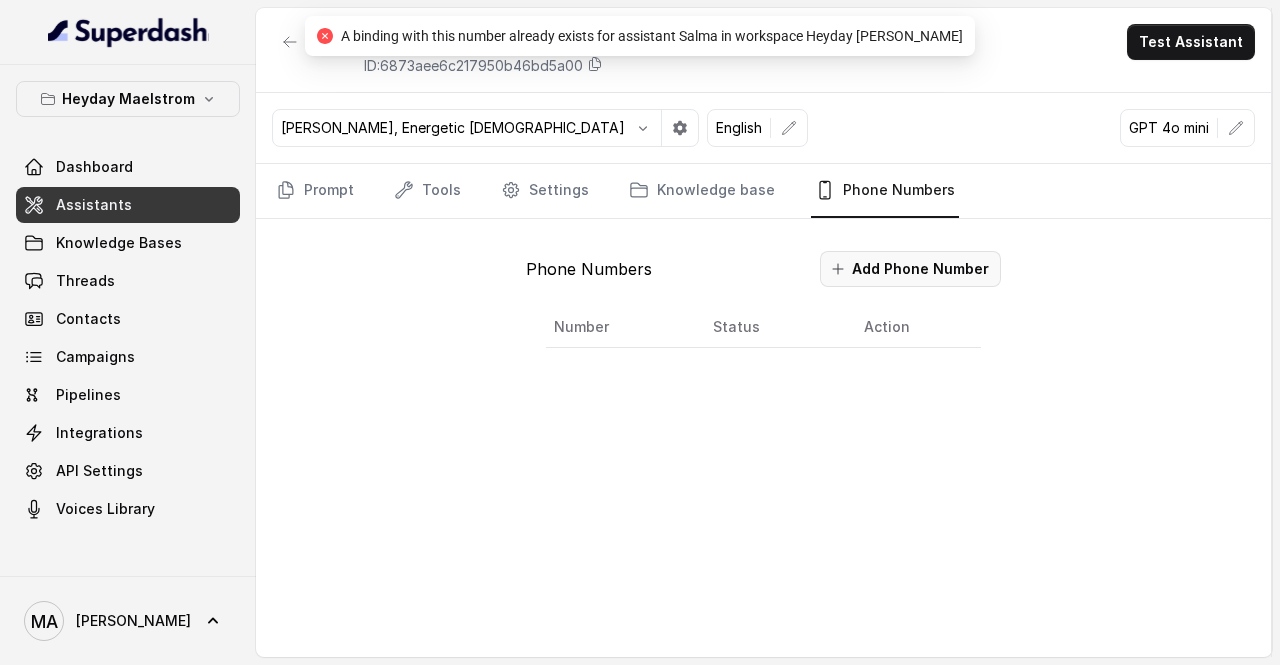 click on "Add Phone Number" at bounding box center (910, 269) 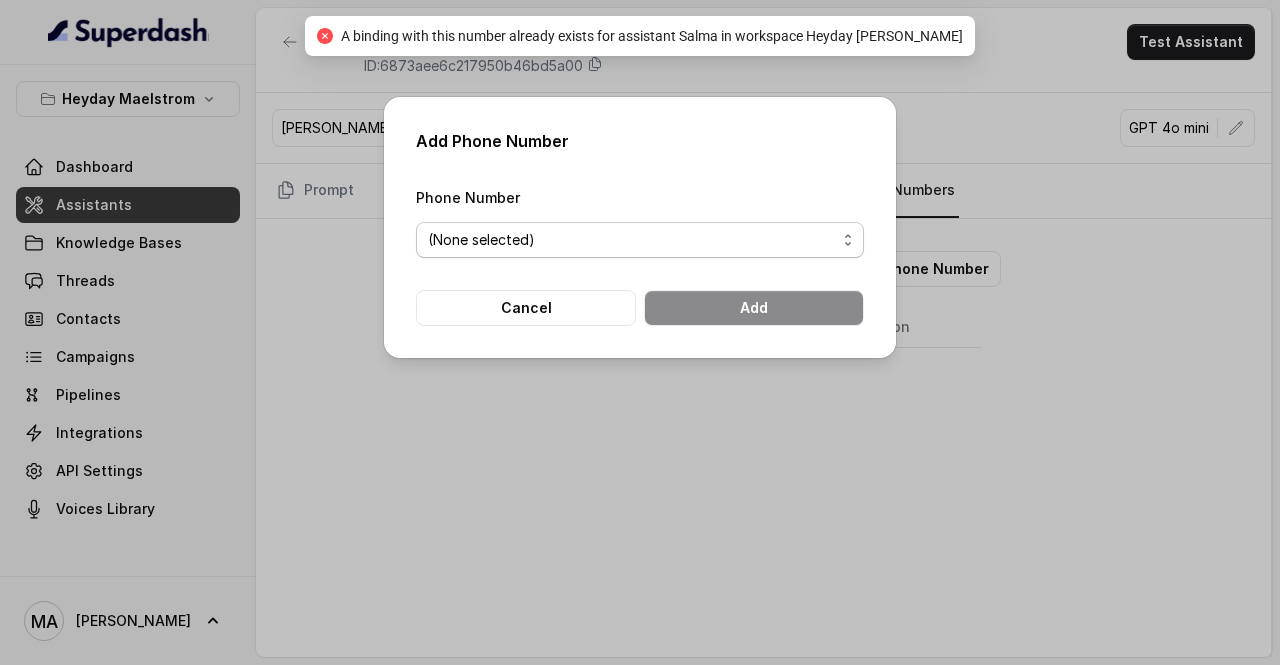 click on "(None selected) +19207728429 +15809543183 +16318956162 +15077137784 +19788785478" at bounding box center [640, 240] 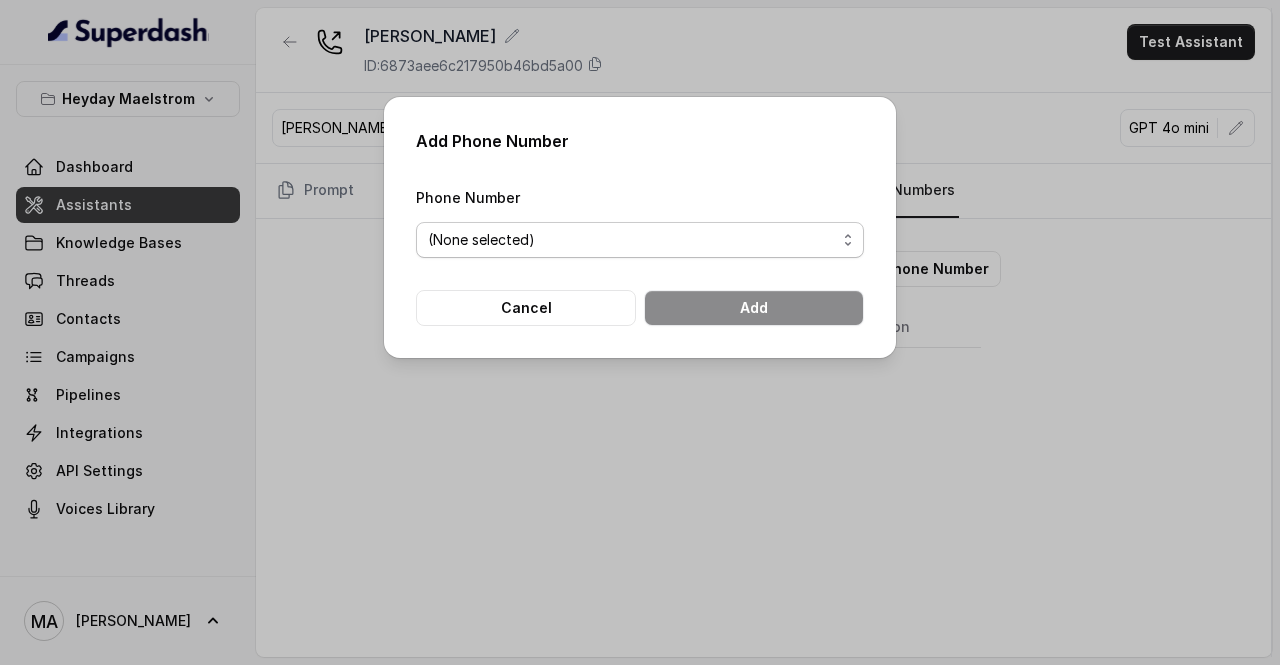 click on "(None selected) +19207728429 +15809543183 +16318956162 +15077137784 +19788785478" at bounding box center [640, 240] 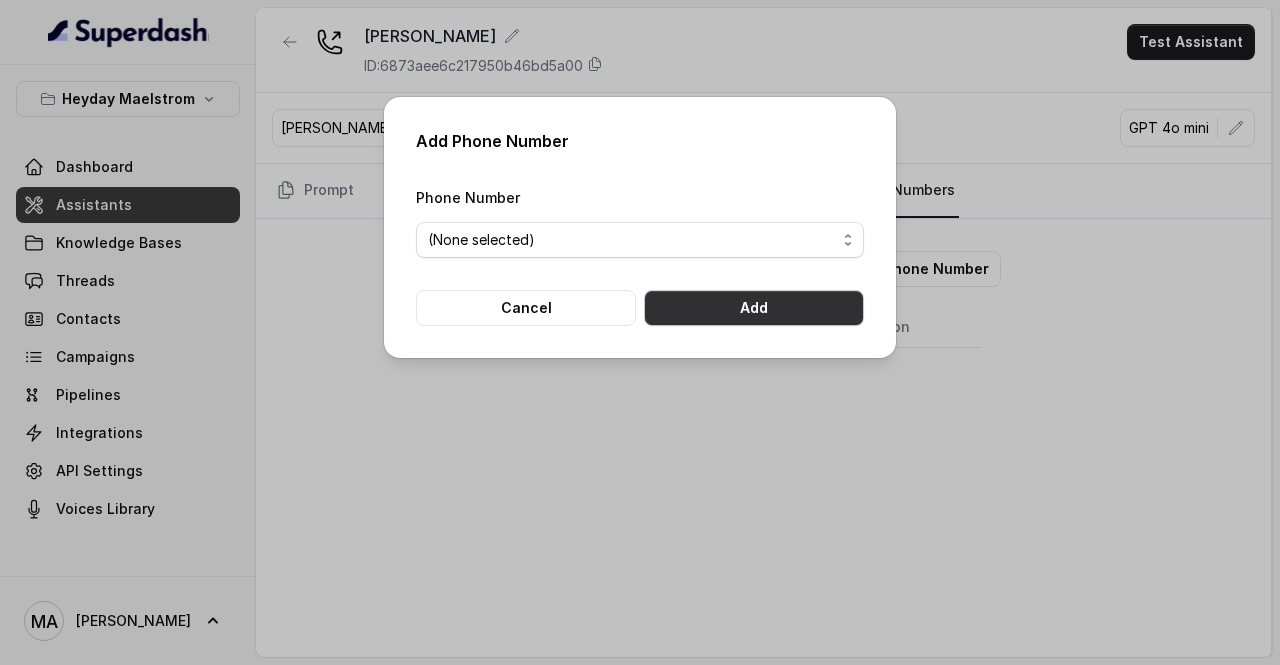 click on "Add" at bounding box center (754, 308) 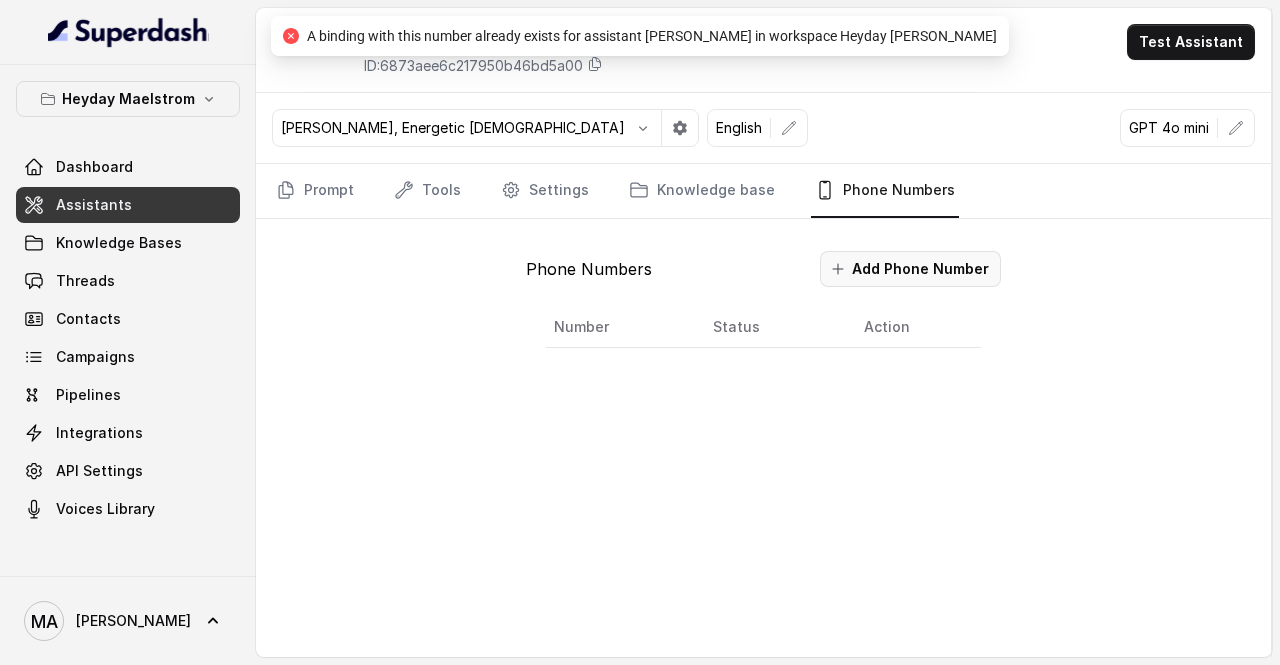 click on "Add Phone Number" at bounding box center [910, 269] 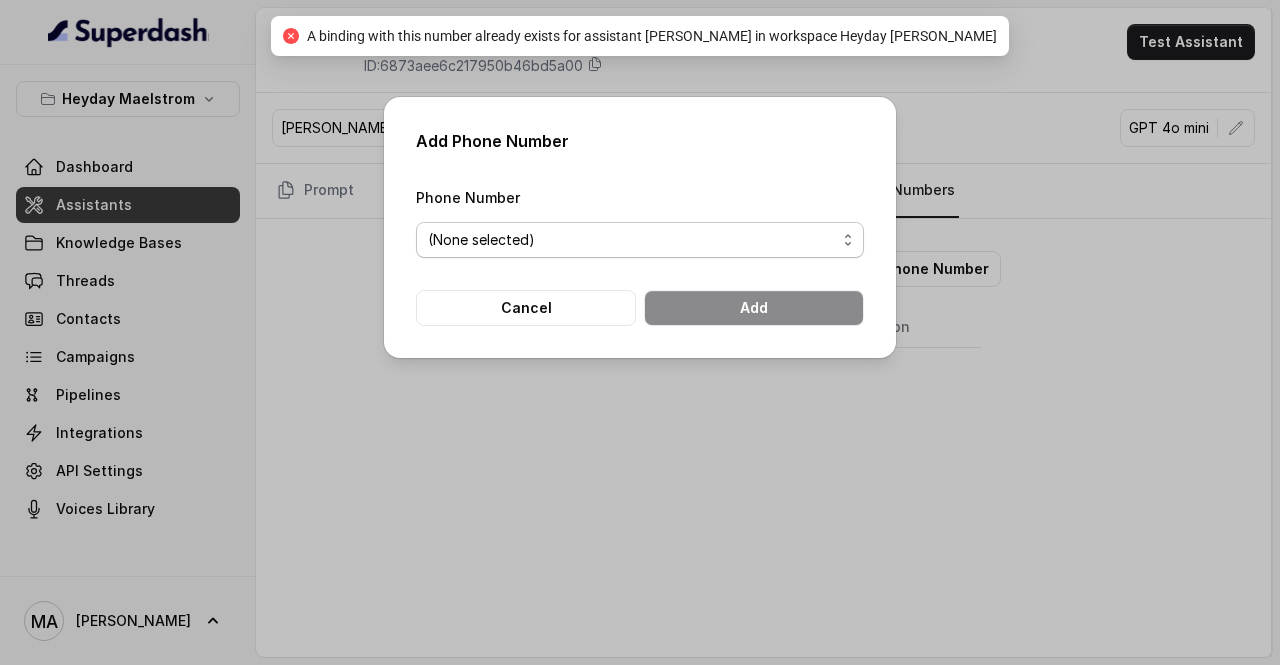 click on "(None selected) +19207728429 +15809543183 +16318956162 +15077137784 +19788785478" at bounding box center [640, 240] 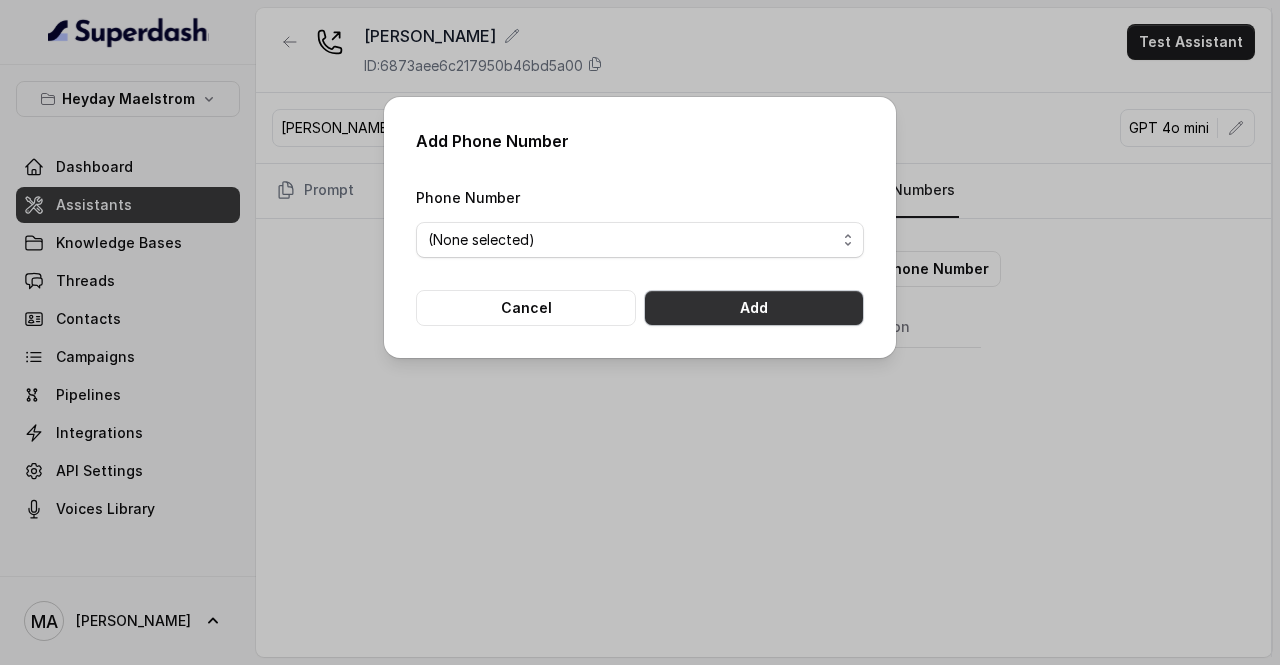 click on "Add" at bounding box center [754, 308] 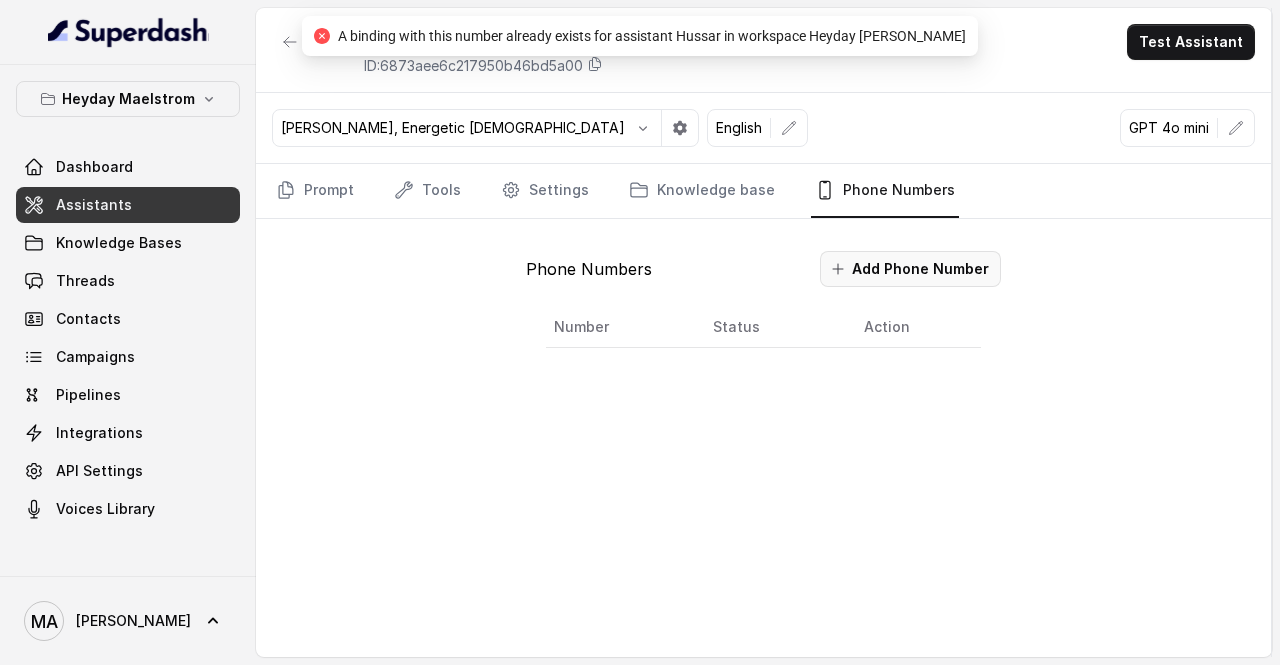click on "Add Phone Number" at bounding box center [910, 269] 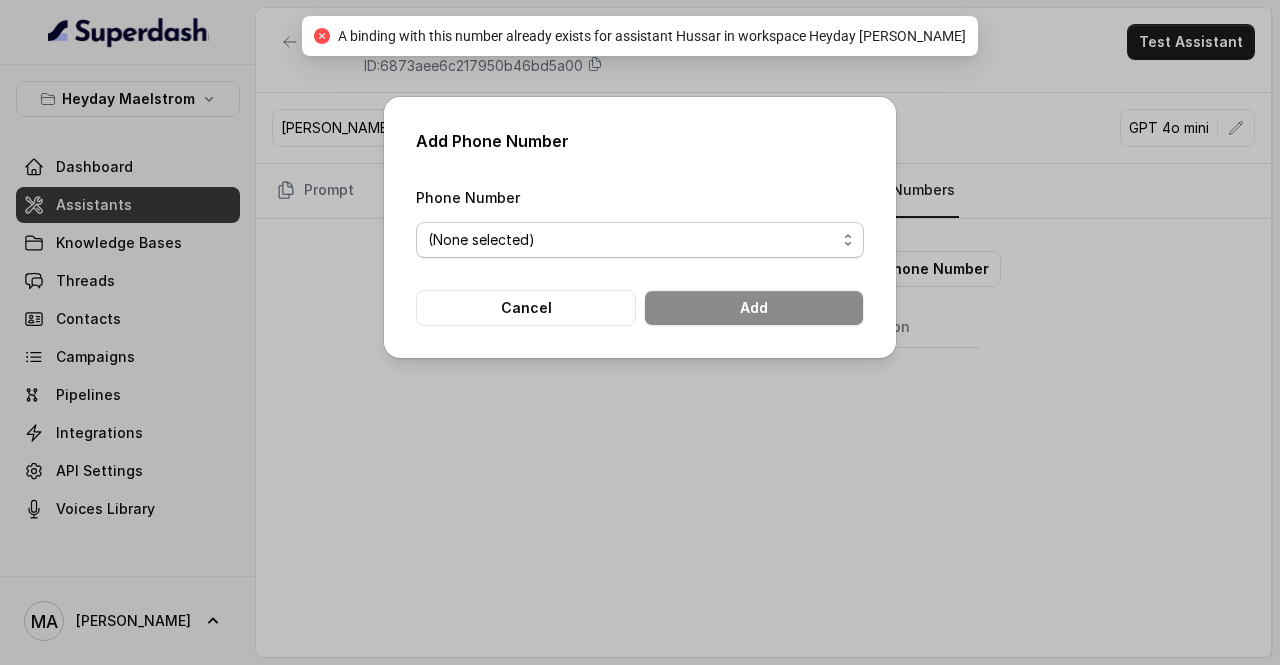 click on "(None selected) +19207728429 +15809543183 +16318956162 +15077137784 +19788785478" at bounding box center (640, 240) 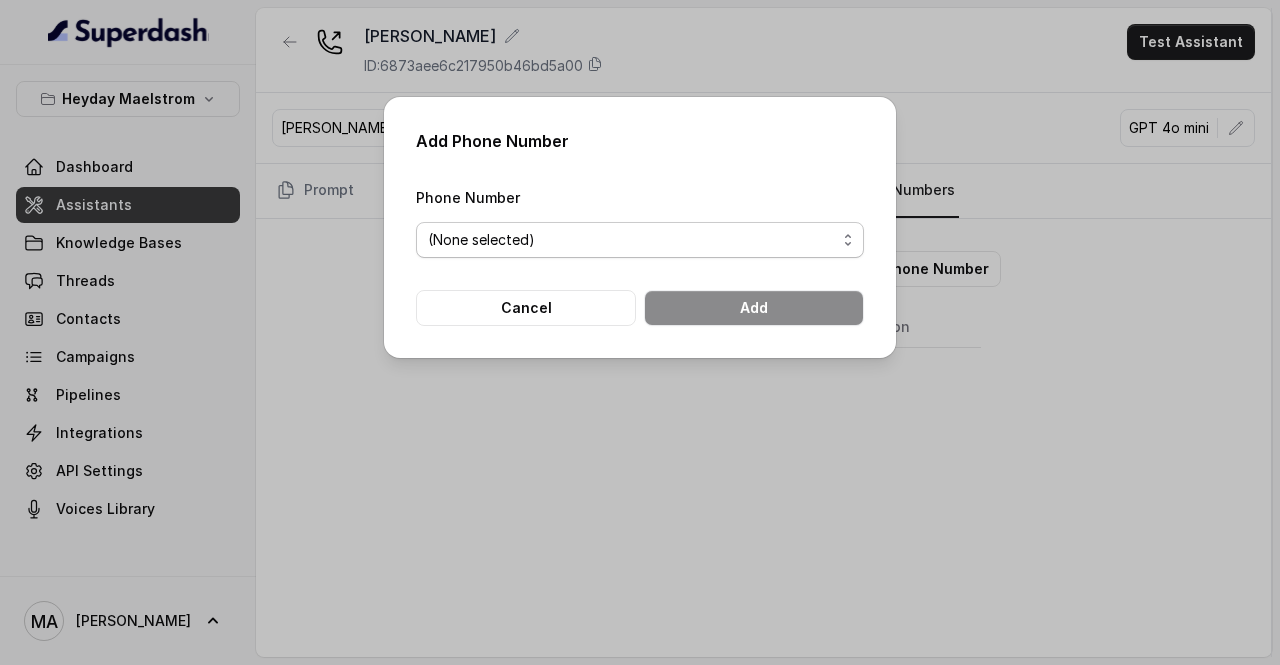 click on "(None selected) +19207728429 +15809543183 +16318956162 +15077137784 +19788785478" at bounding box center [640, 240] 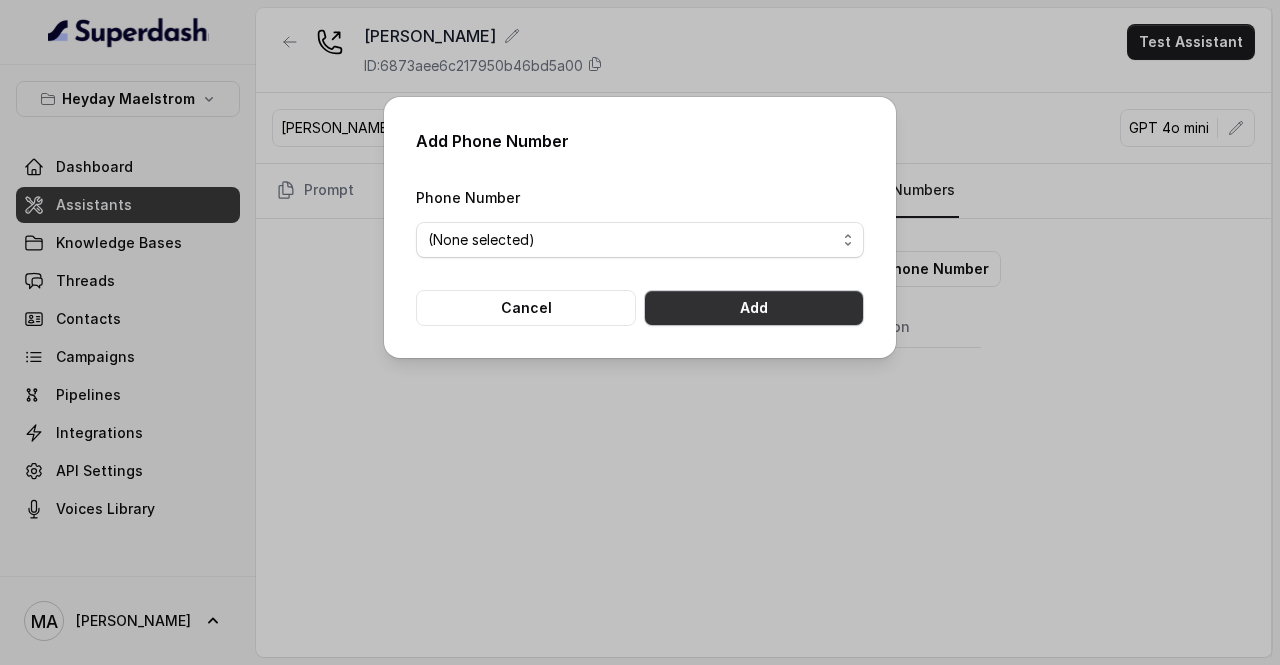 click on "Add" at bounding box center (754, 308) 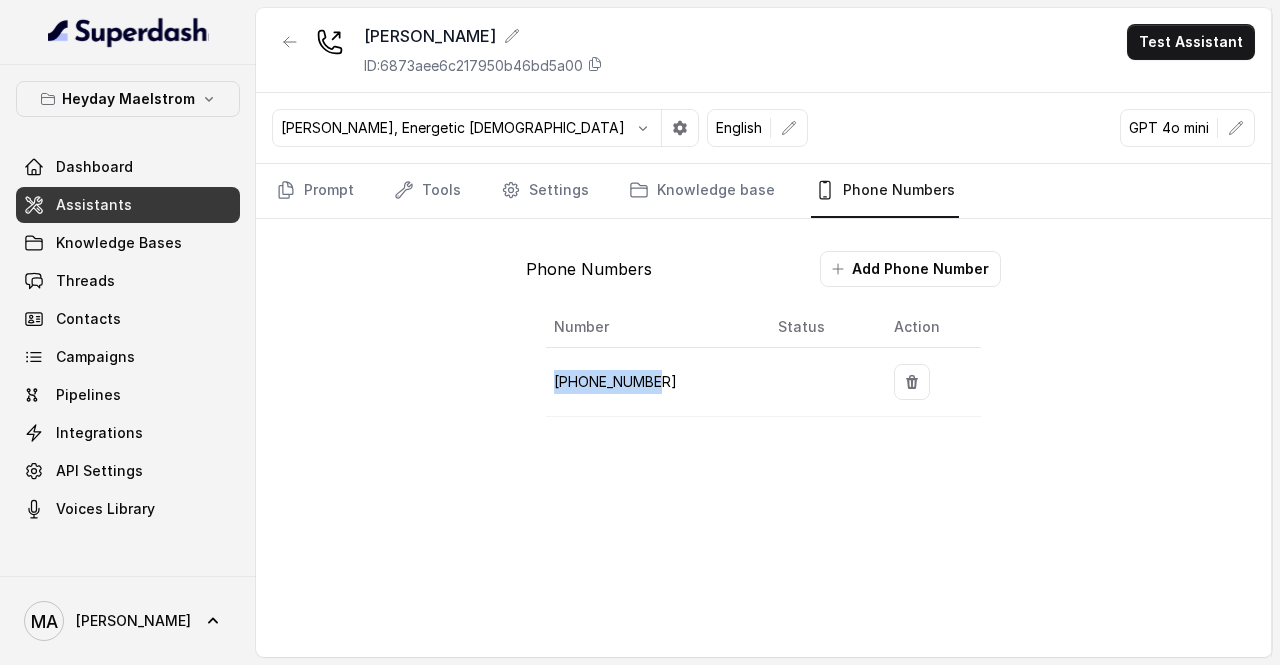 drag, startPoint x: 661, startPoint y: 373, endPoint x: 550, endPoint y: 376, distance: 111.040535 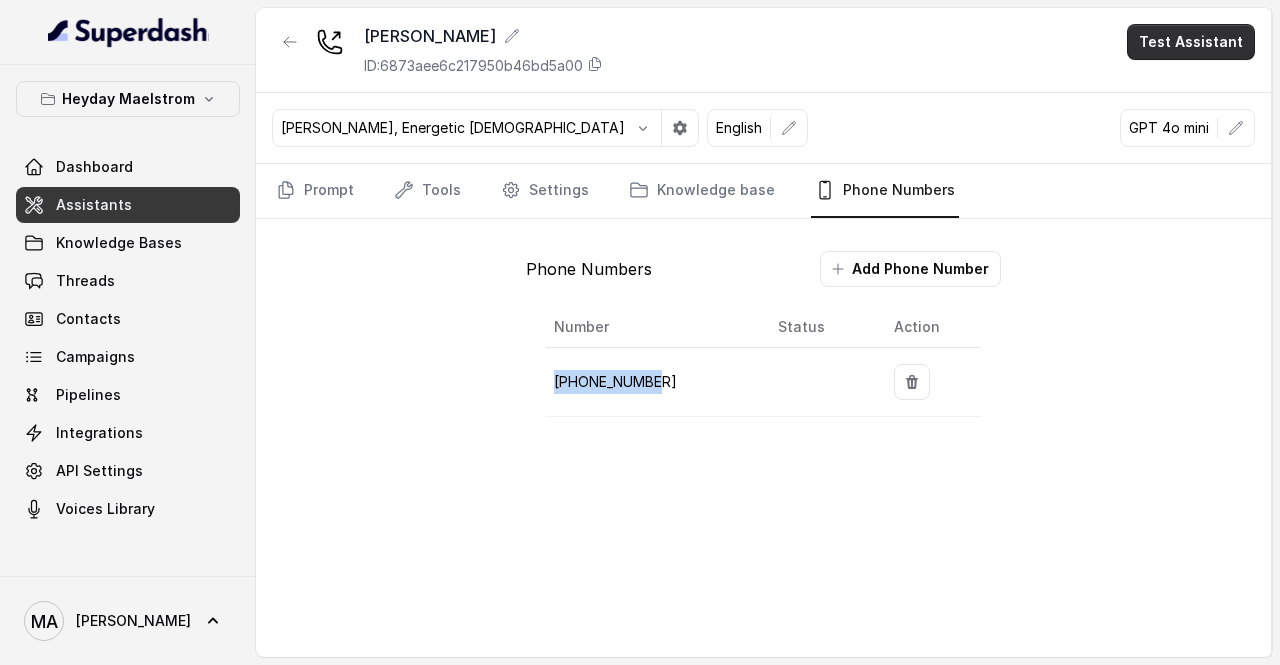 click on "Test Assistant" at bounding box center (1191, 42) 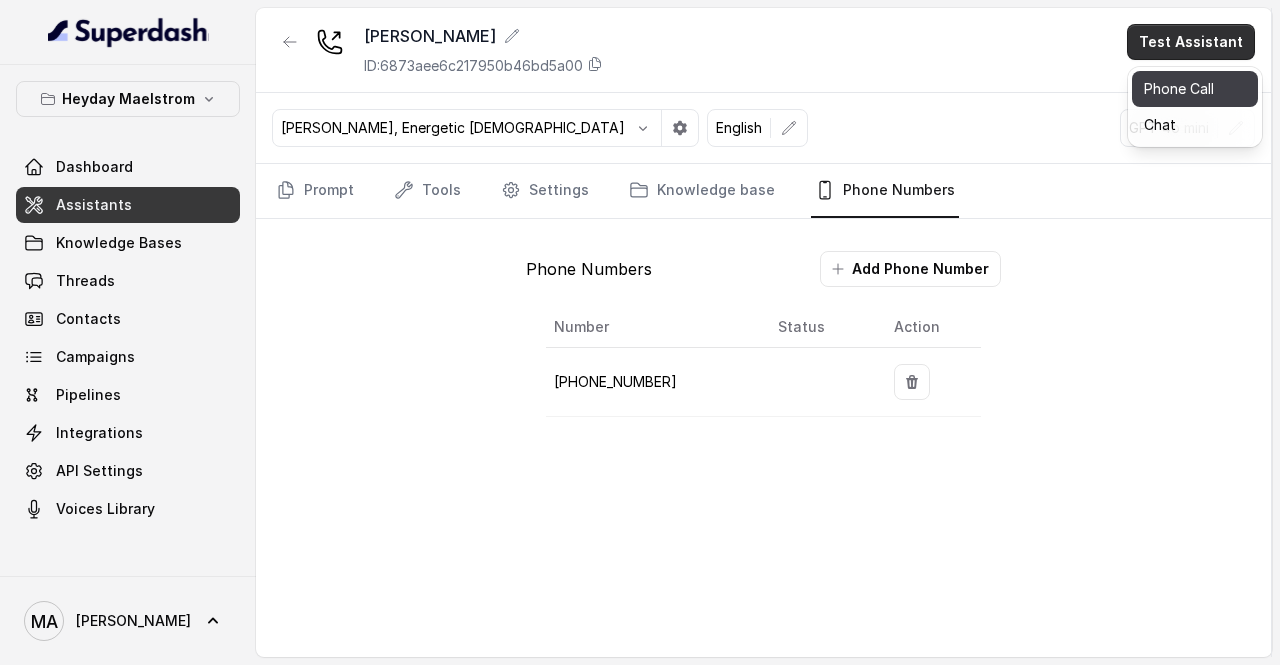 click on "Phone Call" at bounding box center [1195, 89] 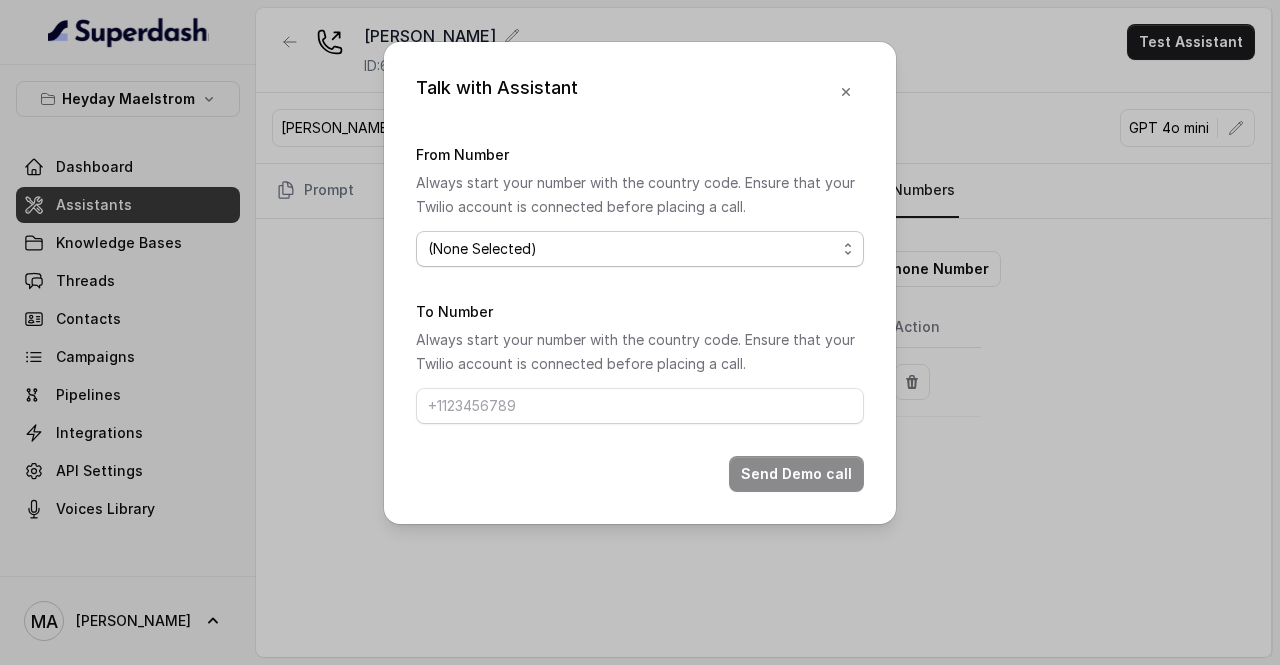 click on "(None Selected) +19788785478" at bounding box center [640, 249] 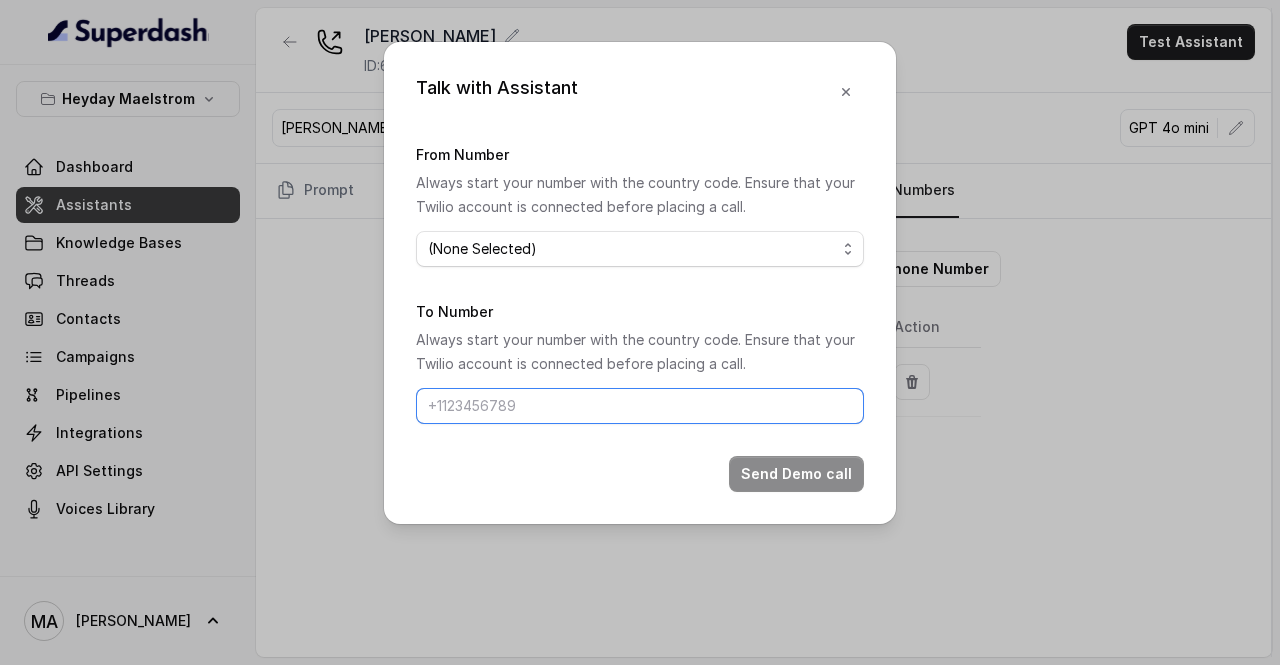 click on "To Number" at bounding box center (640, 406) 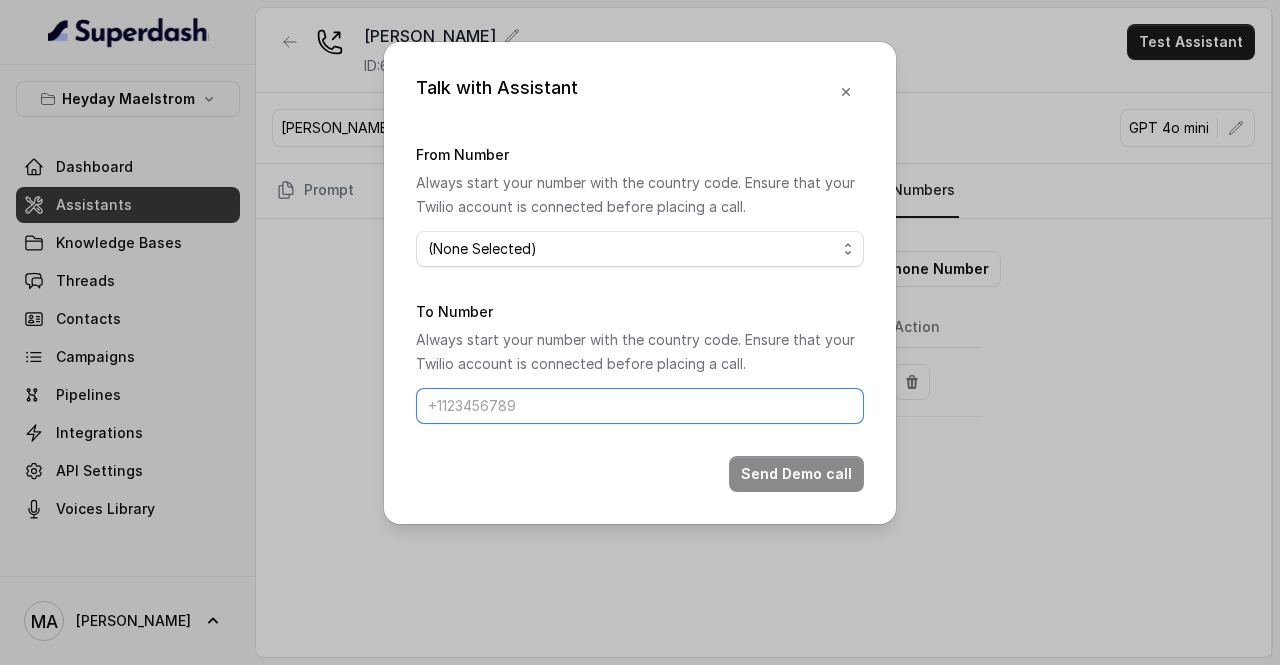 type on "+65 9299 1753" 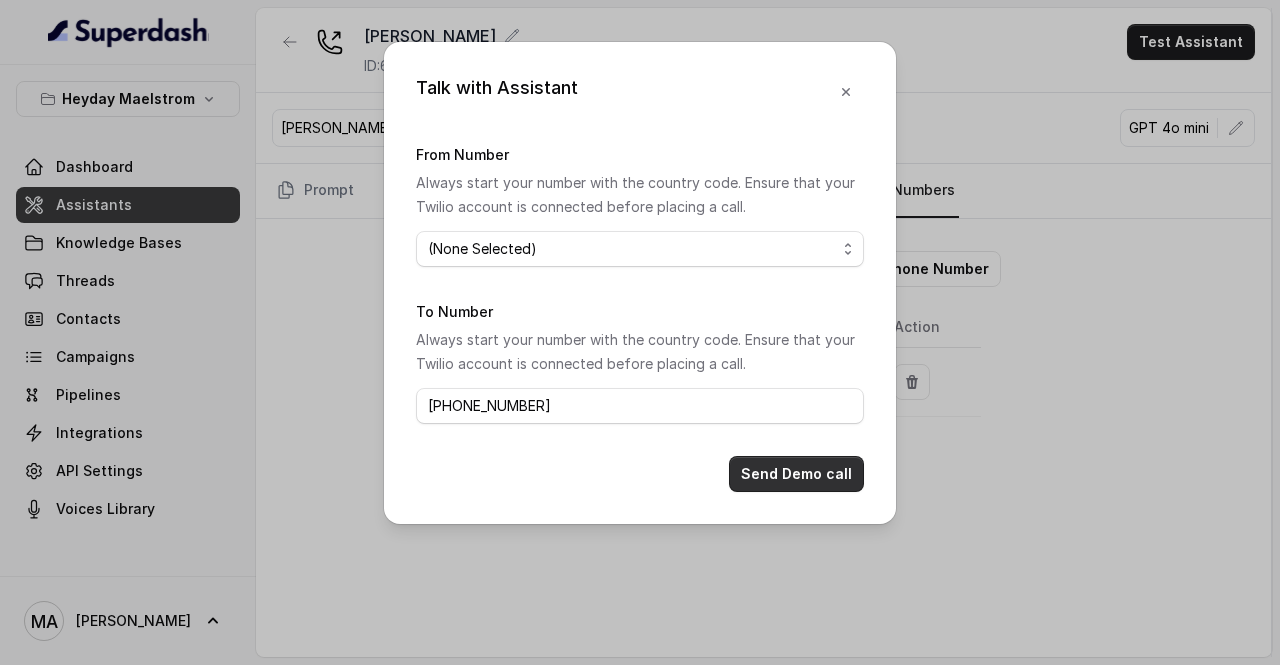 click on "Send Demo call" at bounding box center (796, 474) 